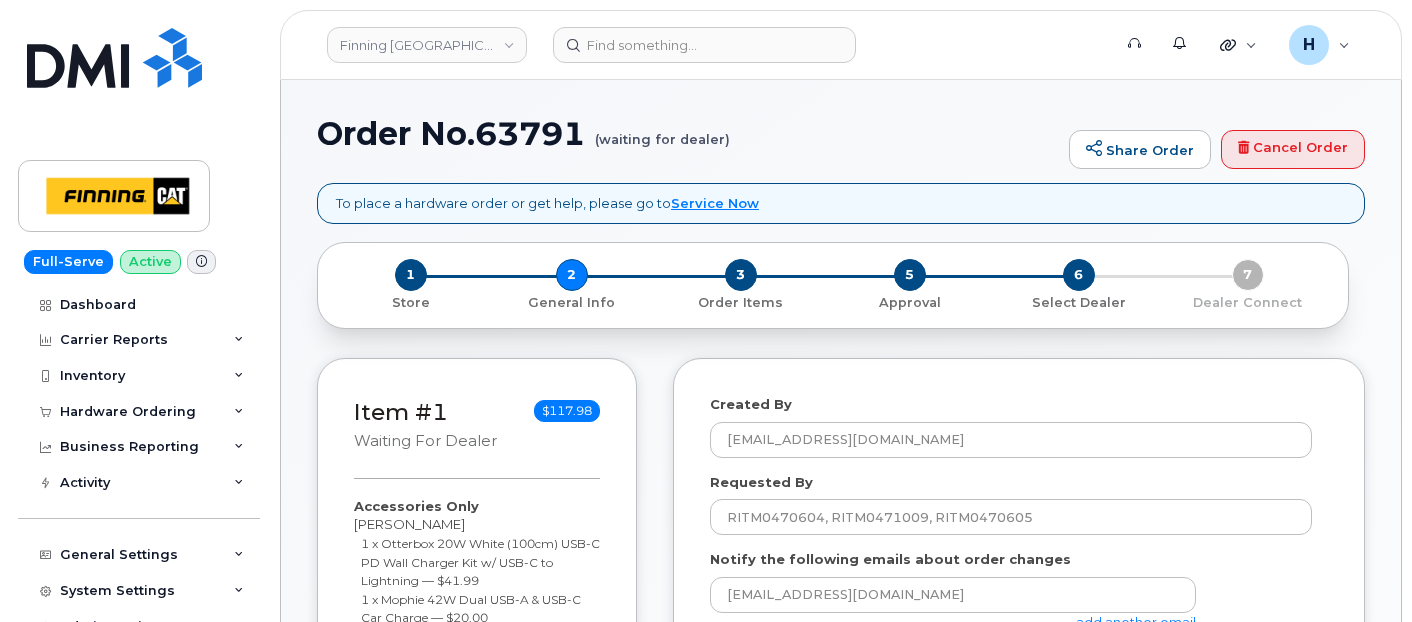 select 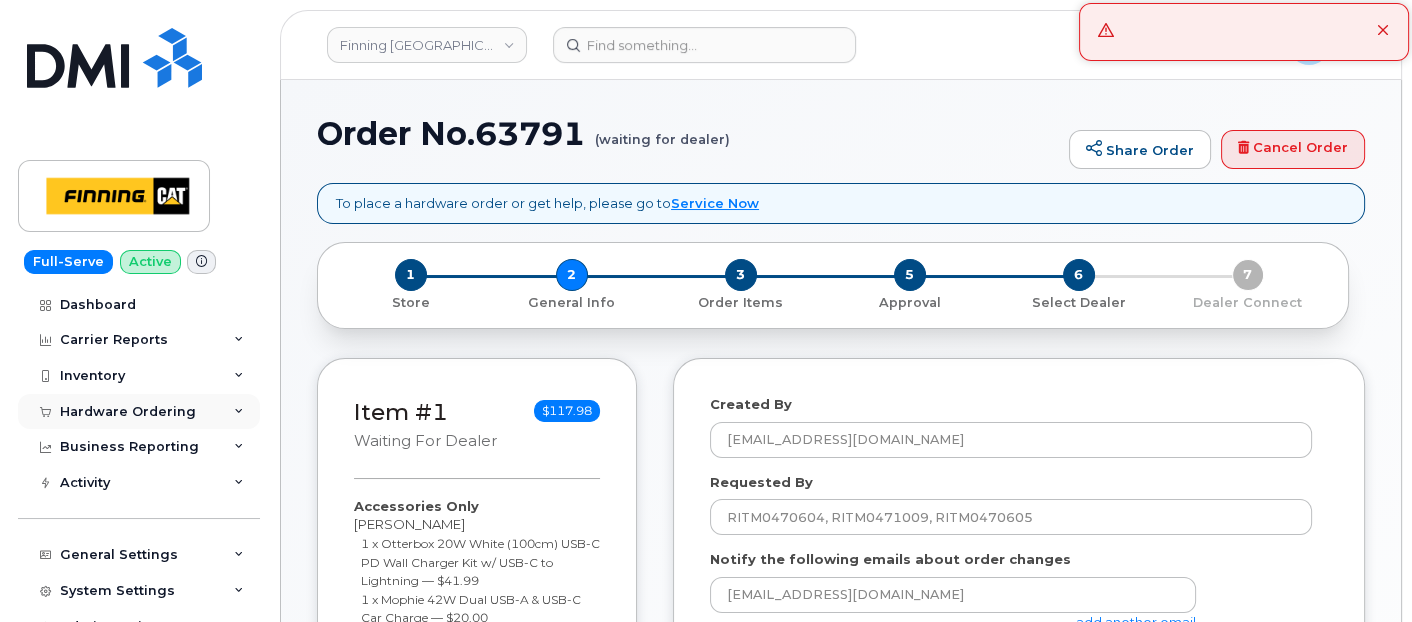 click on "Hardware Ordering" at bounding box center [128, 412] 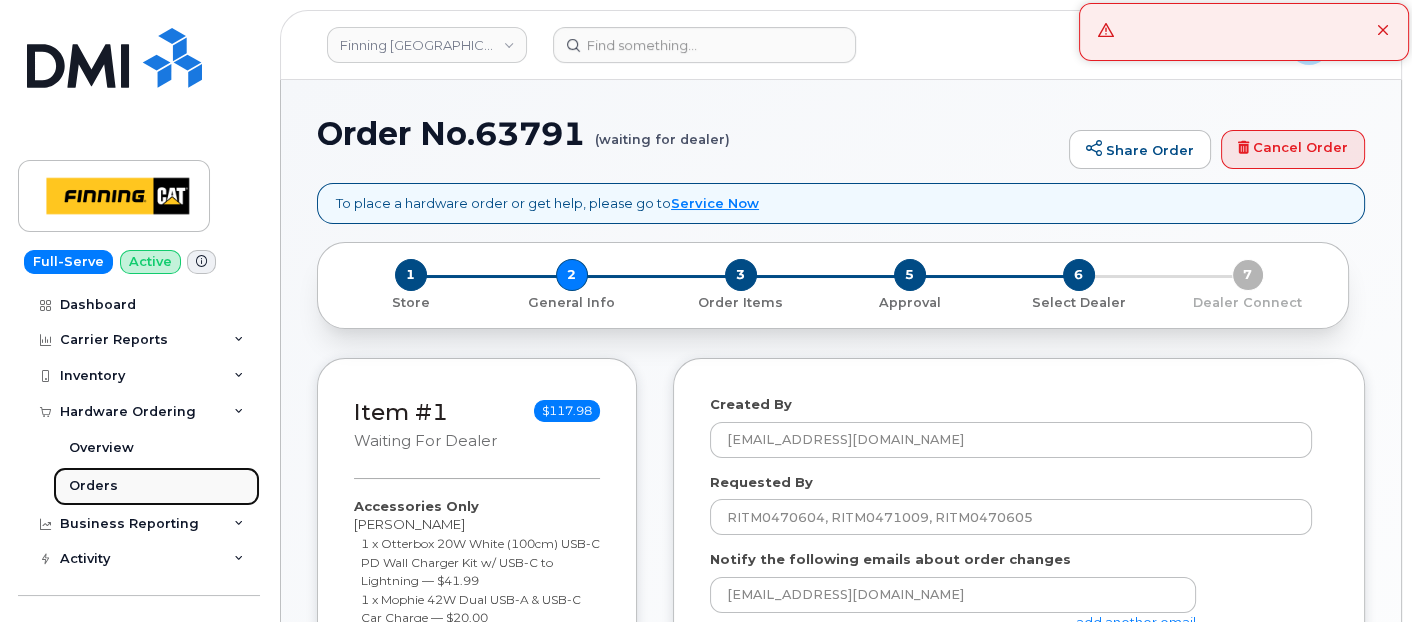 click on "Orders" at bounding box center [93, 486] 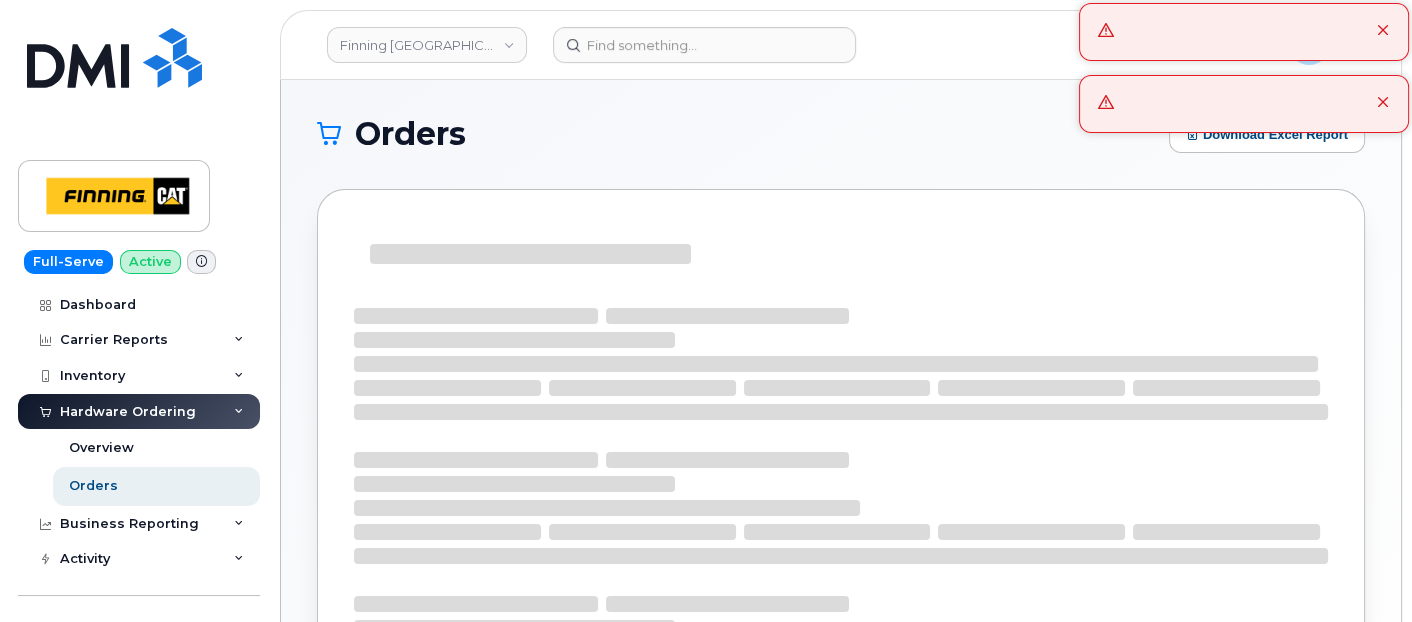 click at bounding box center (1383, 31) 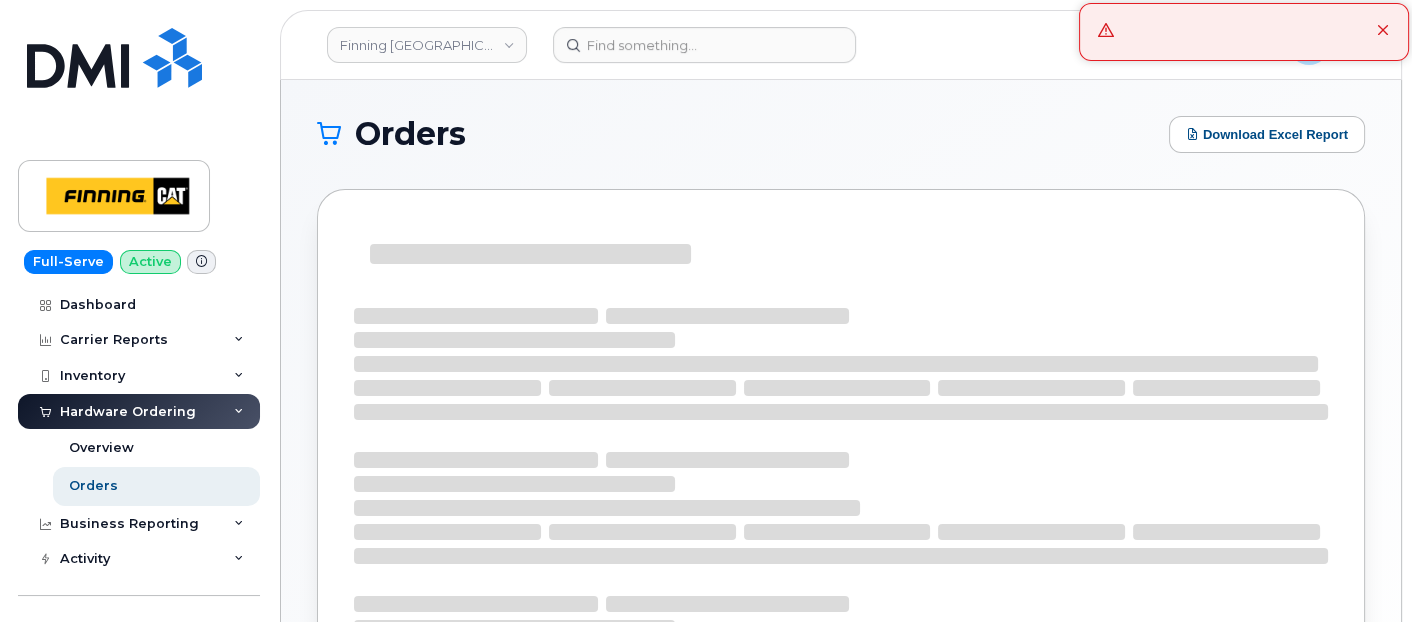 click at bounding box center [1383, 31] 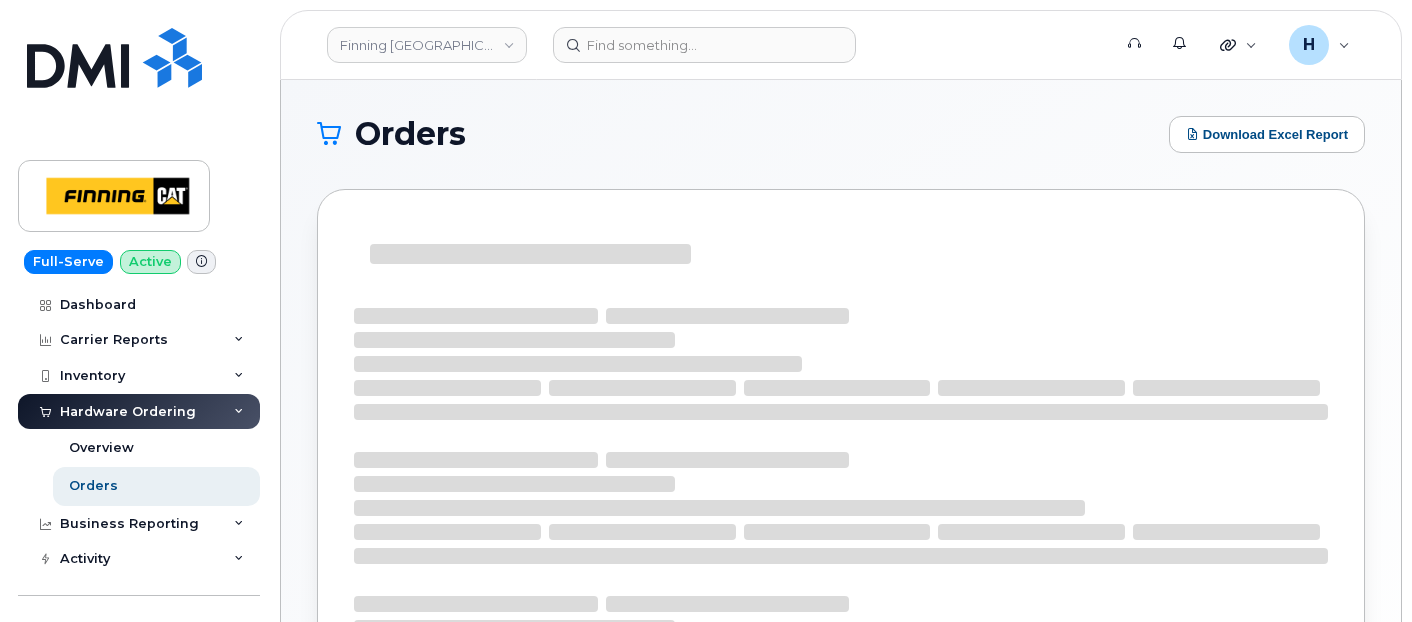 scroll, scrollTop: 0, scrollLeft: 0, axis: both 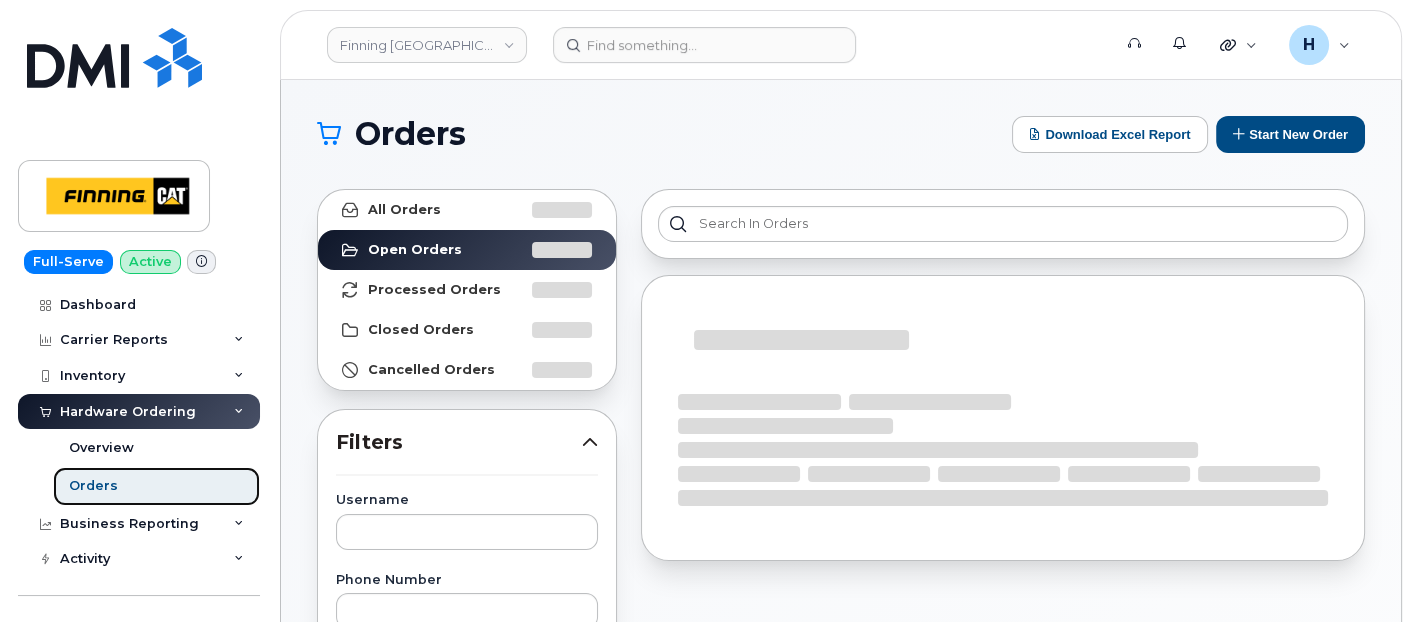 click on "Orders" at bounding box center [156, 486] 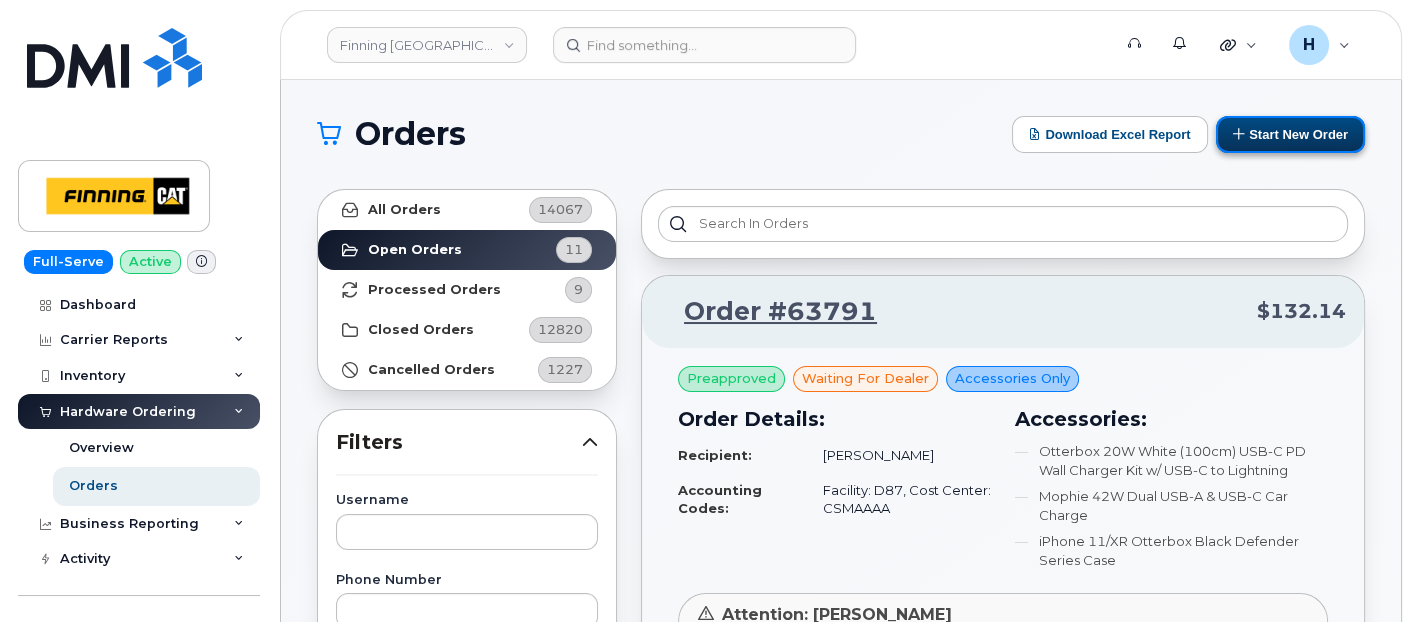 click on "Start New Order" at bounding box center [1290, 134] 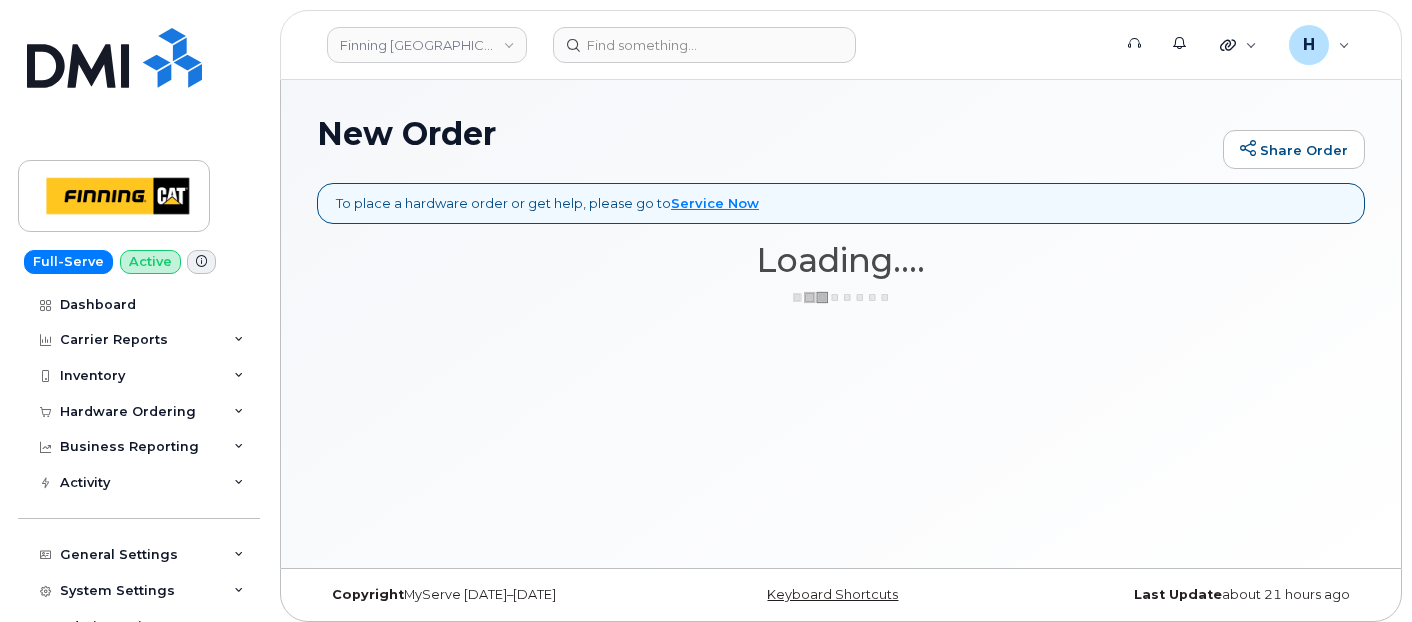 scroll, scrollTop: 0, scrollLeft: 0, axis: both 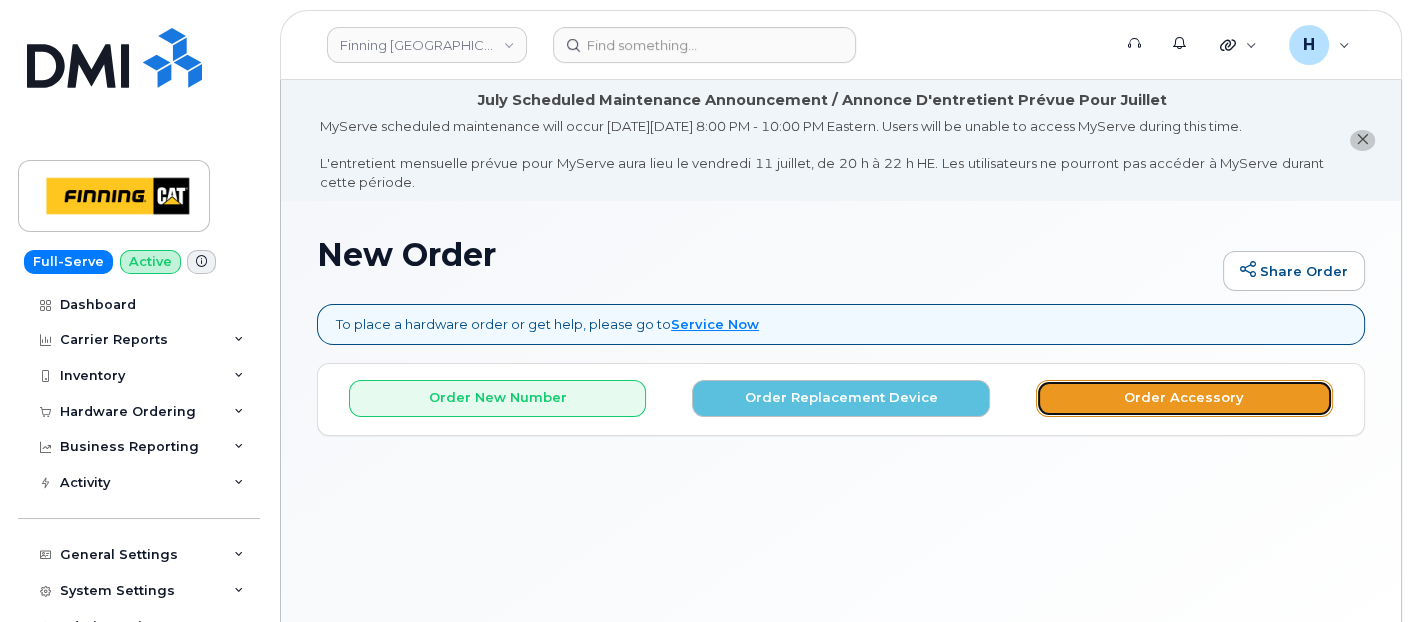 click on "Order Accessory" at bounding box center (1184, 398) 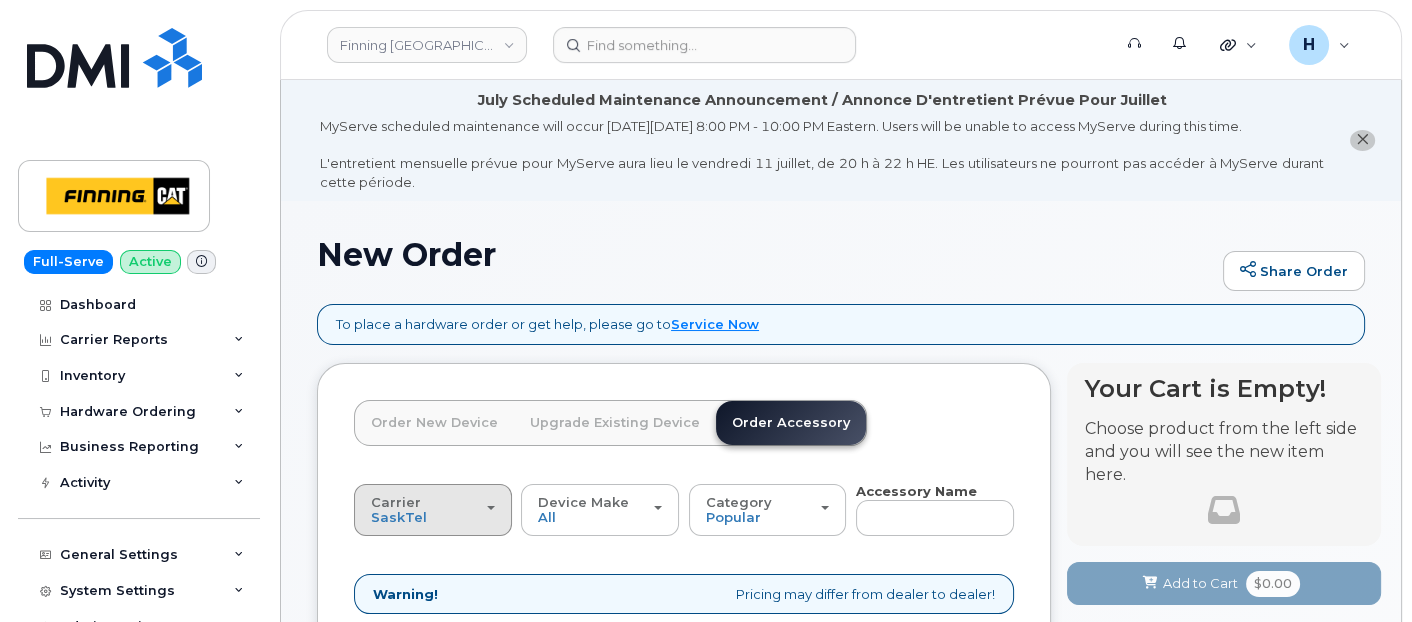 scroll, scrollTop: 222, scrollLeft: 0, axis: vertical 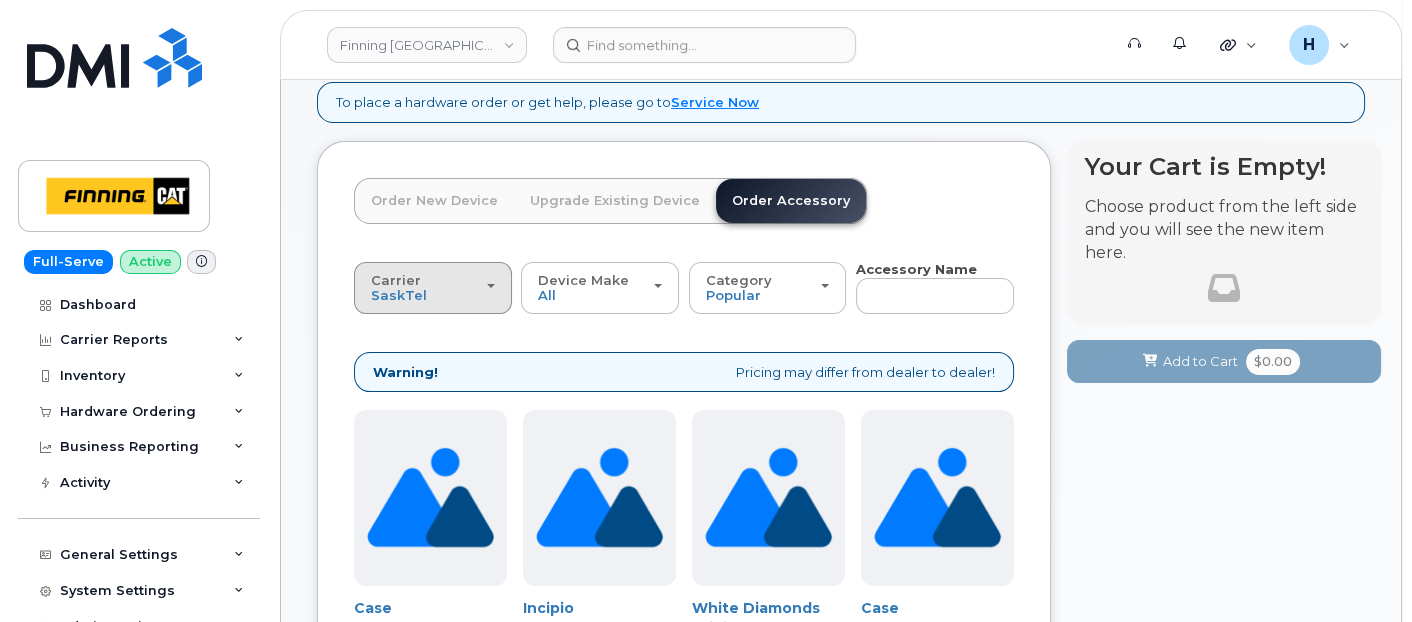 click on "Carrier
[GEOGRAPHIC_DATA]
Telus" at bounding box center [433, 288] 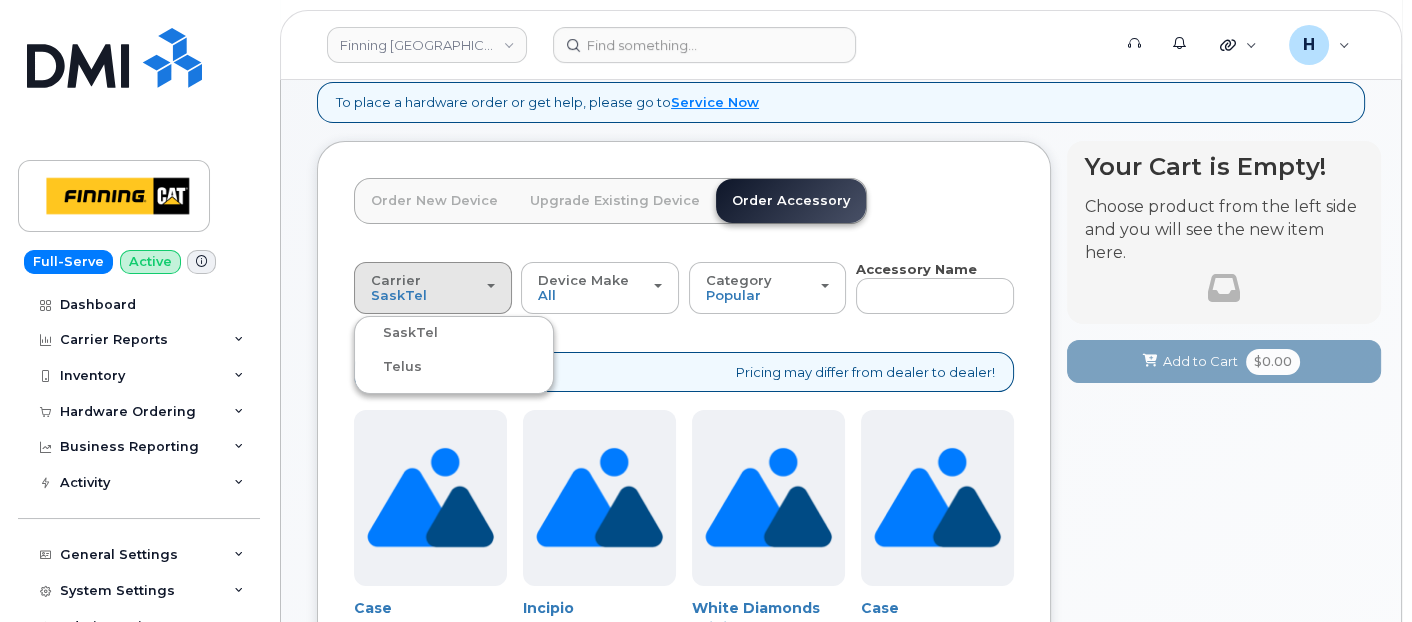 click on "Telus" at bounding box center (390, 367) 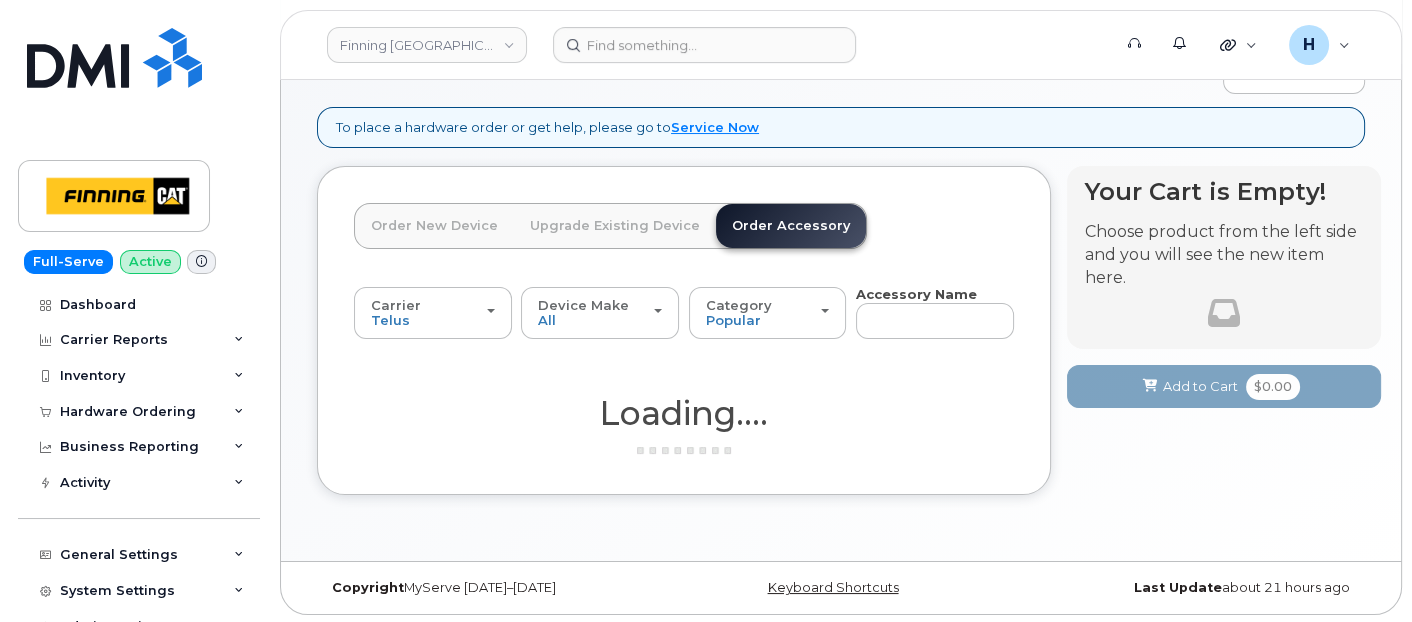 scroll, scrollTop: 222, scrollLeft: 0, axis: vertical 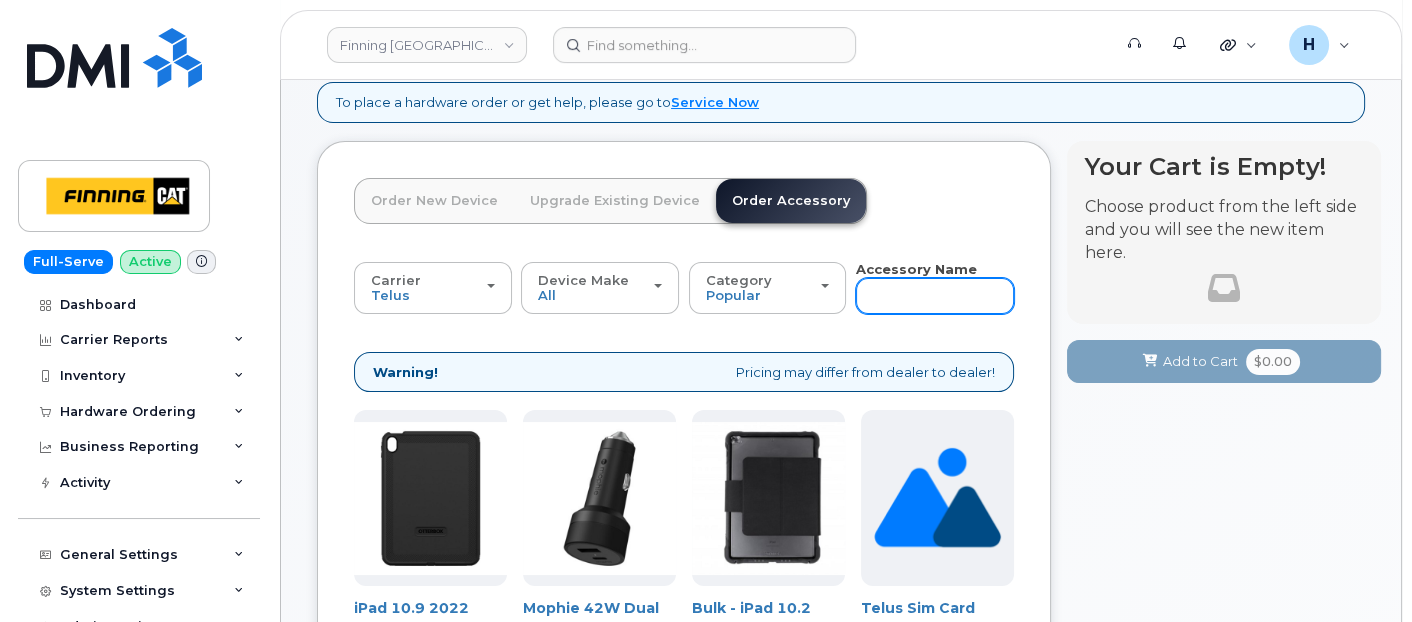 click at bounding box center (935, 296) 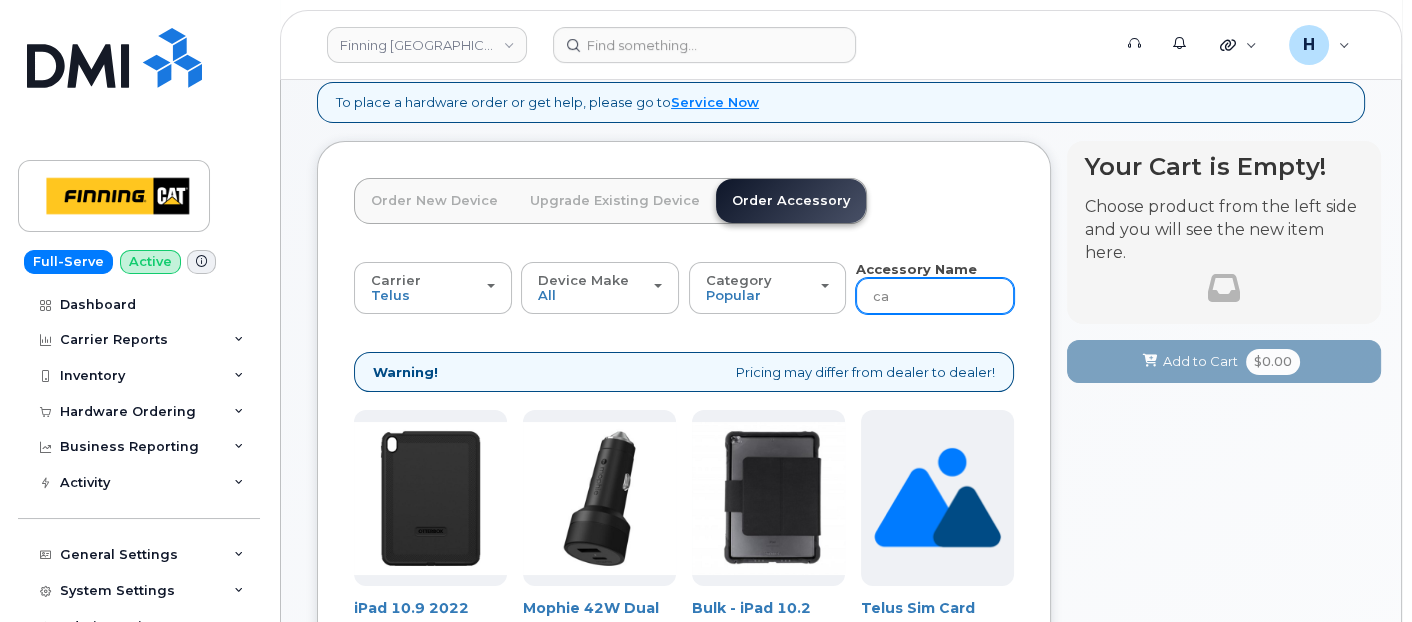 type on "car" 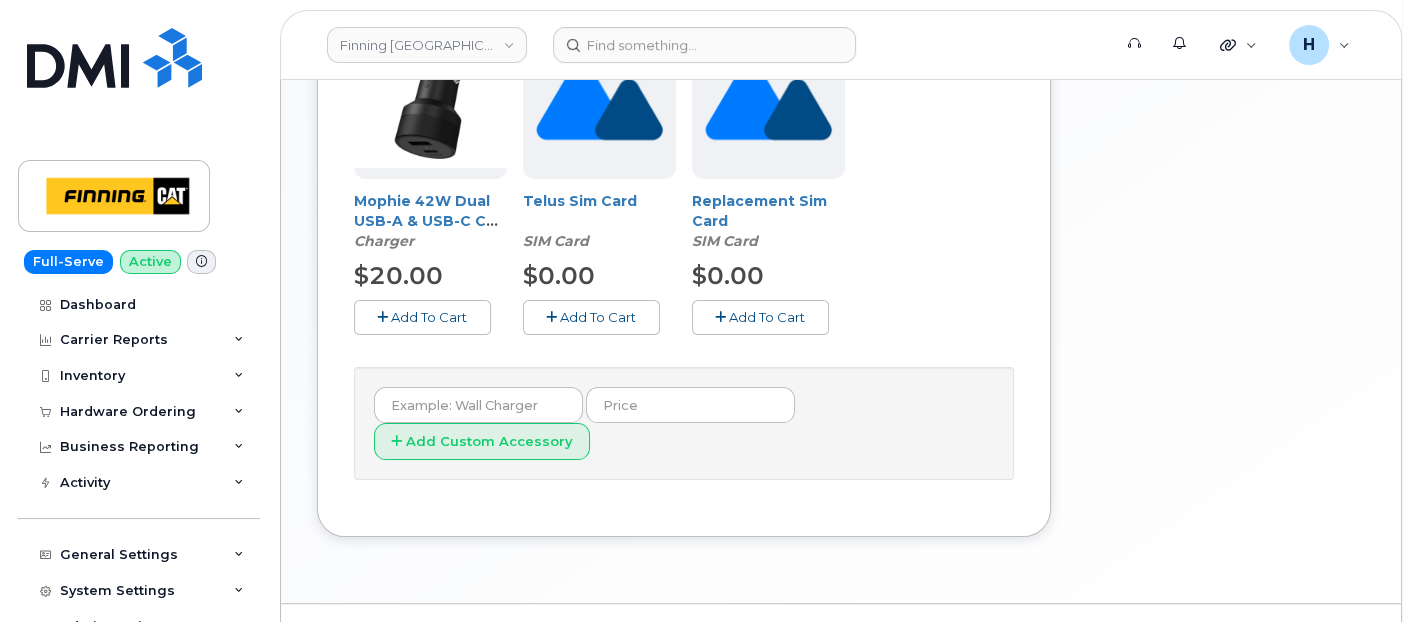 scroll, scrollTop: 633, scrollLeft: 0, axis: vertical 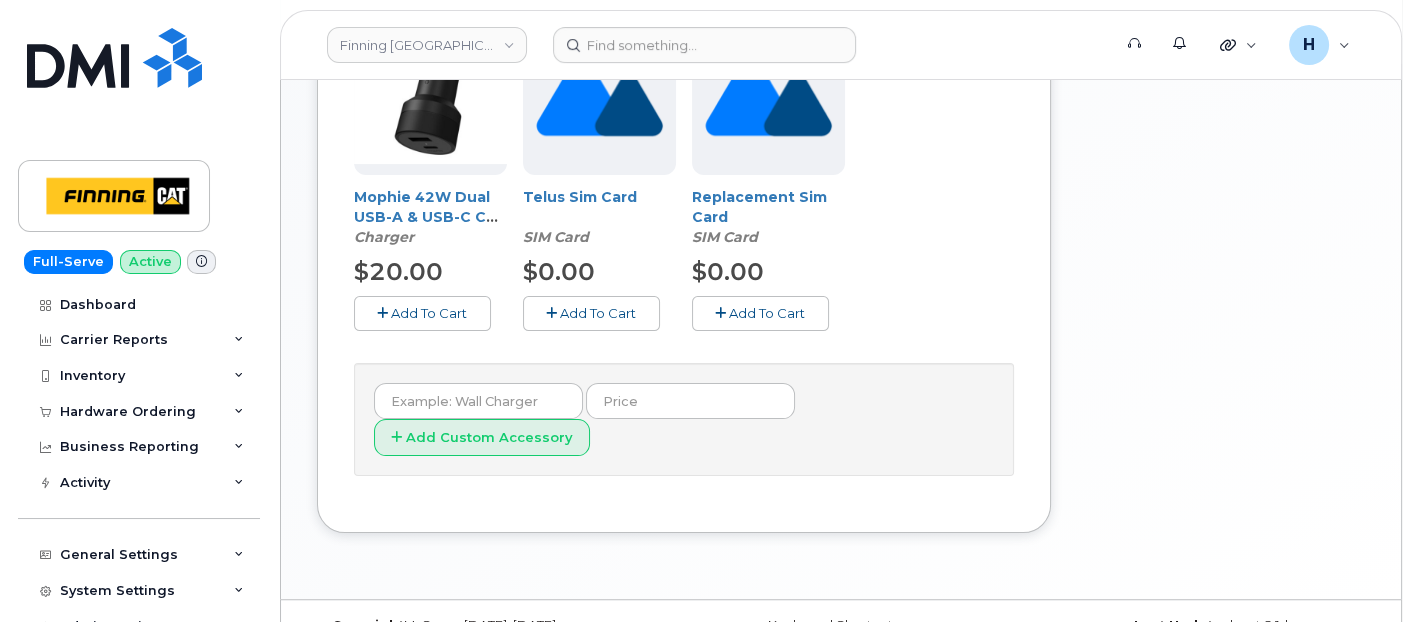 click on "Add To Cart" at bounding box center (429, 313) 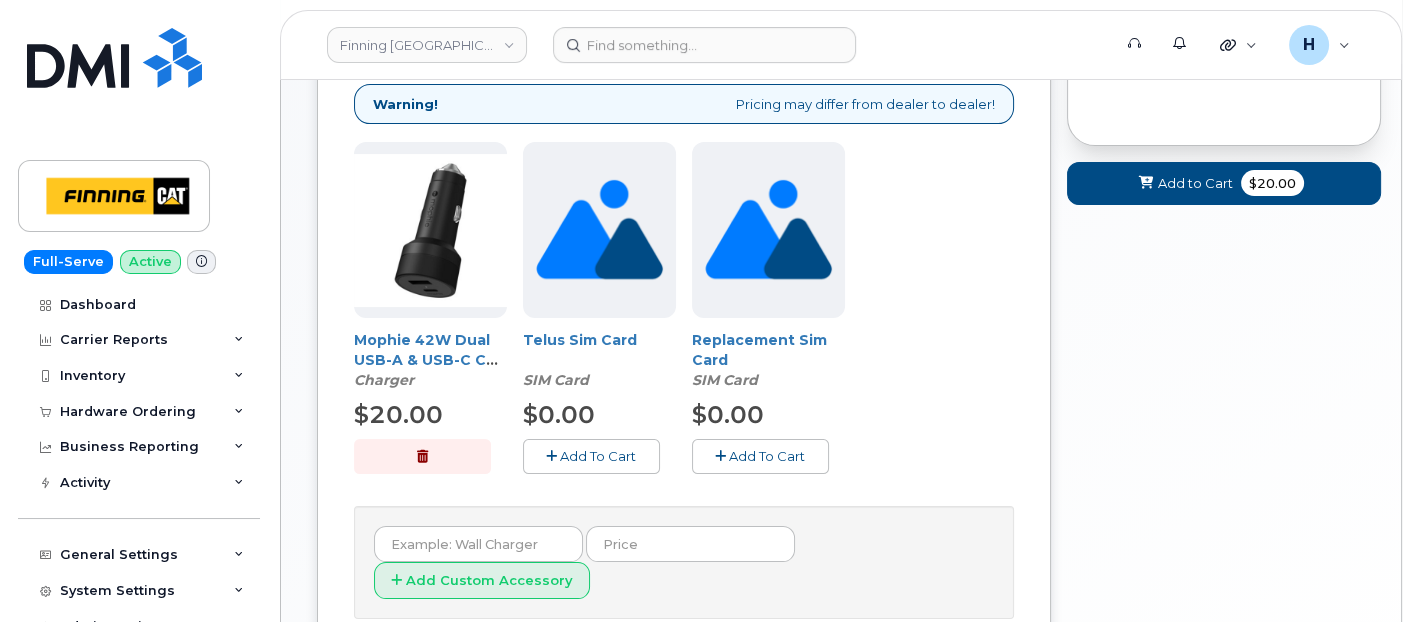 scroll, scrollTop: 411, scrollLeft: 0, axis: vertical 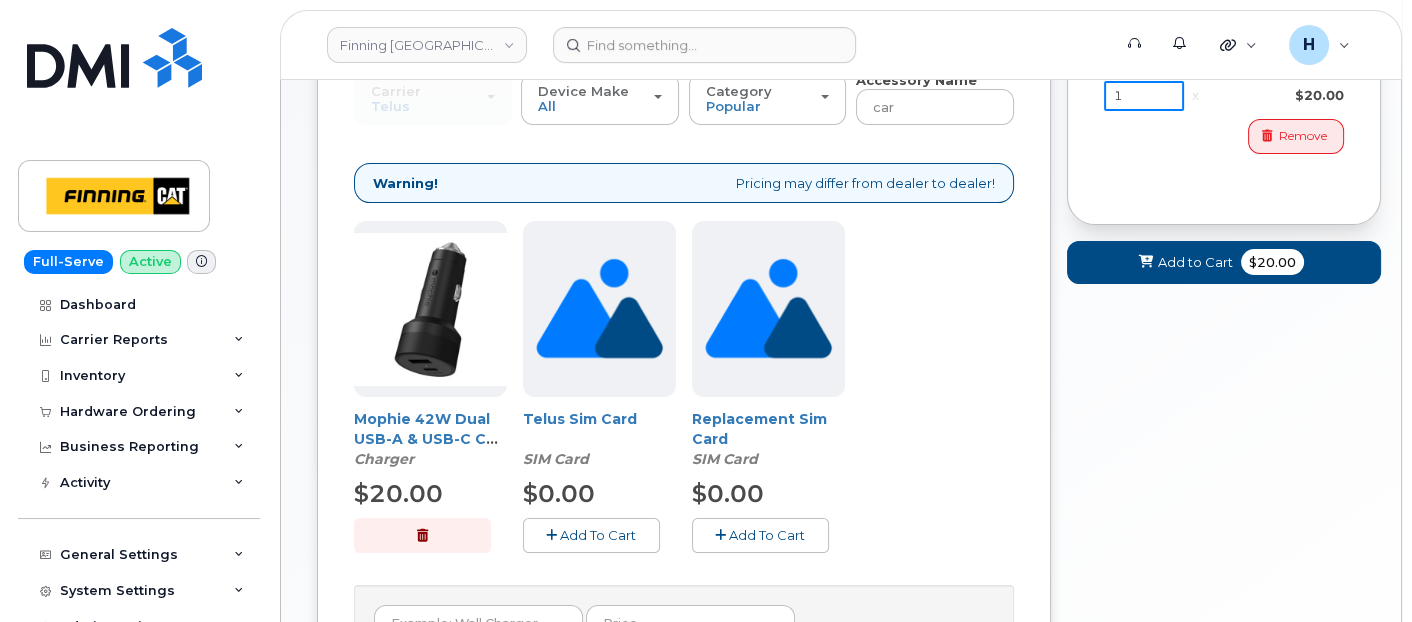 drag, startPoint x: 1149, startPoint y: 94, endPoint x: 1044, endPoint y: 103, distance: 105.38501 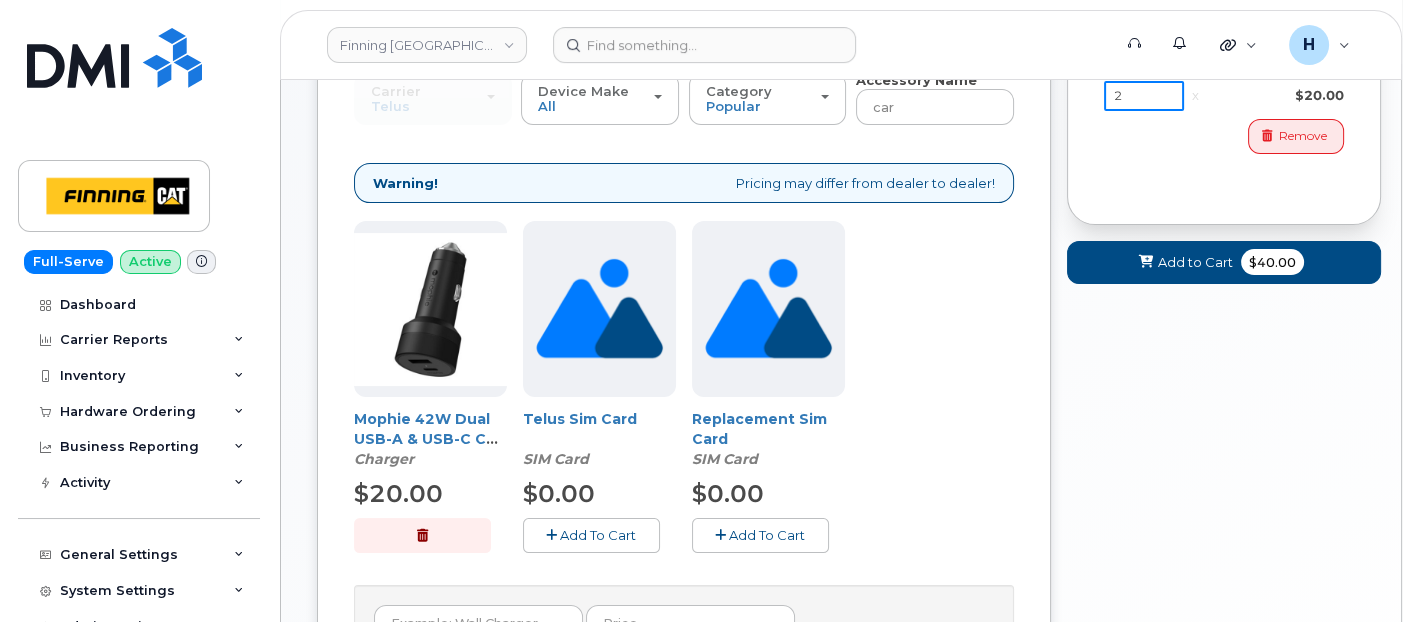type on "2" 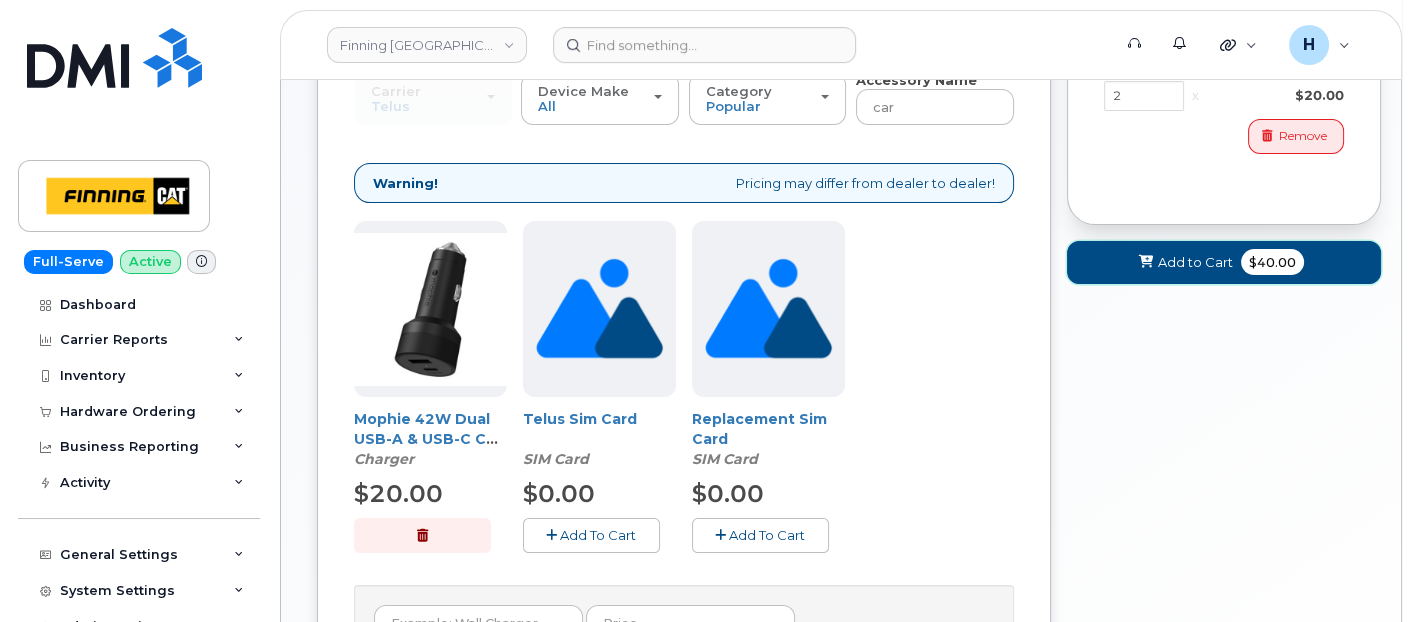 click on "Add to Cart" at bounding box center (1195, 262) 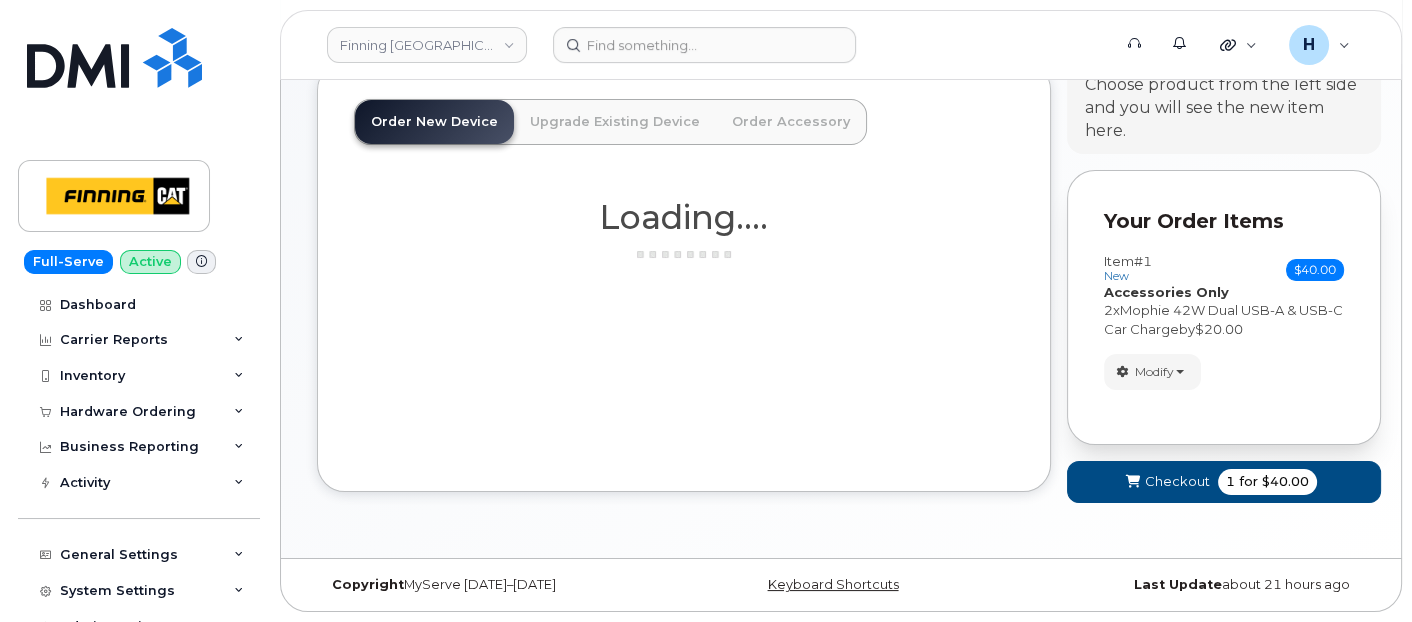scroll, scrollTop: 297, scrollLeft: 0, axis: vertical 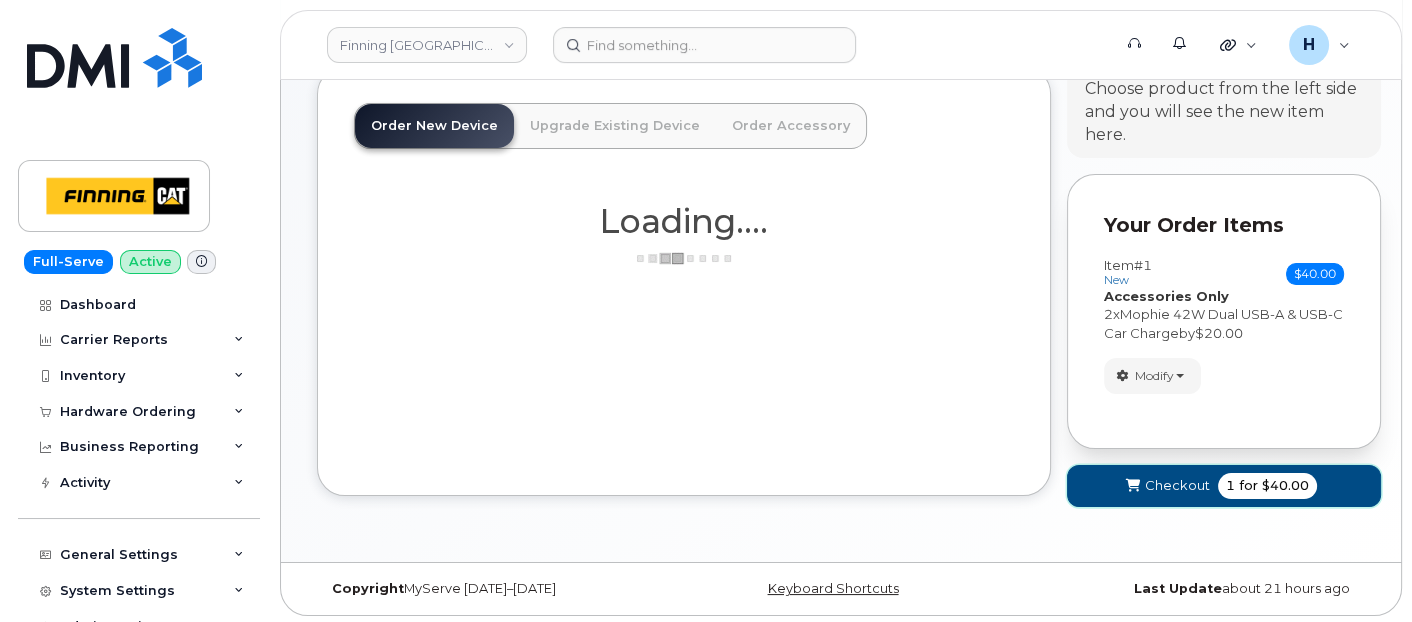 click on "Checkout" at bounding box center (1177, 485) 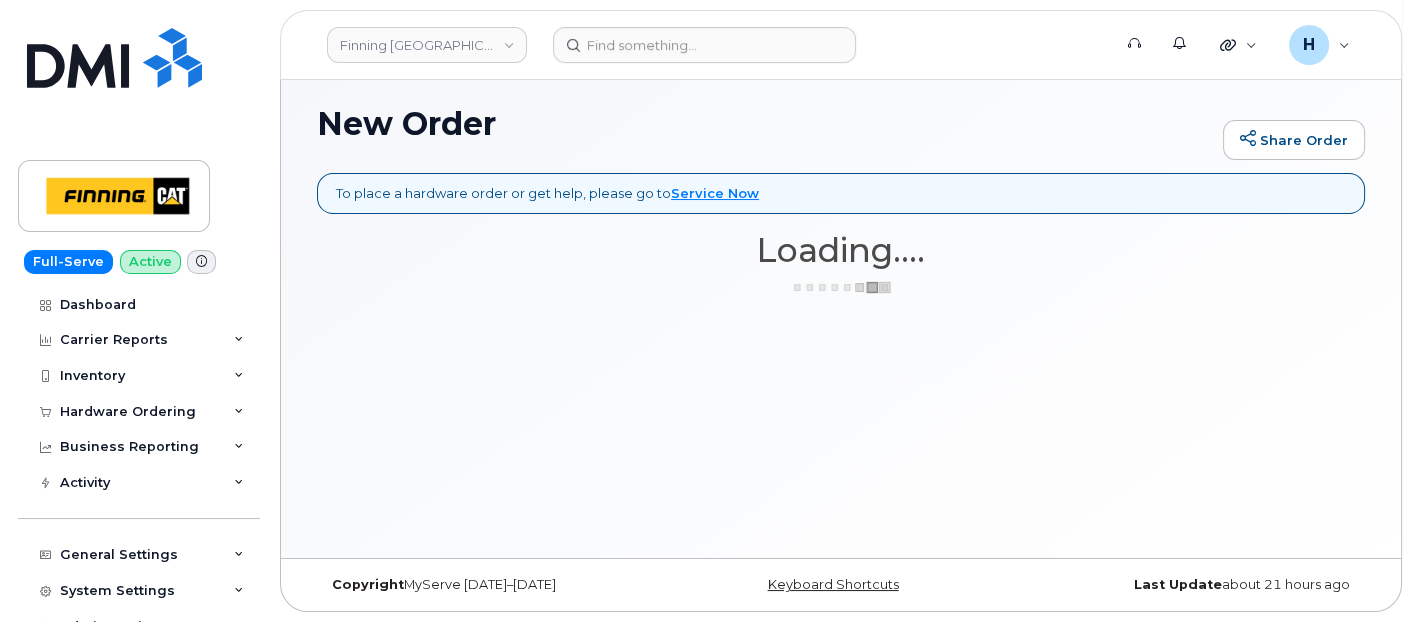 scroll, scrollTop: 130, scrollLeft: 0, axis: vertical 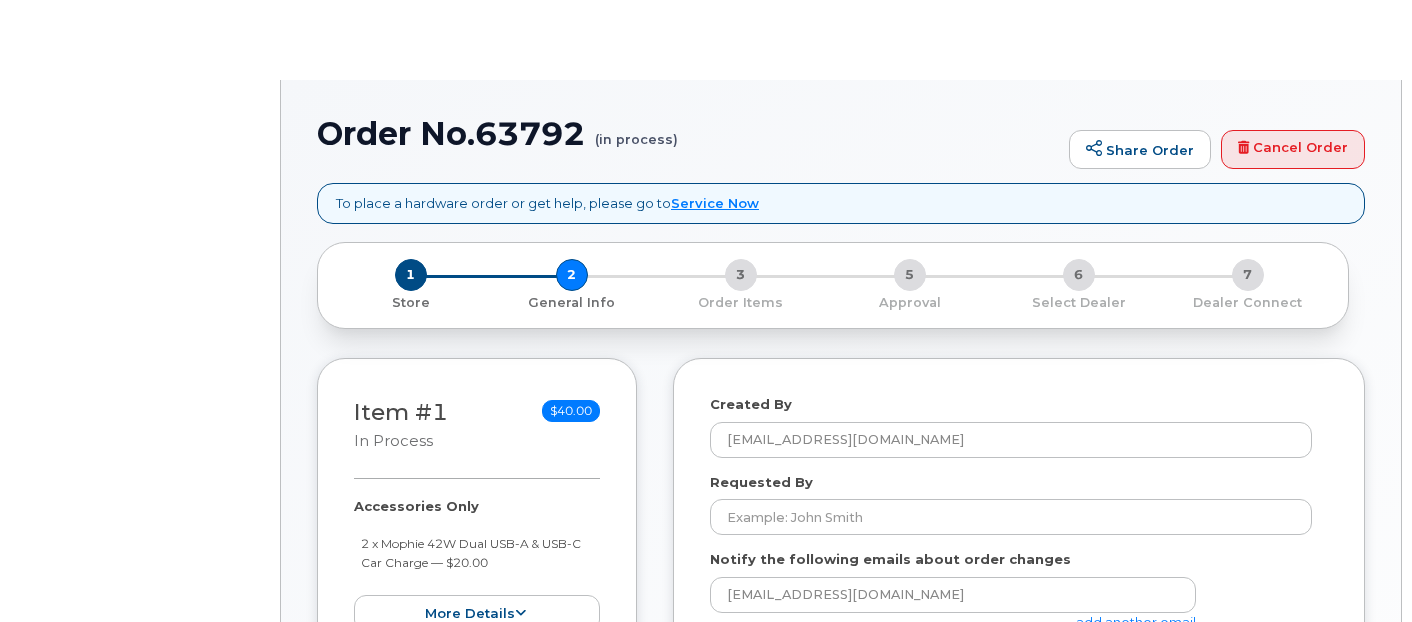select 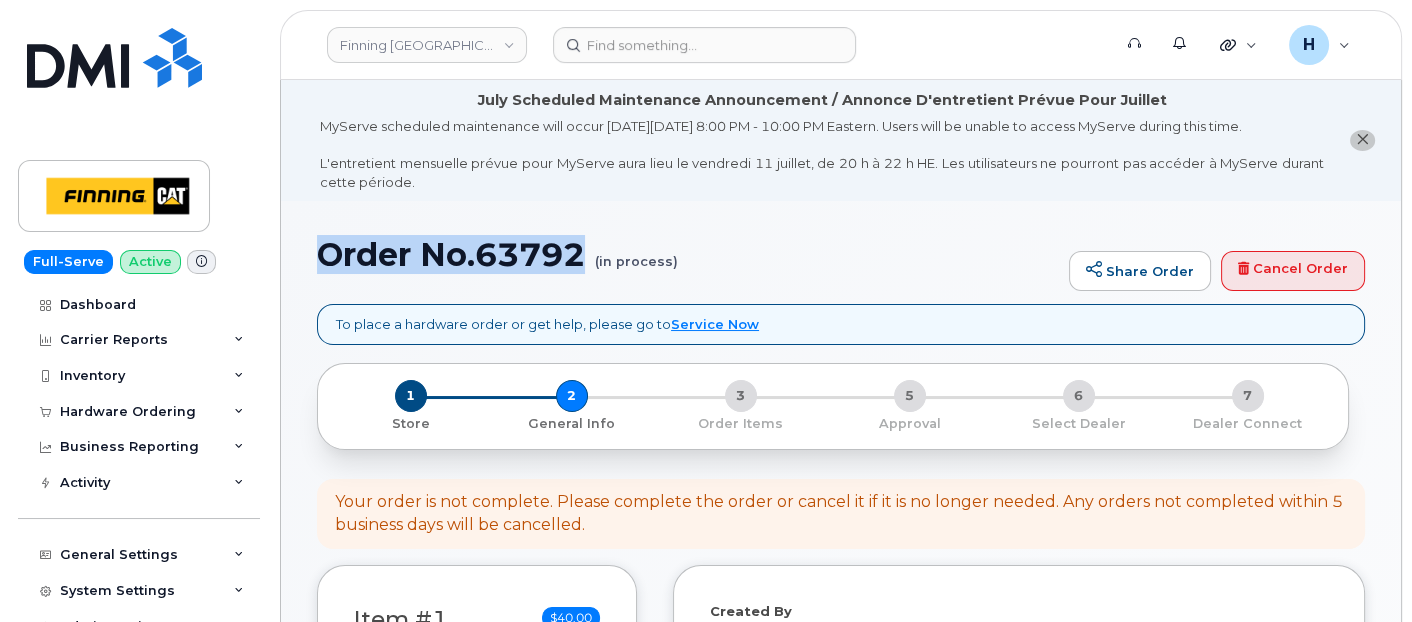 drag, startPoint x: 305, startPoint y: 253, endPoint x: 580, endPoint y: 257, distance: 275.02908 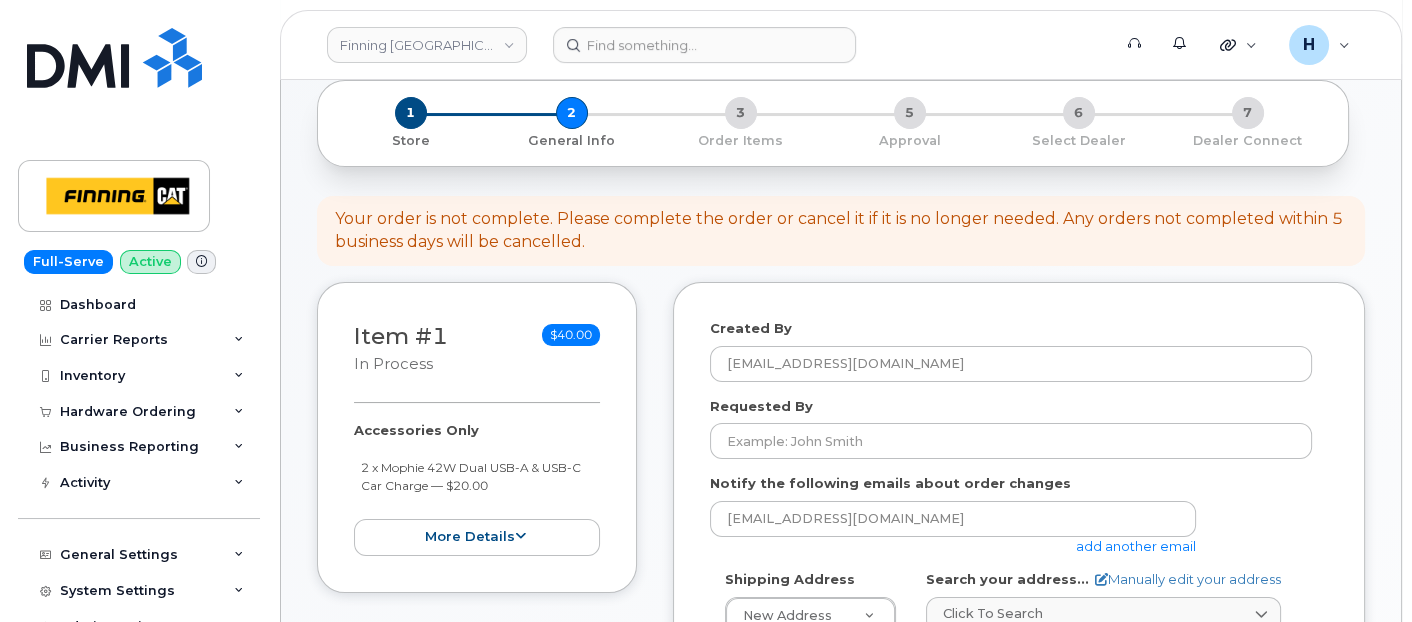 scroll, scrollTop: 333, scrollLeft: 0, axis: vertical 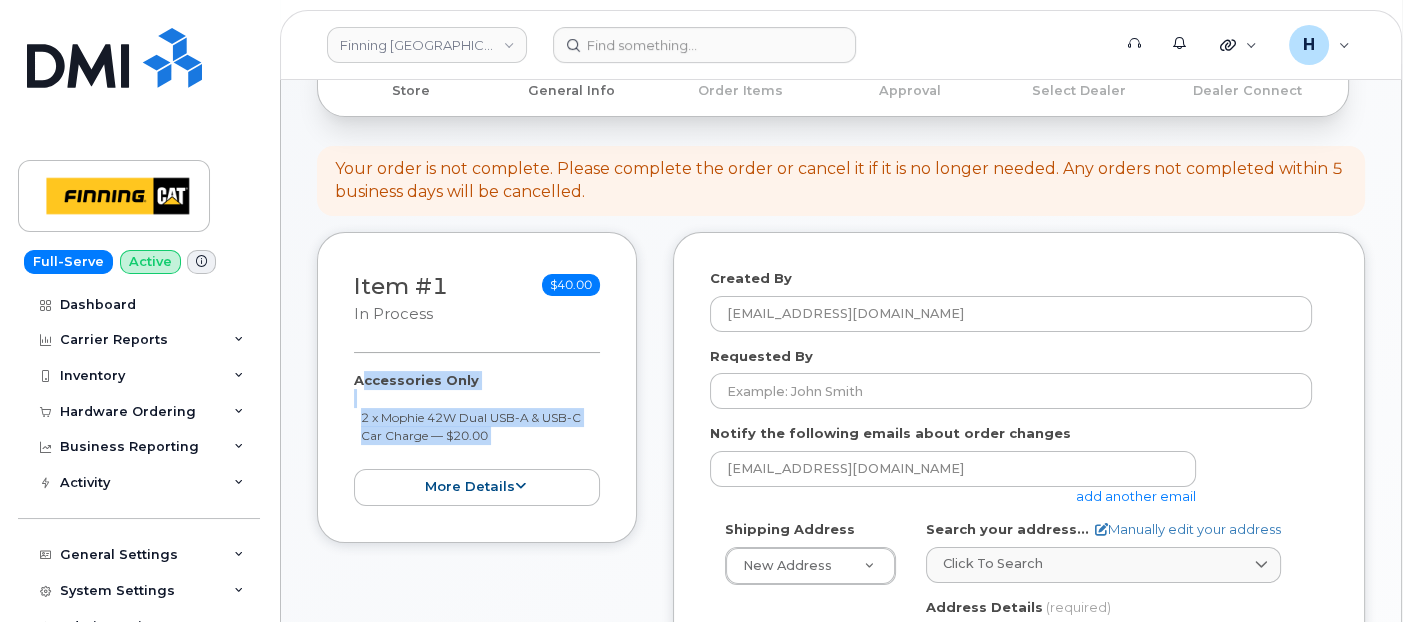 drag, startPoint x: 360, startPoint y: 369, endPoint x: 522, endPoint y: 448, distance: 180.23596 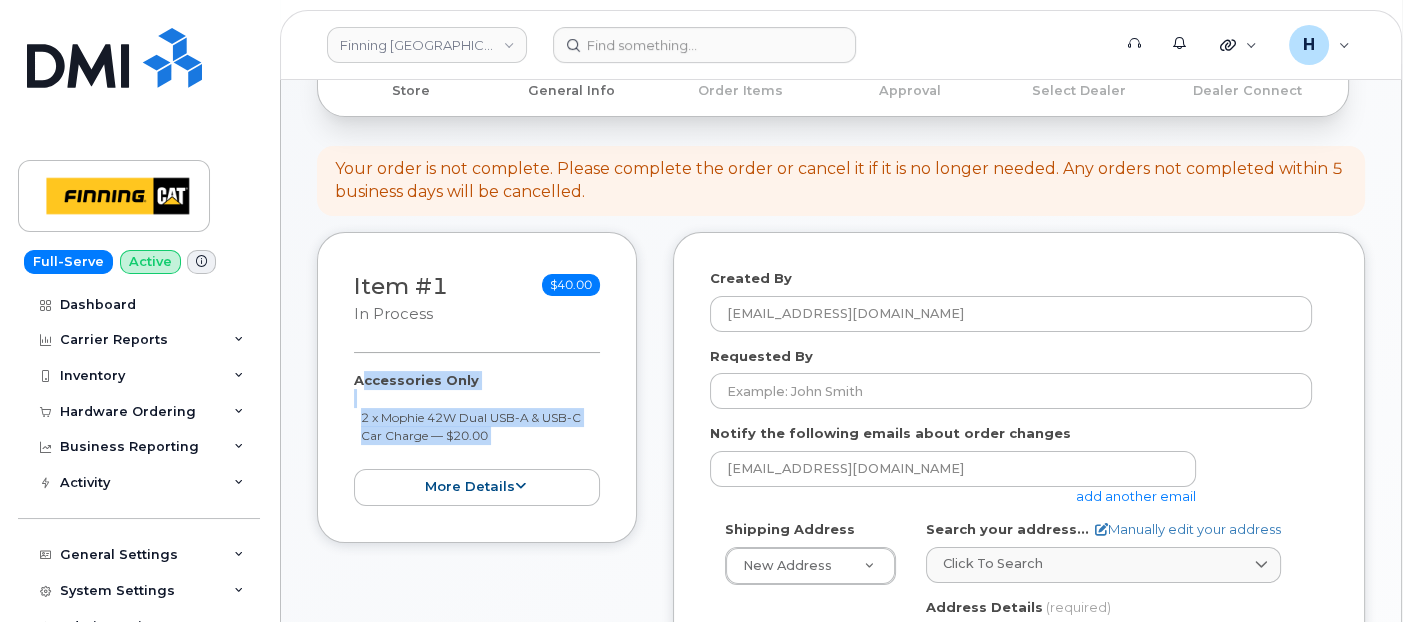 click on "Accessories Only
2 x Mophie 42W Dual USB-A & USB-C Car Charge
—
$20.00
more details" at bounding box center (477, 438) 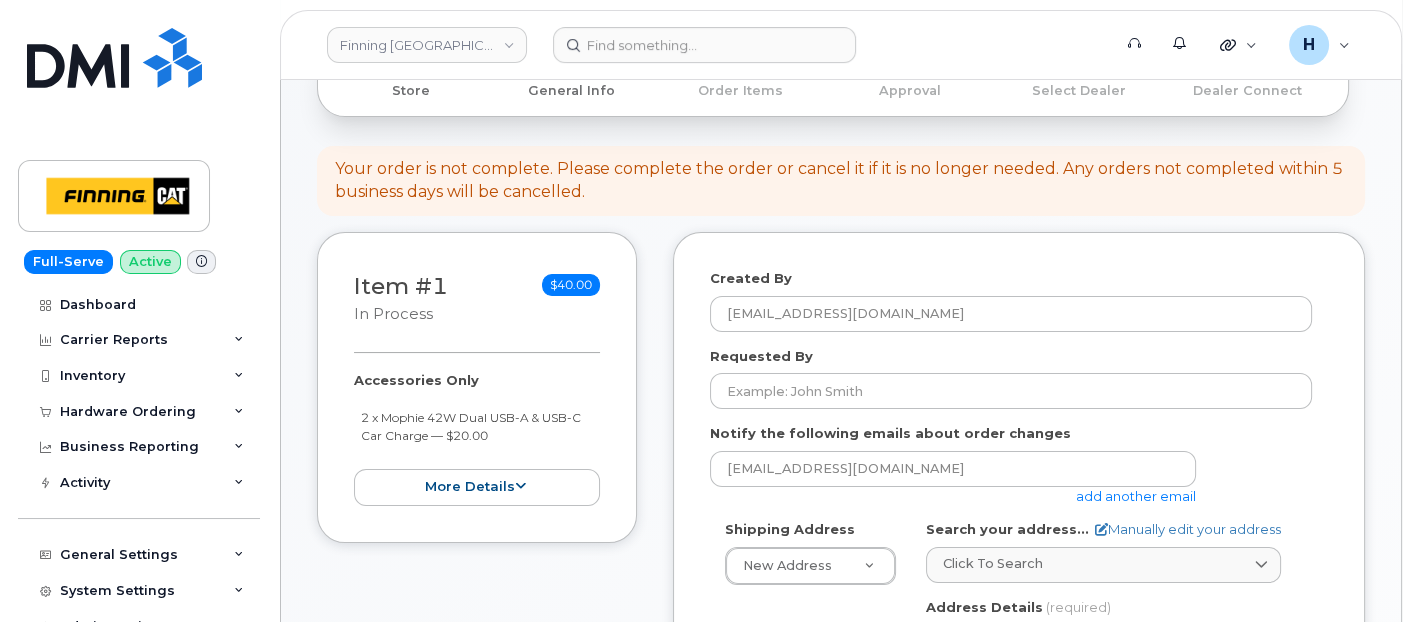 click on "Accessories Only
2 x Mophie 42W Dual USB-A & USB-C Car Charge
—
$20.00
more details" at bounding box center (477, 438) 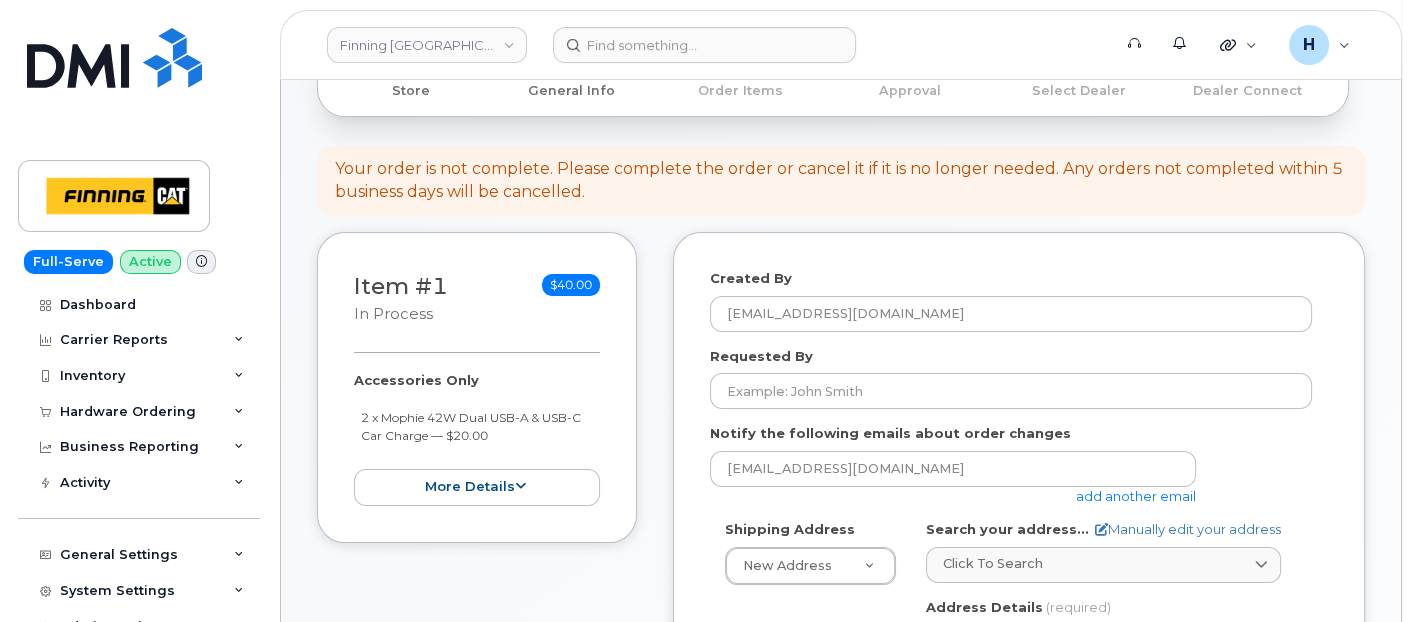 drag, startPoint x: 349, startPoint y: 378, endPoint x: 508, endPoint y: 432, distance: 167.91962 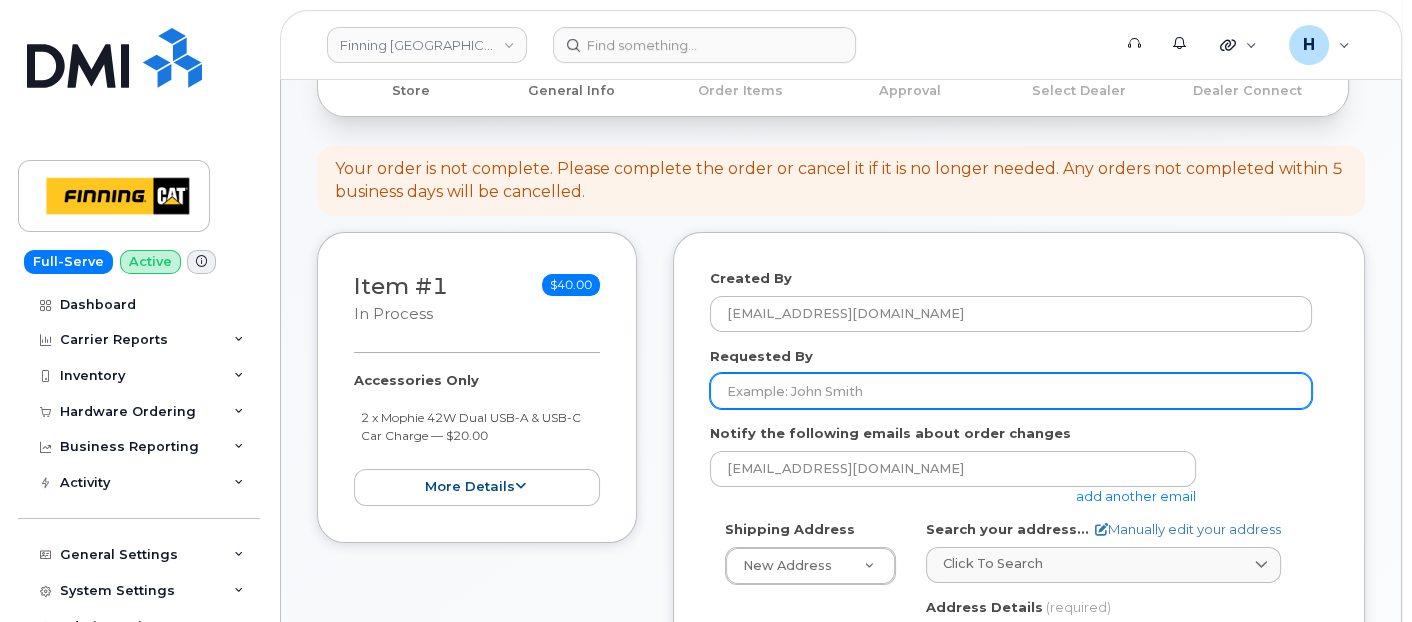 drag, startPoint x: 771, startPoint y: 395, endPoint x: 0, endPoint y: 580, distance: 792.8846 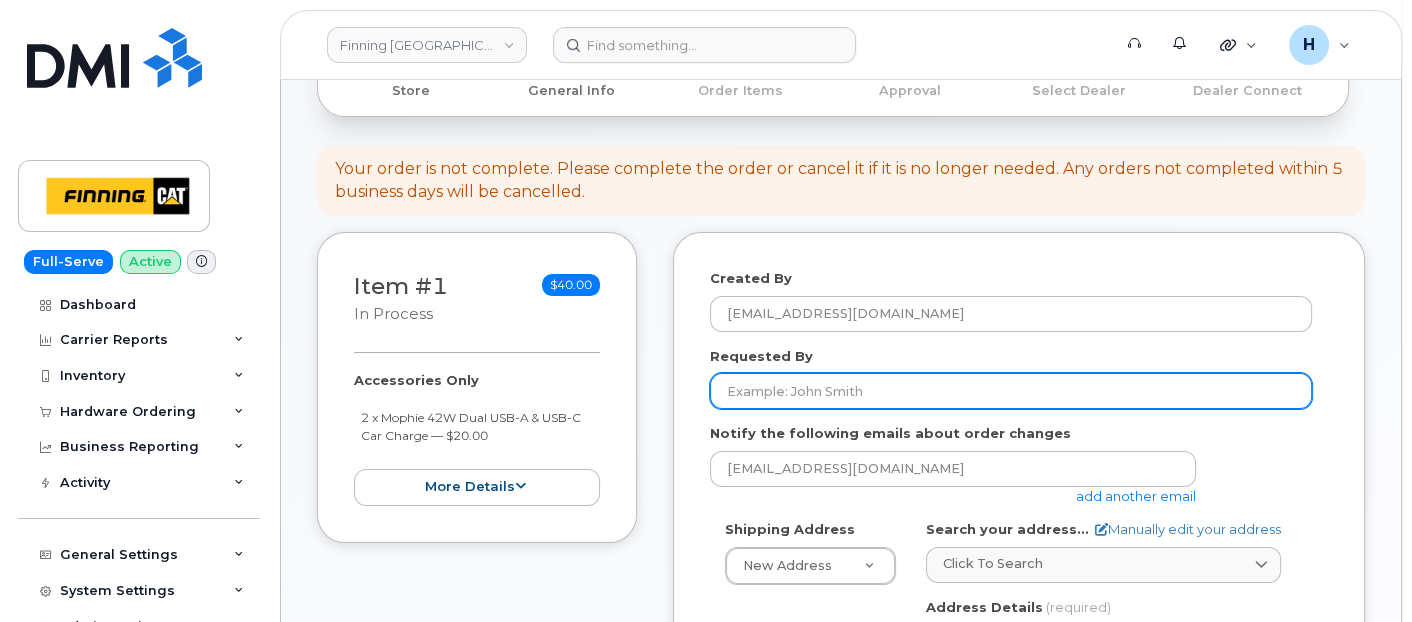 click on "Requested By" at bounding box center [1011, 391] 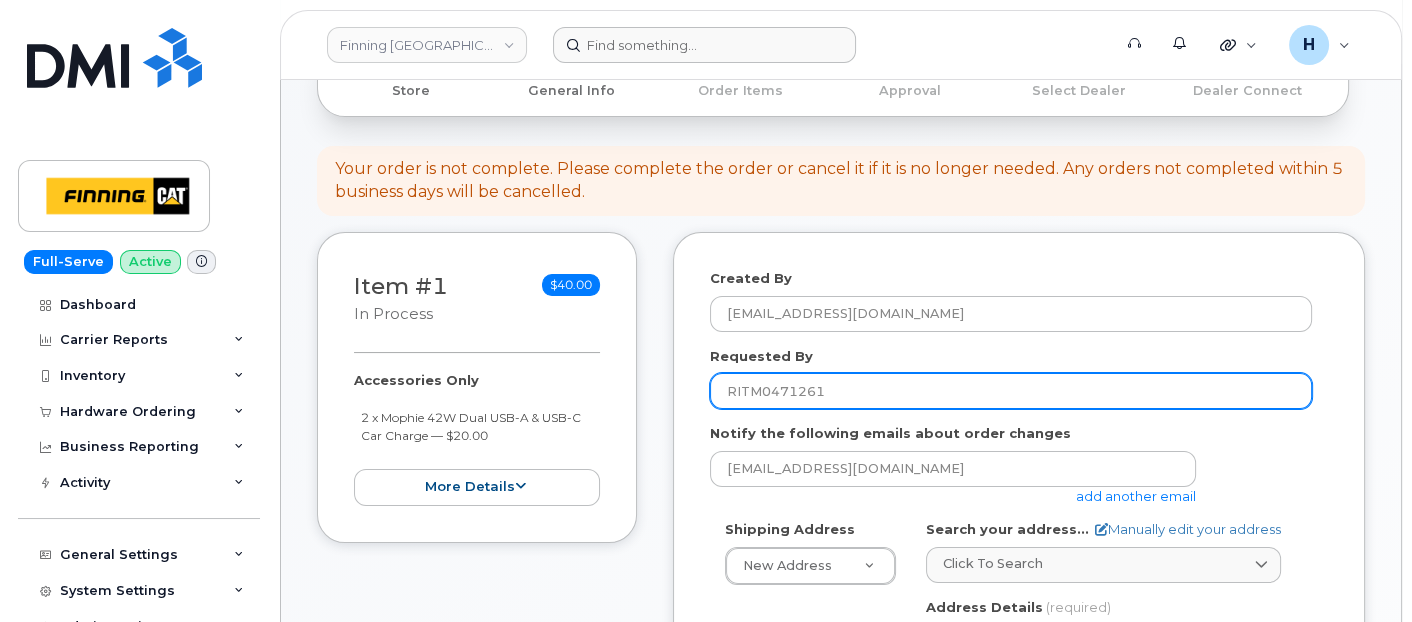 type on "RITM0471261" 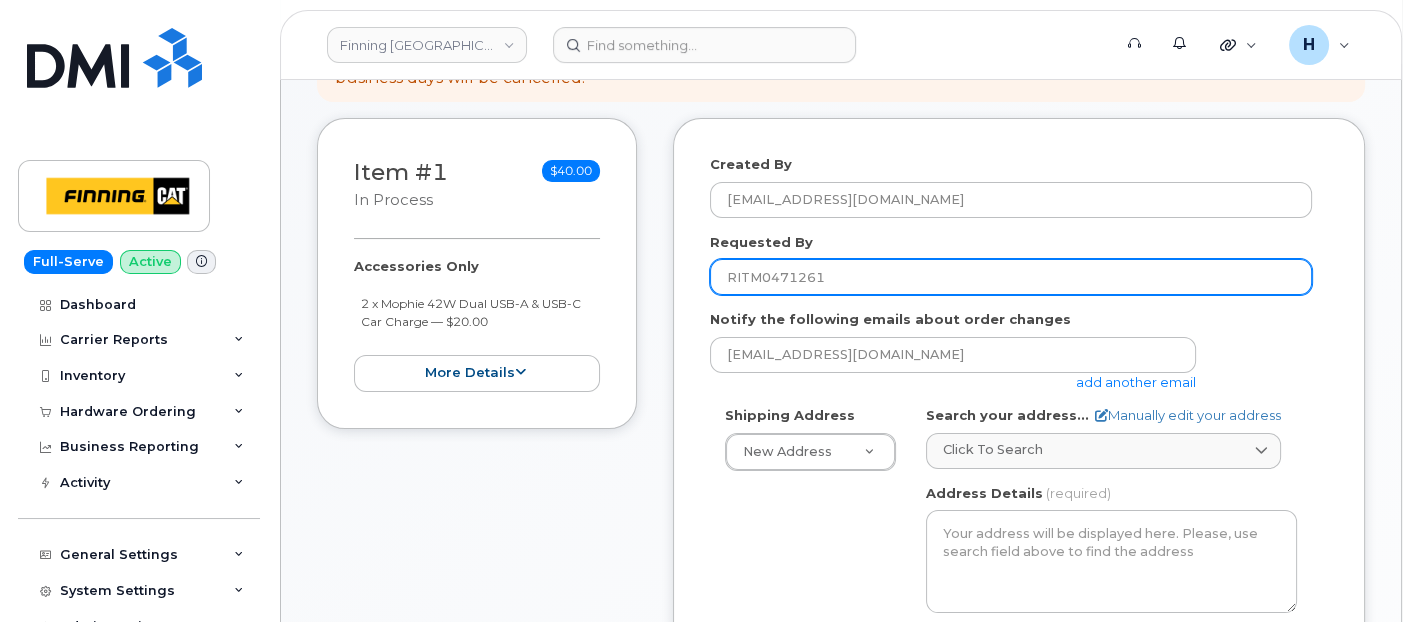 scroll, scrollTop: 555, scrollLeft: 0, axis: vertical 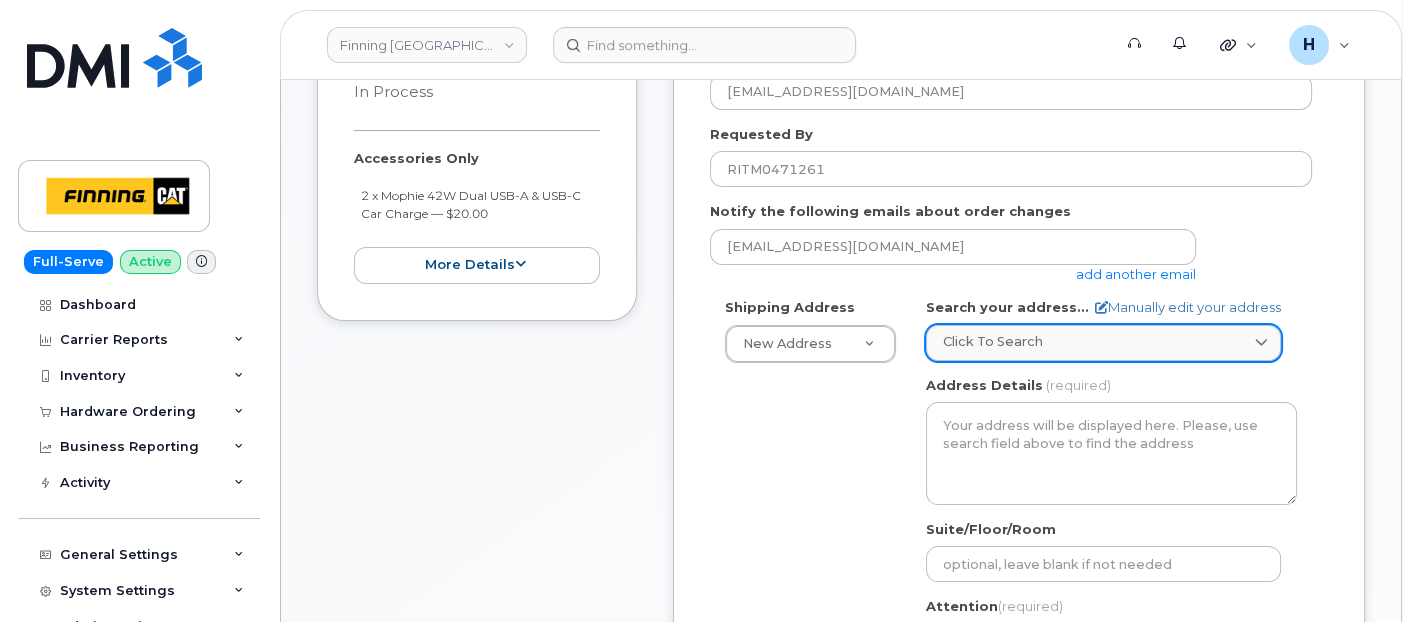 click on "Click to search" 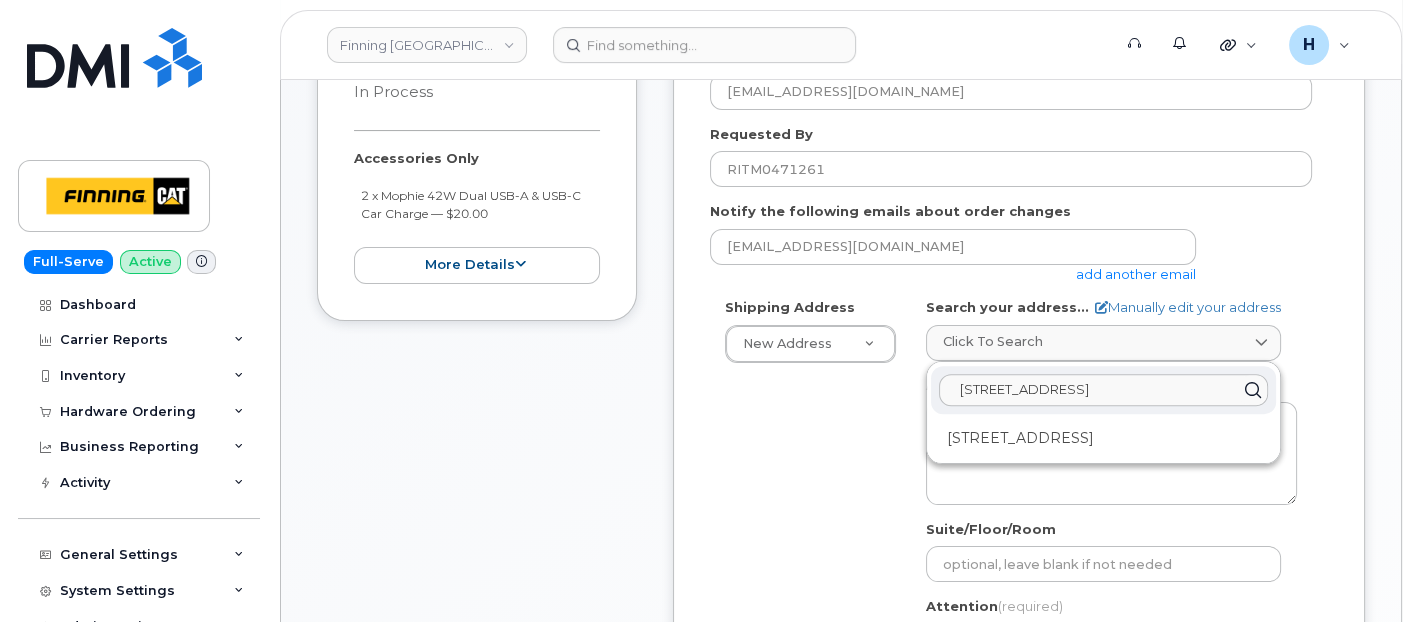 type on "19100 94 Ave" 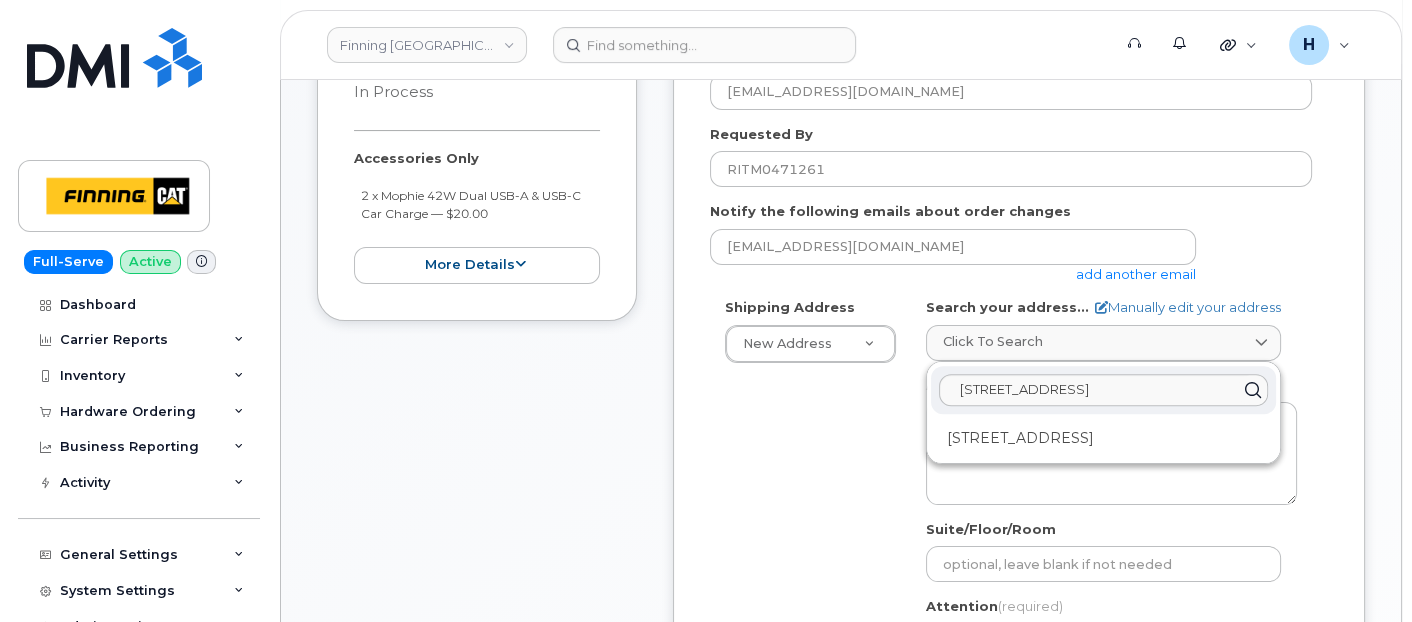 click on "19100 94 Ave Surrey BC V4N 5C3" 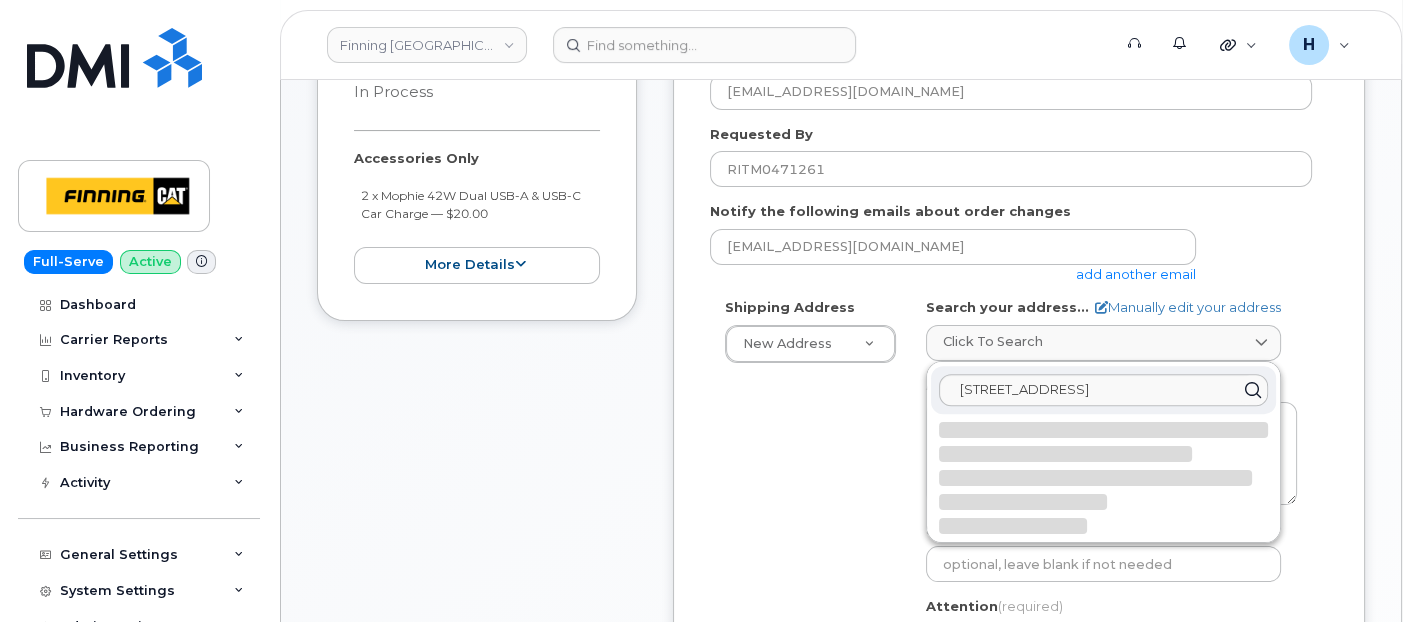 select 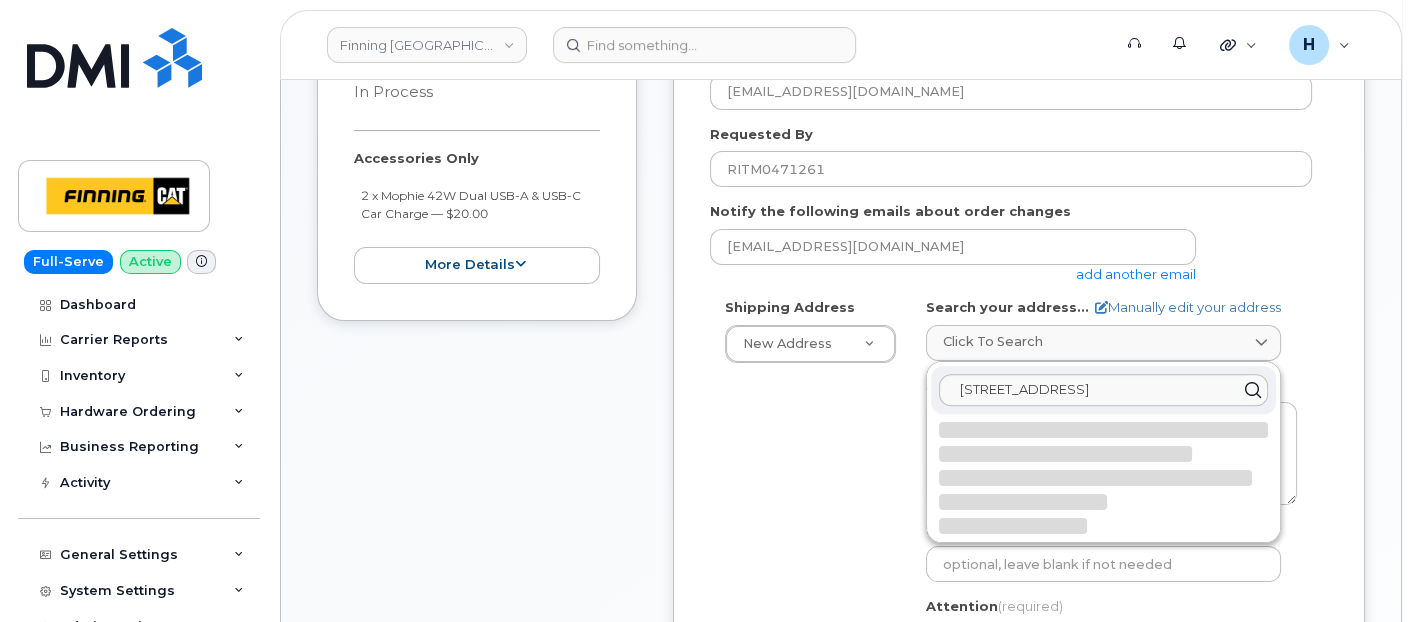 type on "19100 94 Ave
SURREY BC V4N 5C3
CANADA" 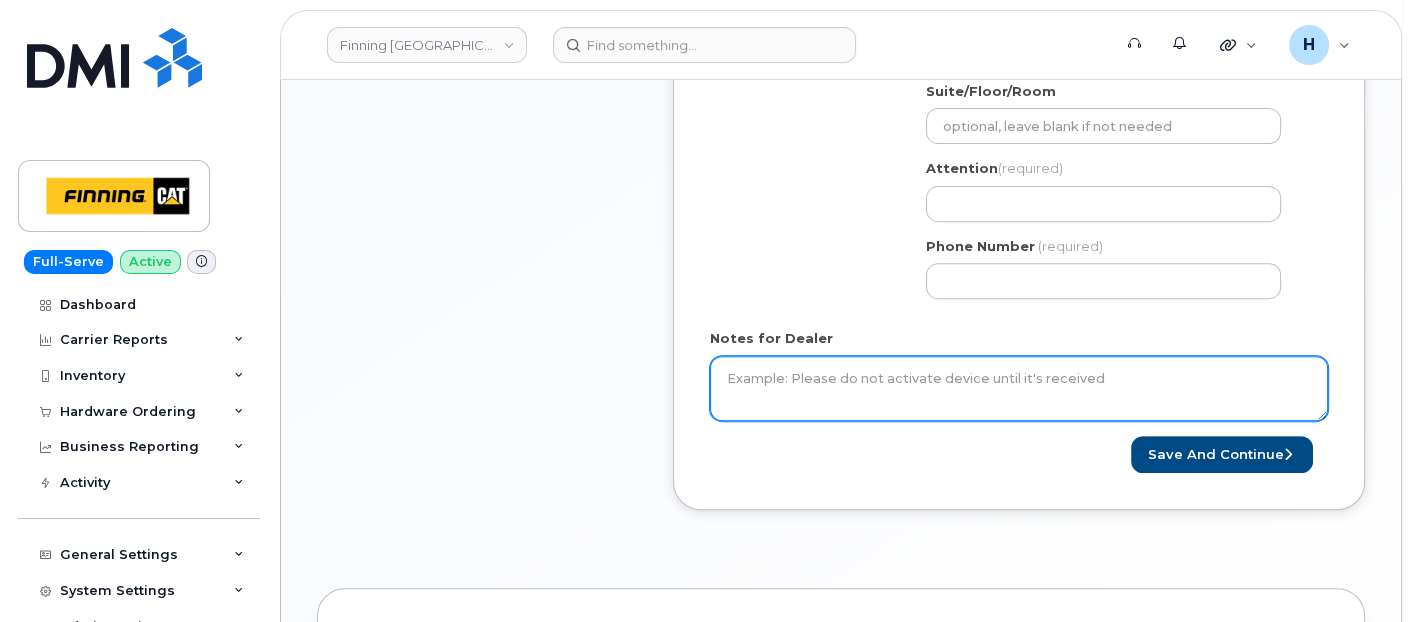 scroll, scrollTop: 1000, scrollLeft: 0, axis: vertical 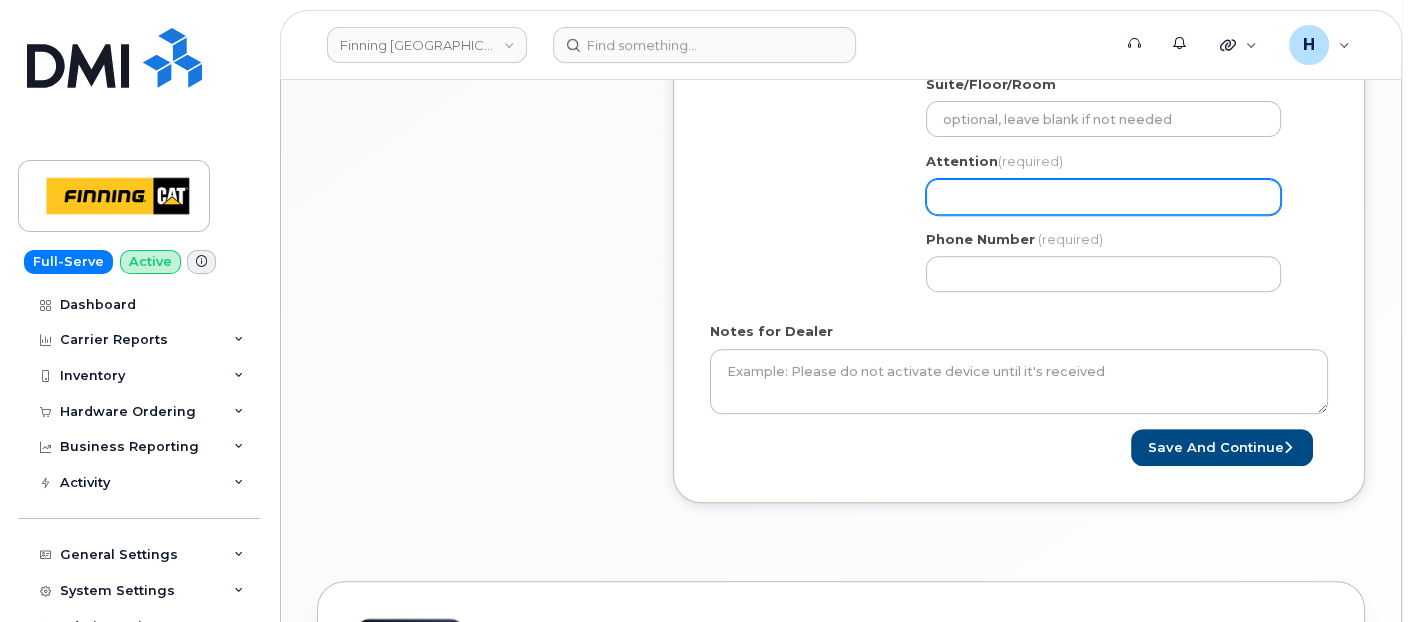 click on "Attention
(required)" at bounding box center [1103, 197] 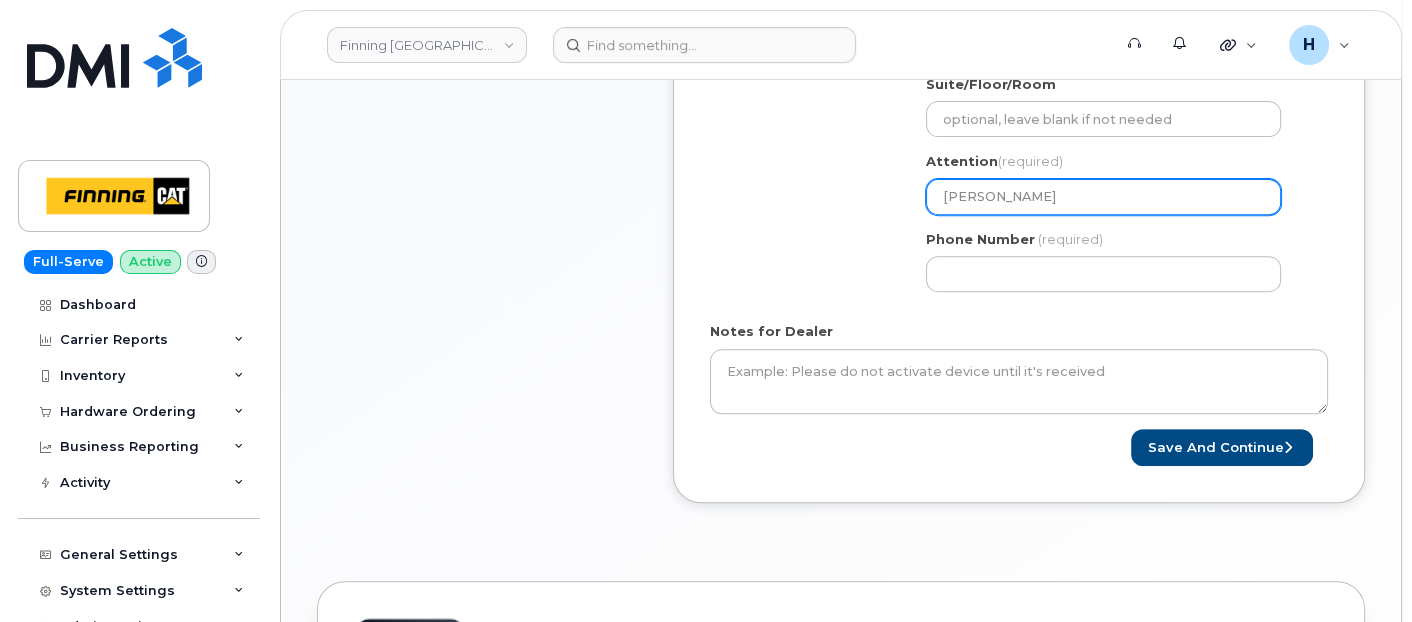 type on "[PERSON_NAME]" 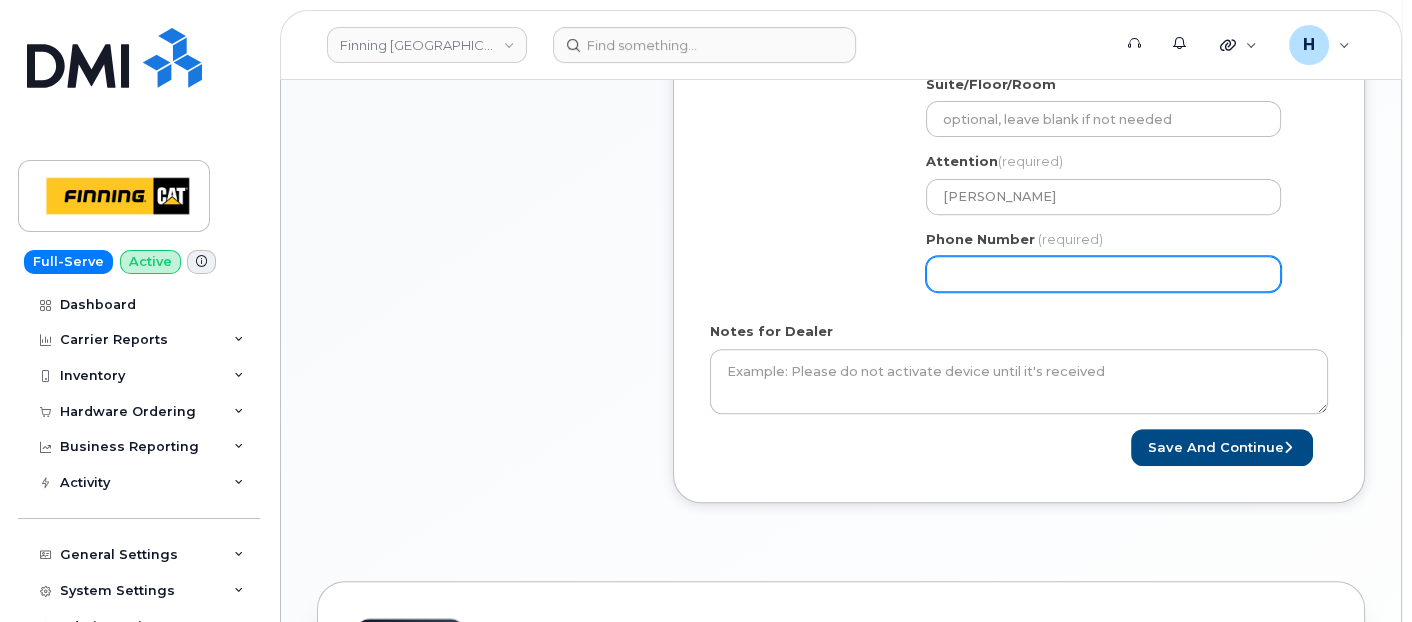 click on "Phone Number" at bounding box center (1103, 274) 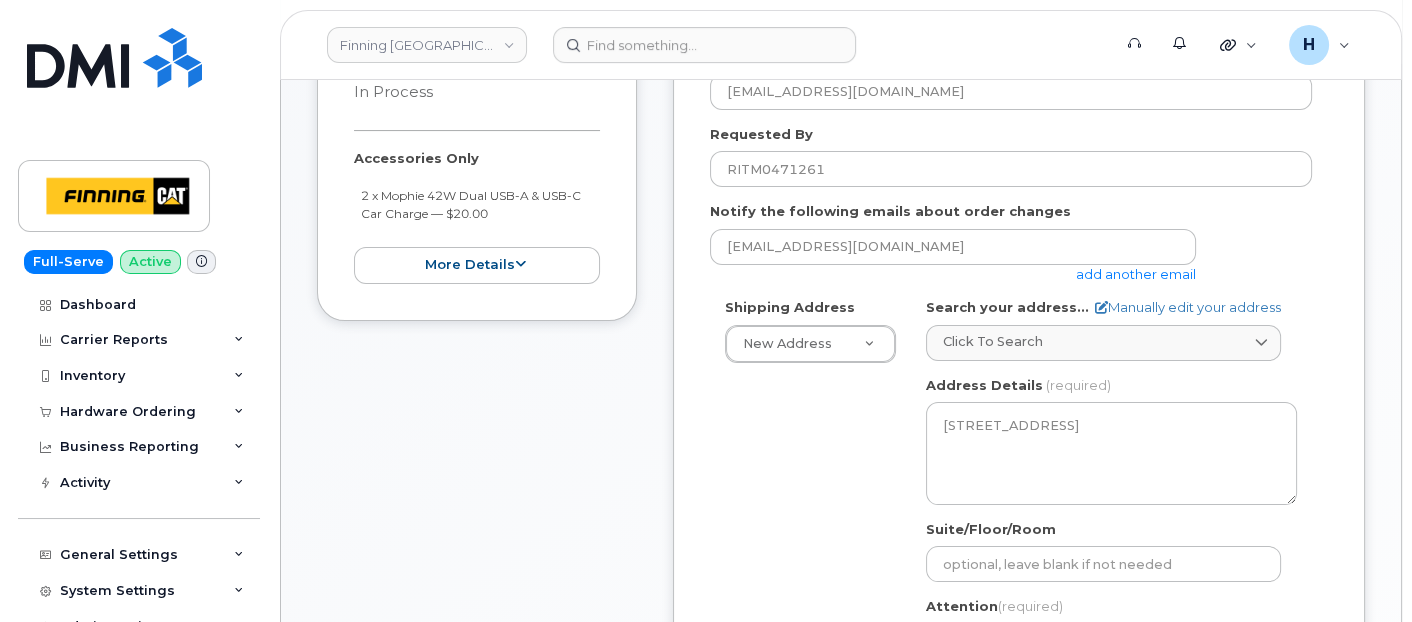 scroll, scrollTop: 333, scrollLeft: 0, axis: vertical 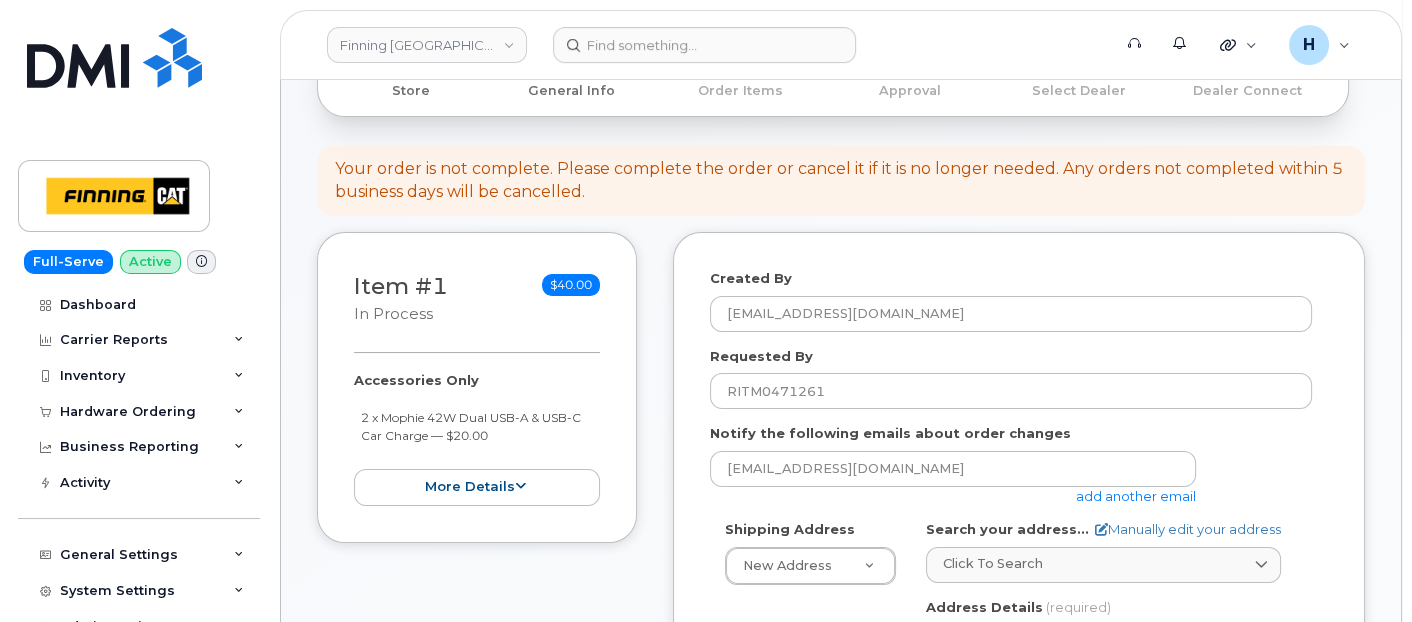 type on "6048812600" 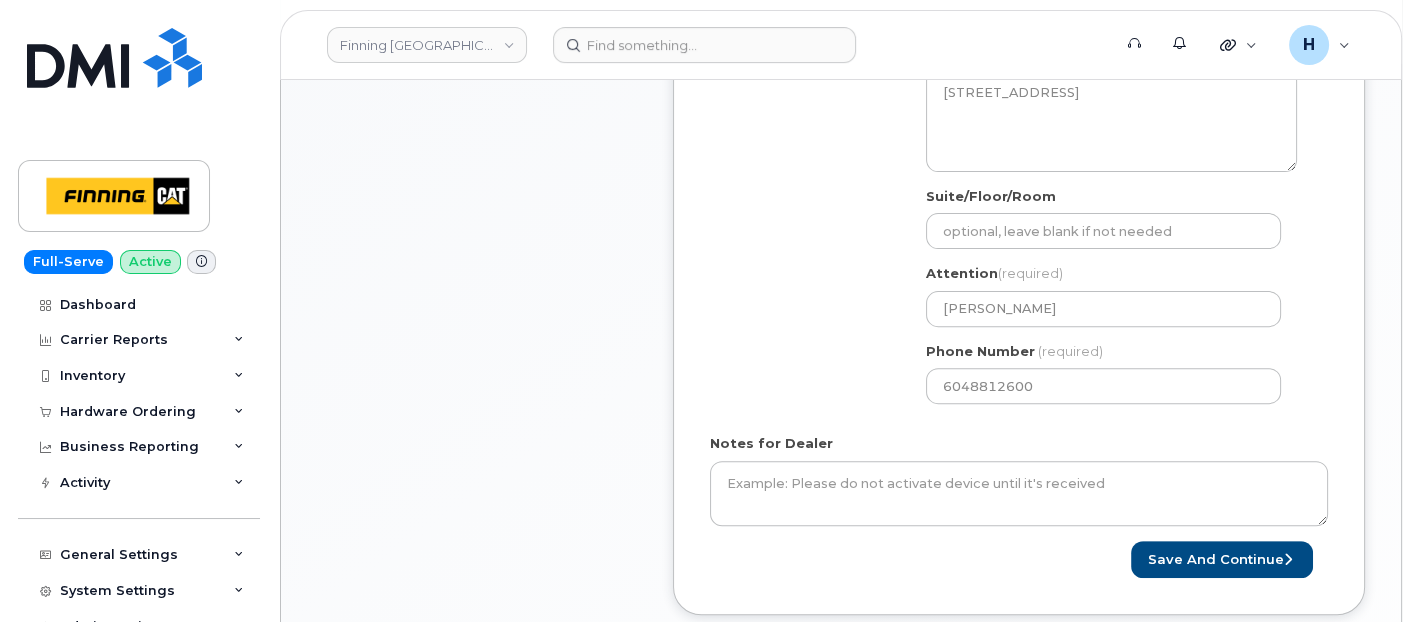 scroll, scrollTop: 1111, scrollLeft: 0, axis: vertical 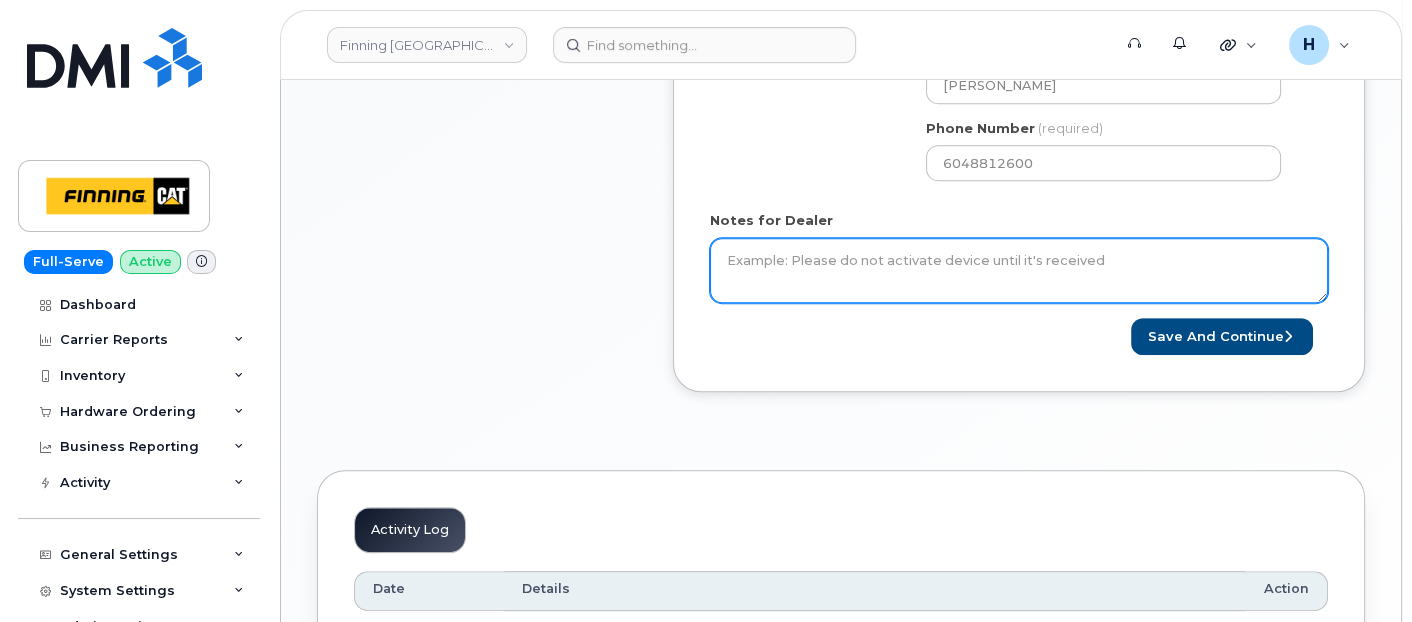 click on "Notes for Dealer" at bounding box center [1019, 271] 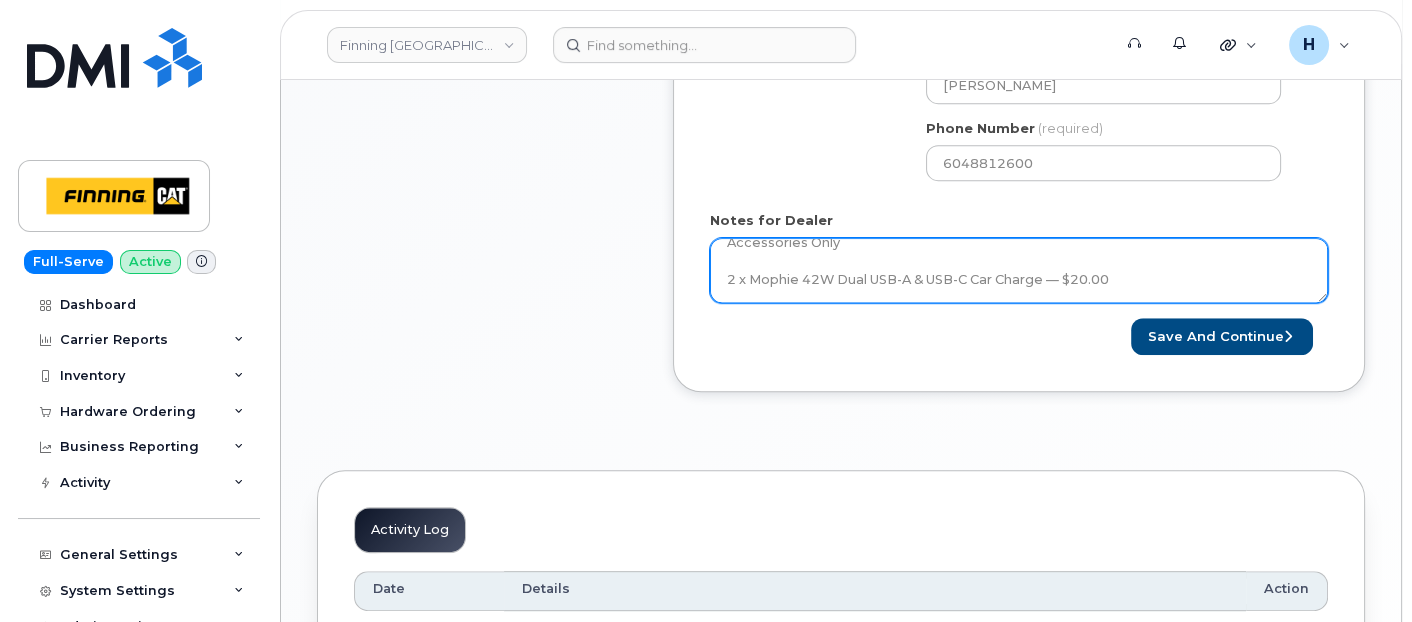 scroll, scrollTop: 39, scrollLeft: 0, axis: vertical 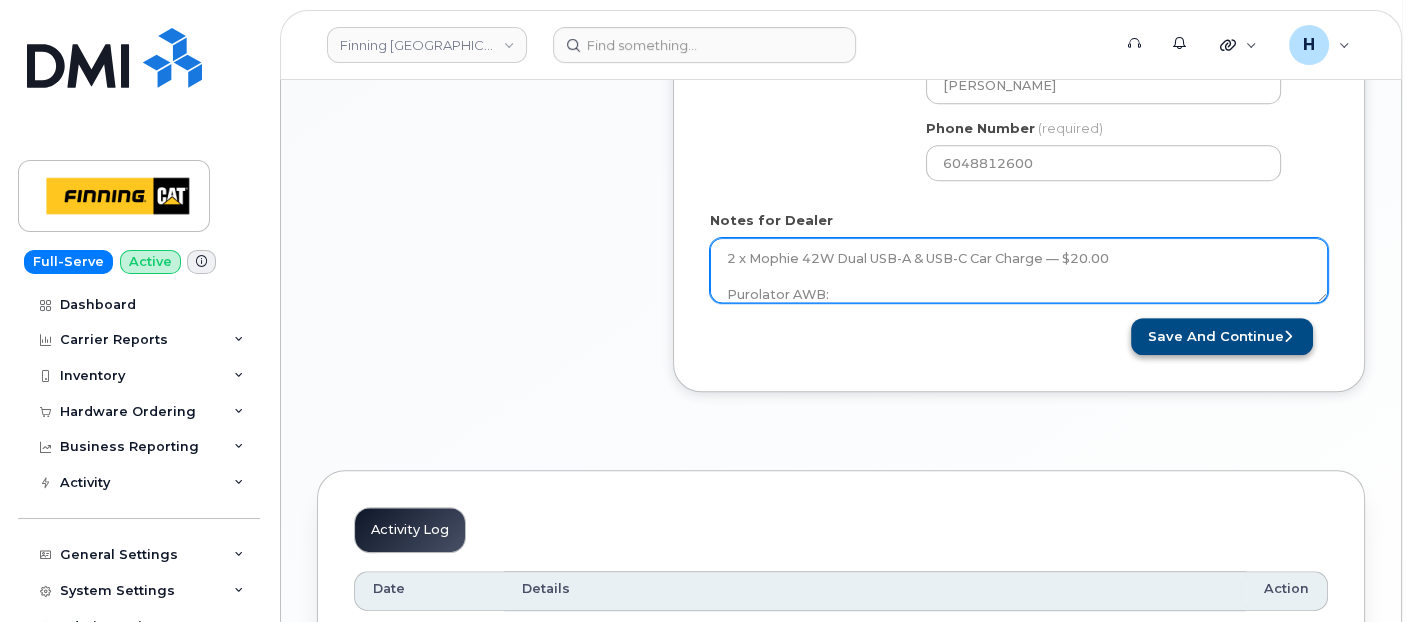 type on "Accessories Only
2 x Mophie 42W Dual USB-A & USB-C Car Charge — $20.00
Purolator AWB:" 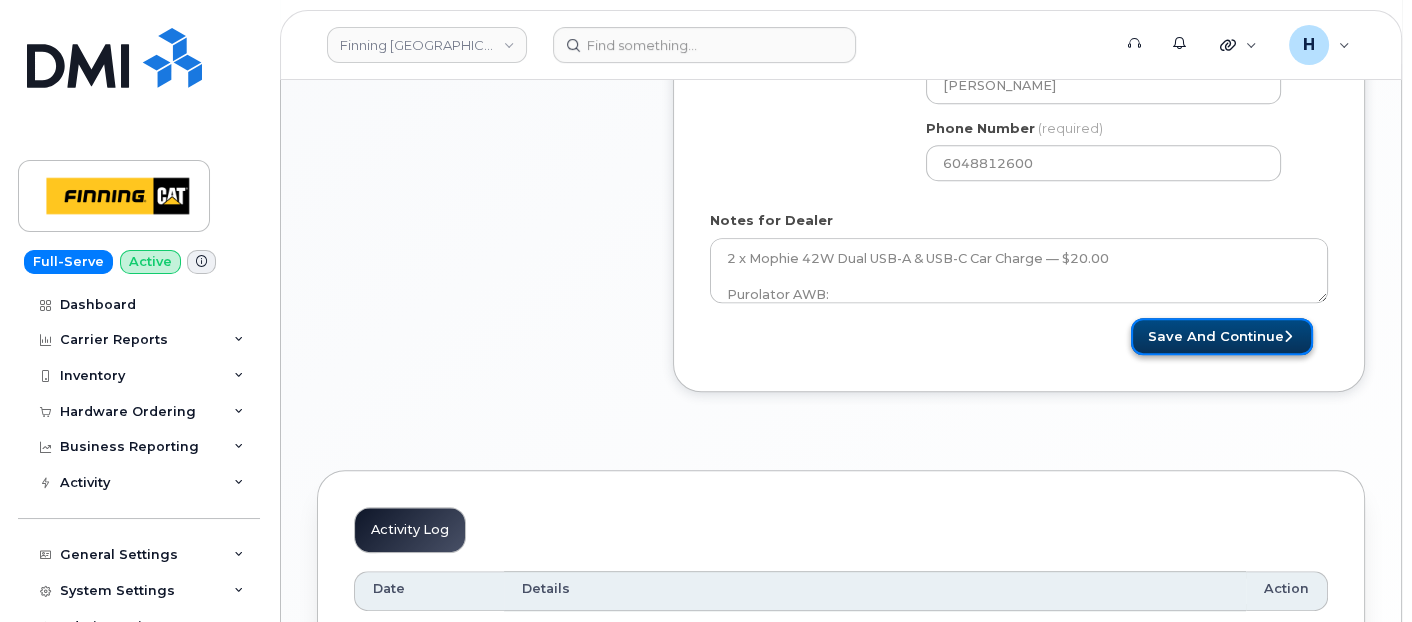 click on "Save and Continue" at bounding box center (1222, 336) 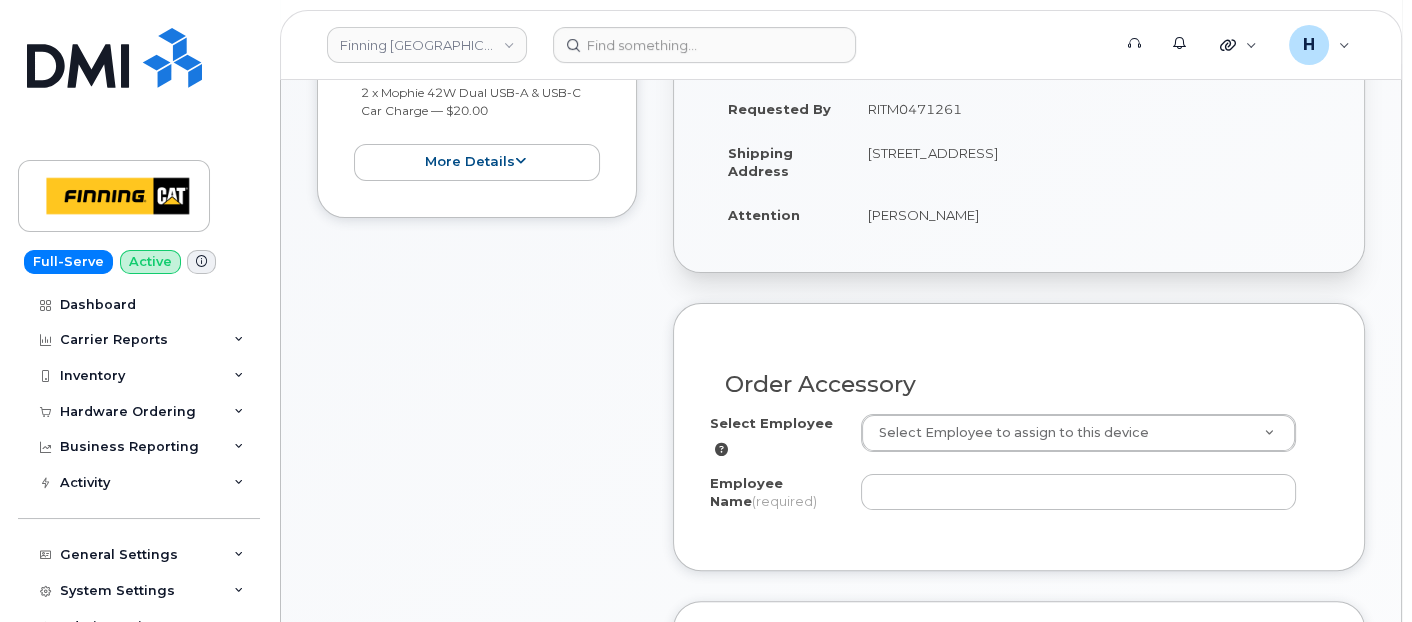 scroll, scrollTop: 666, scrollLeft: 0, axis: vertical 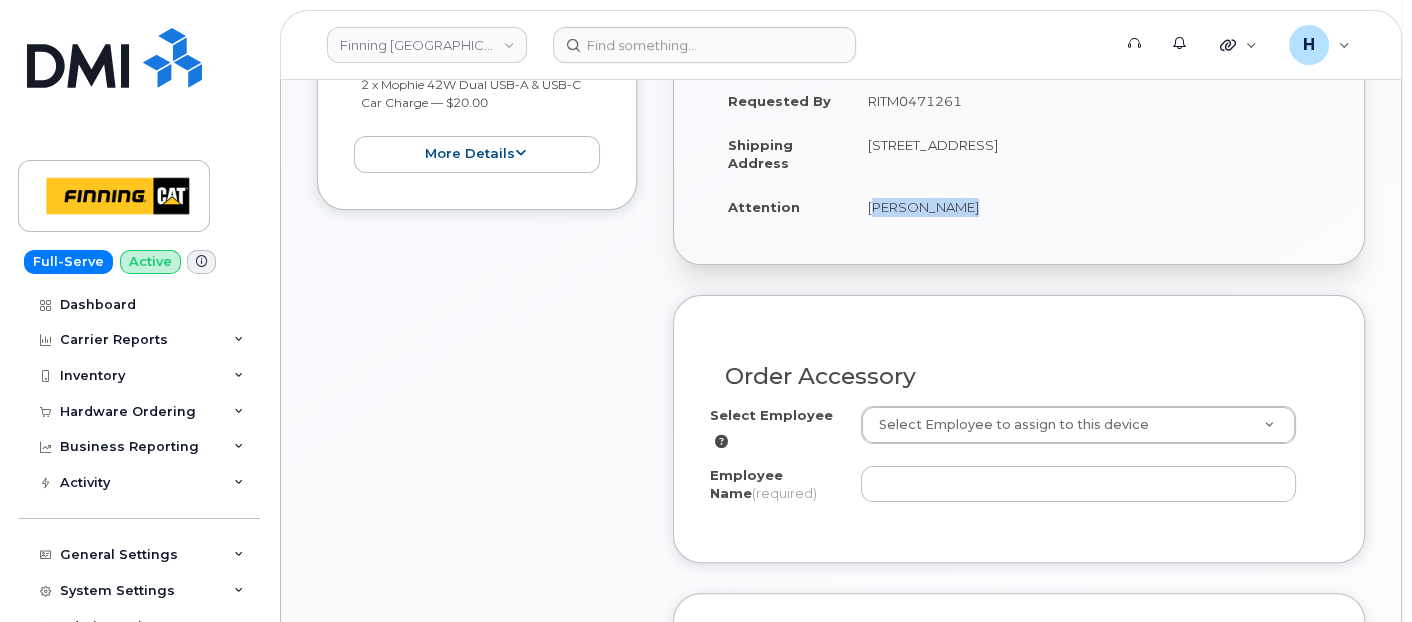 drag, startPoint x: 863, startPoint y: 200, endPoint x: 965, endPoint y: 200, distance: 102 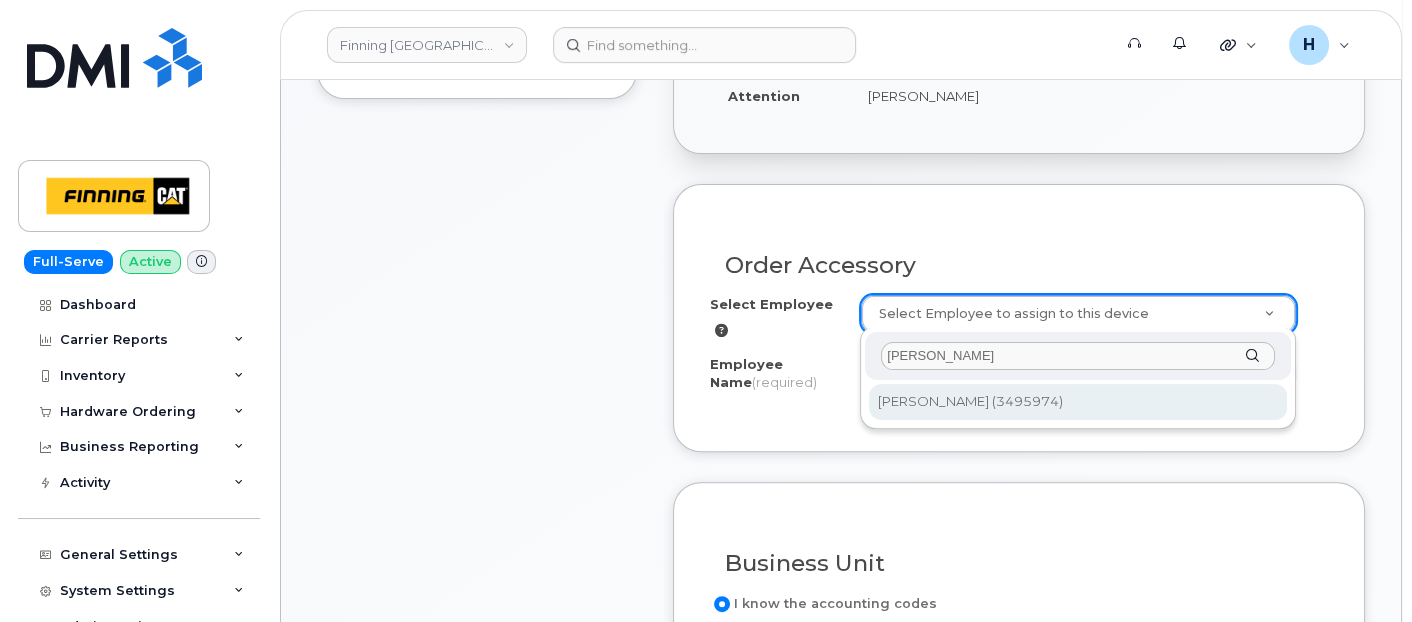 type on "[PERSON_NAME]" 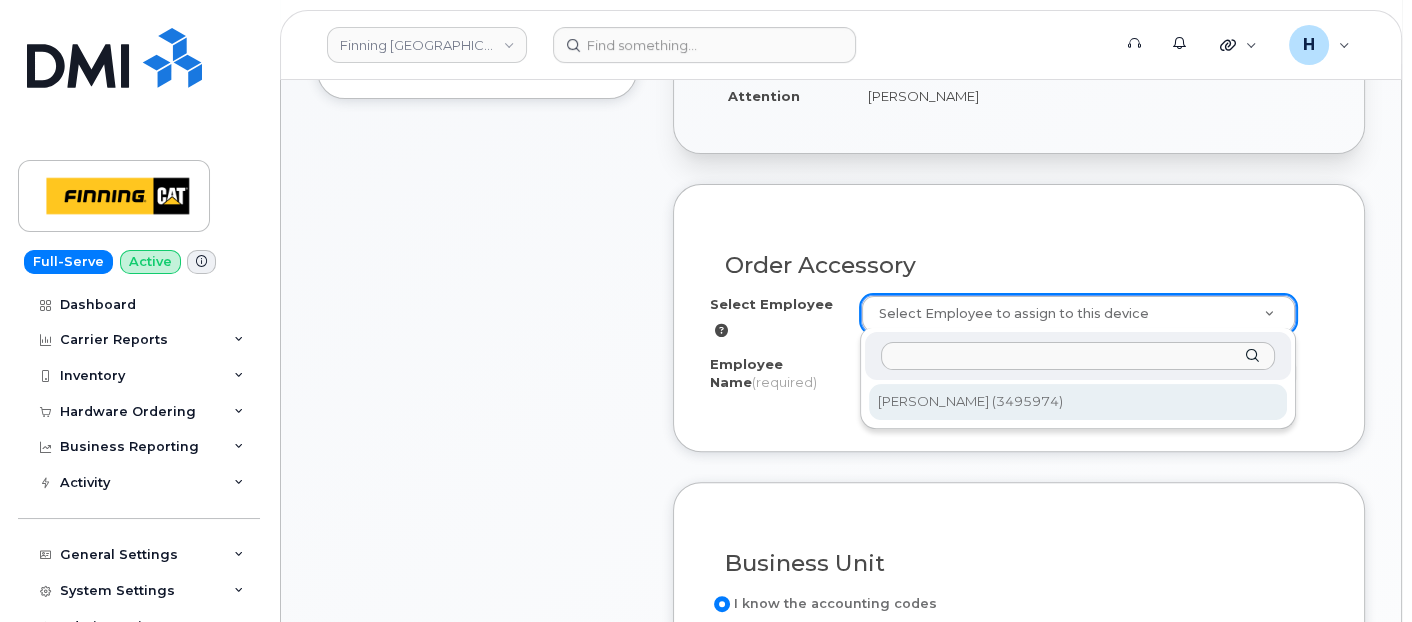 type on "[PERSON_NAME]" 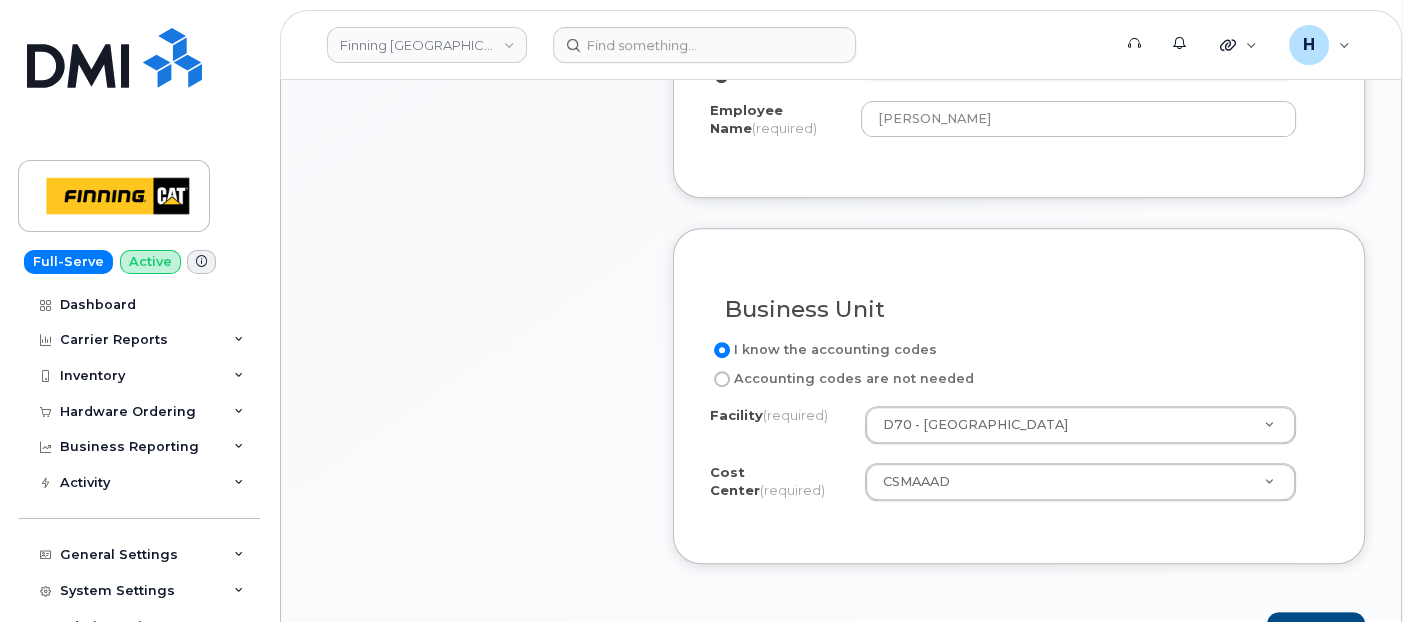 scroll, scrollTop: 1222, scrollLeft: 0, axis: vertical 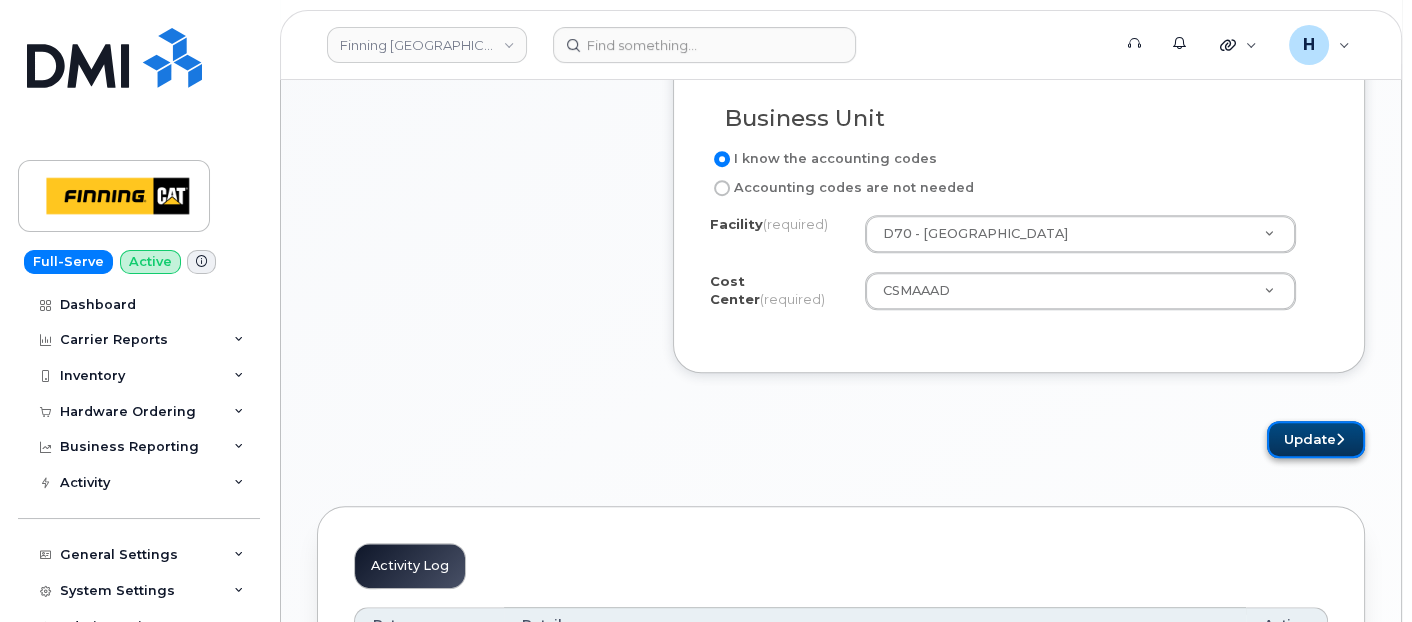 click on "Update" at bounding box center [1316, 439] 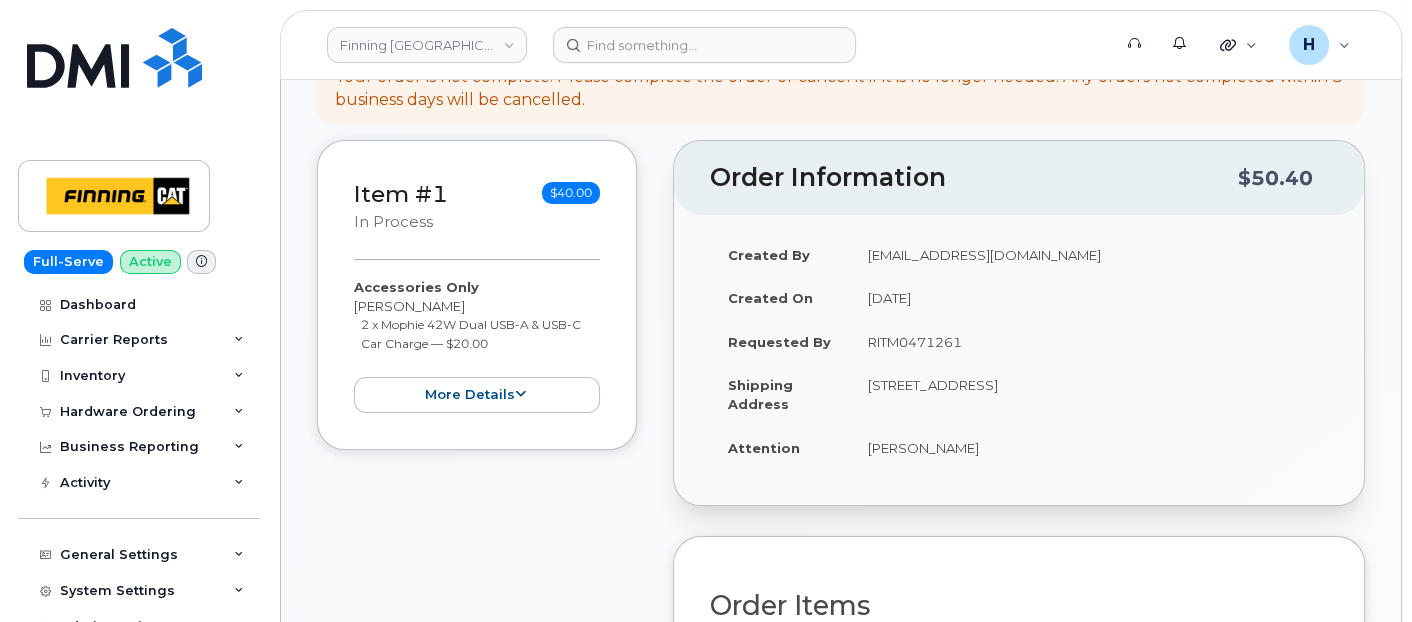 scroll, scrollTop: 555, scrollLeft: 0, axis: vertical 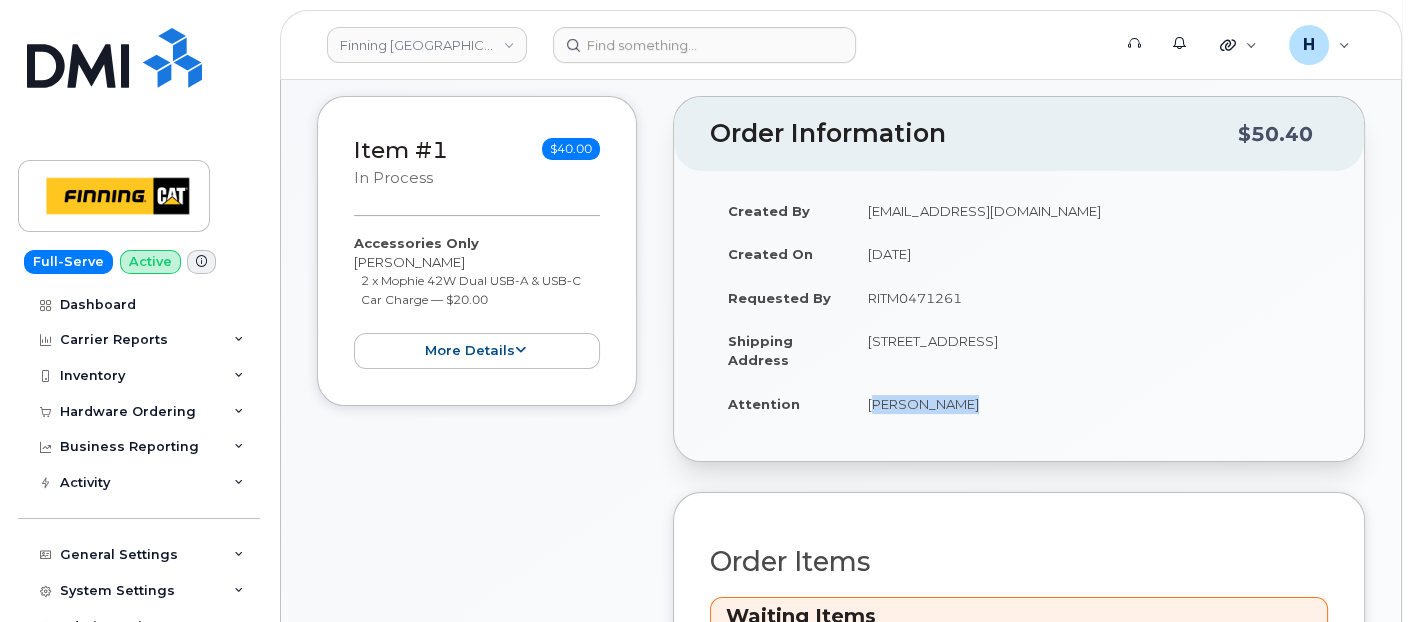 drag, startPoint x: 848, startPoint y: 402, endPoint x: 975, endPoint y: 411, distance: 127.3185 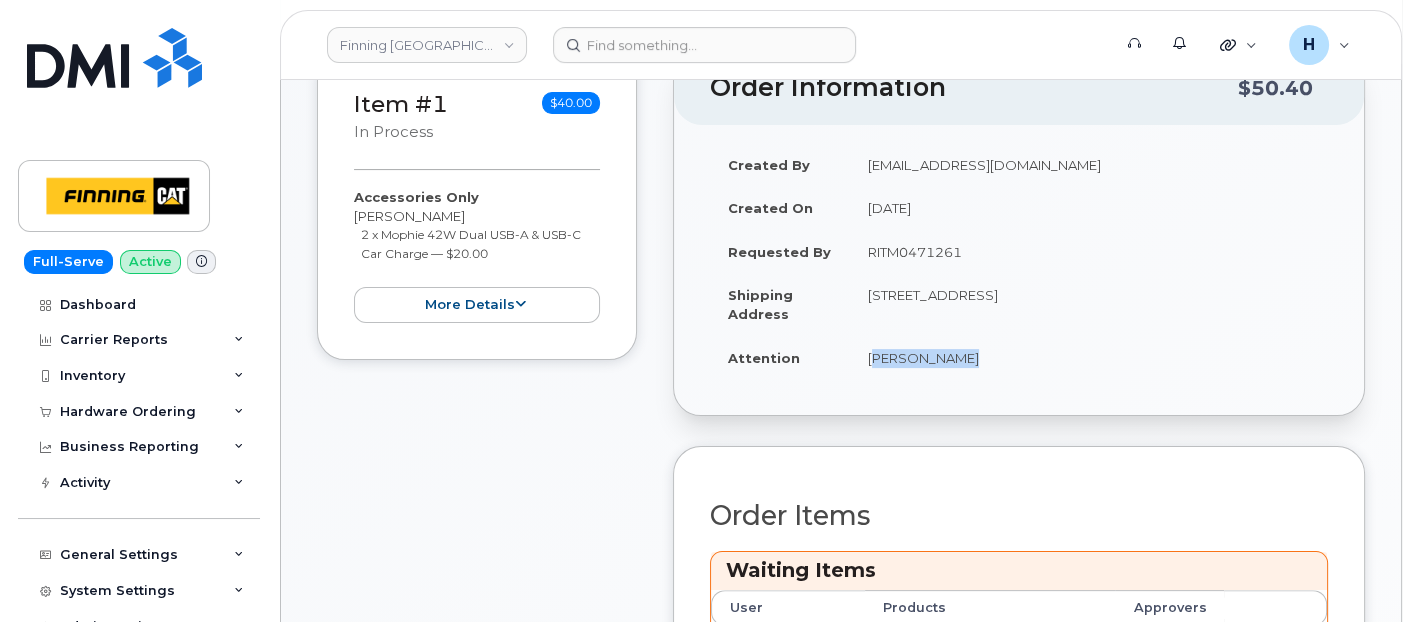 scroll, scrollTop: 555, scrollLeft: 0, axis: vertical 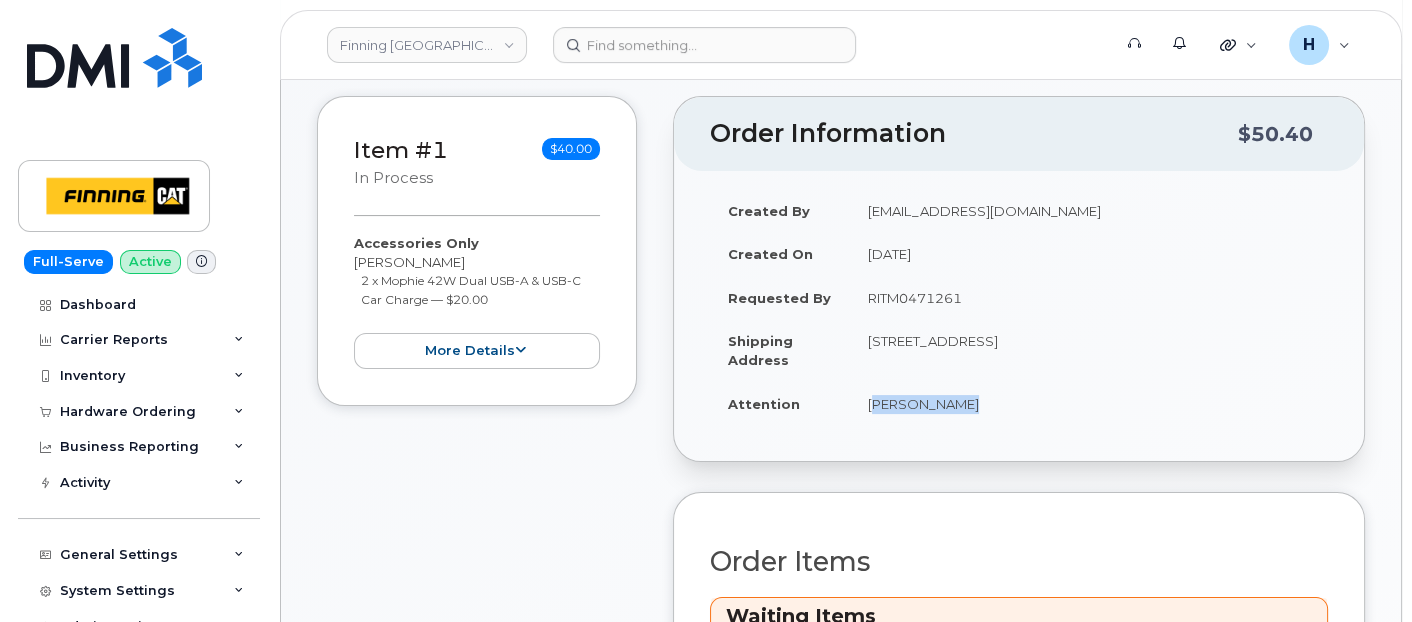 drag, startPoint x: 1045, startPoint y: 341, endPoint x: 1105, endPoint y: 349, distance: 60.530983 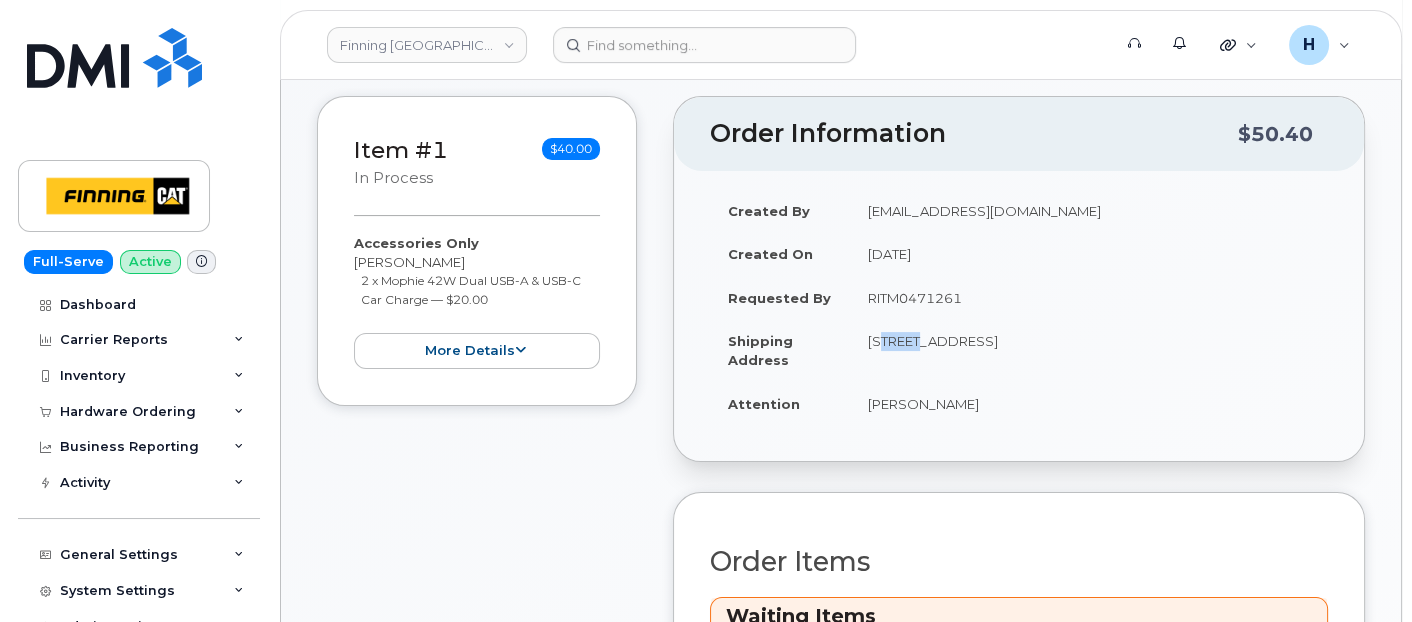 drag, startPoint x: 860, startPoint y: 341, endPoint x: 909, endPoint y: 342, distance: 49.010204 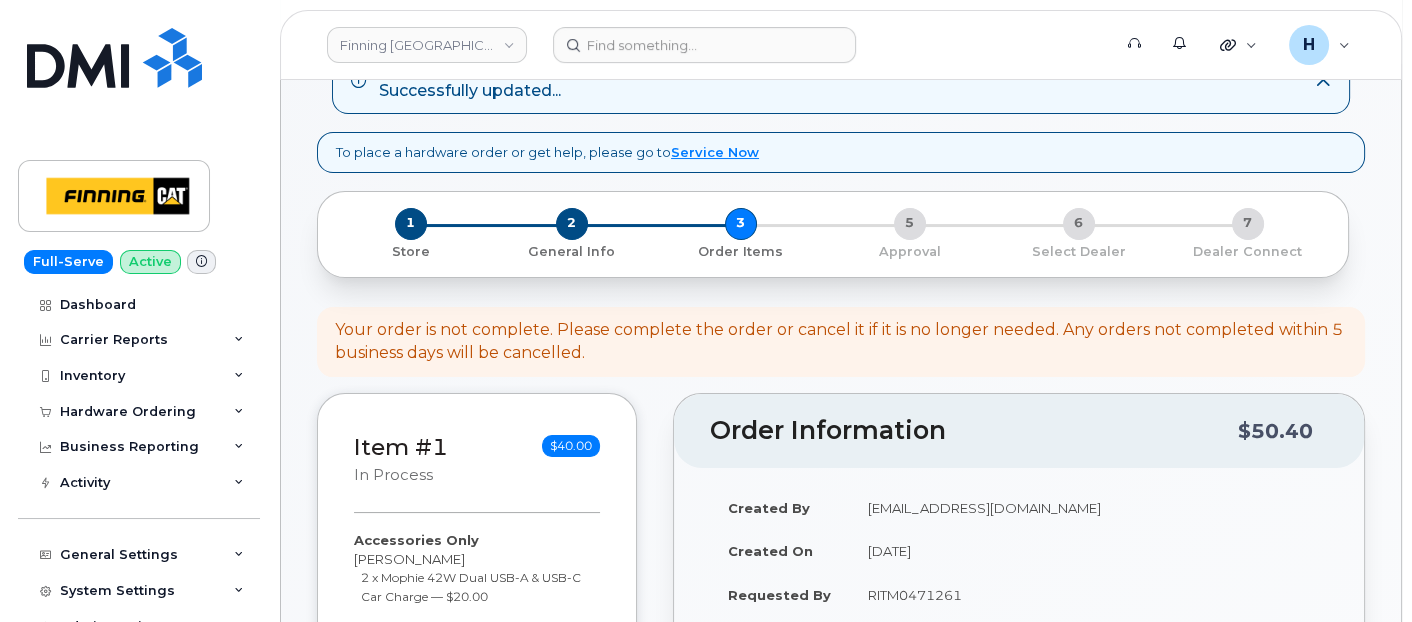 scroll, scrollTop: 0, scrollLeft: 0, axis: both 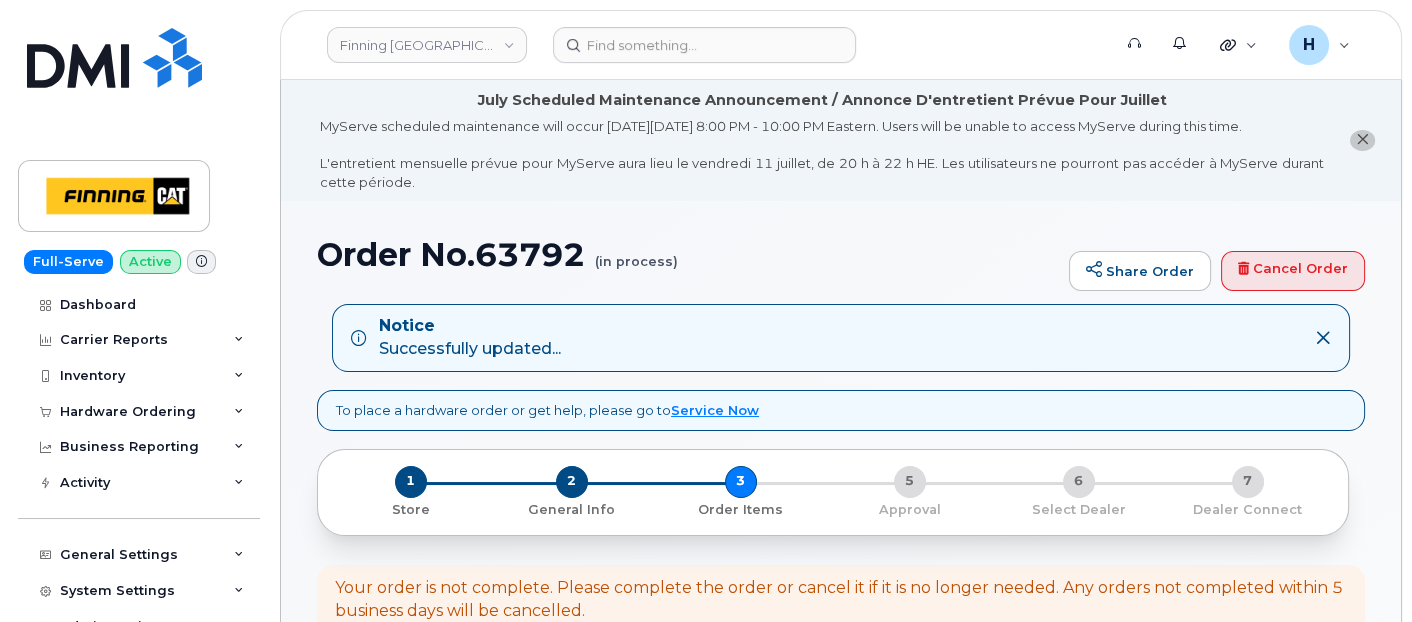 click on "Order No.63792
(in process)" at bounding box center [688, 254] 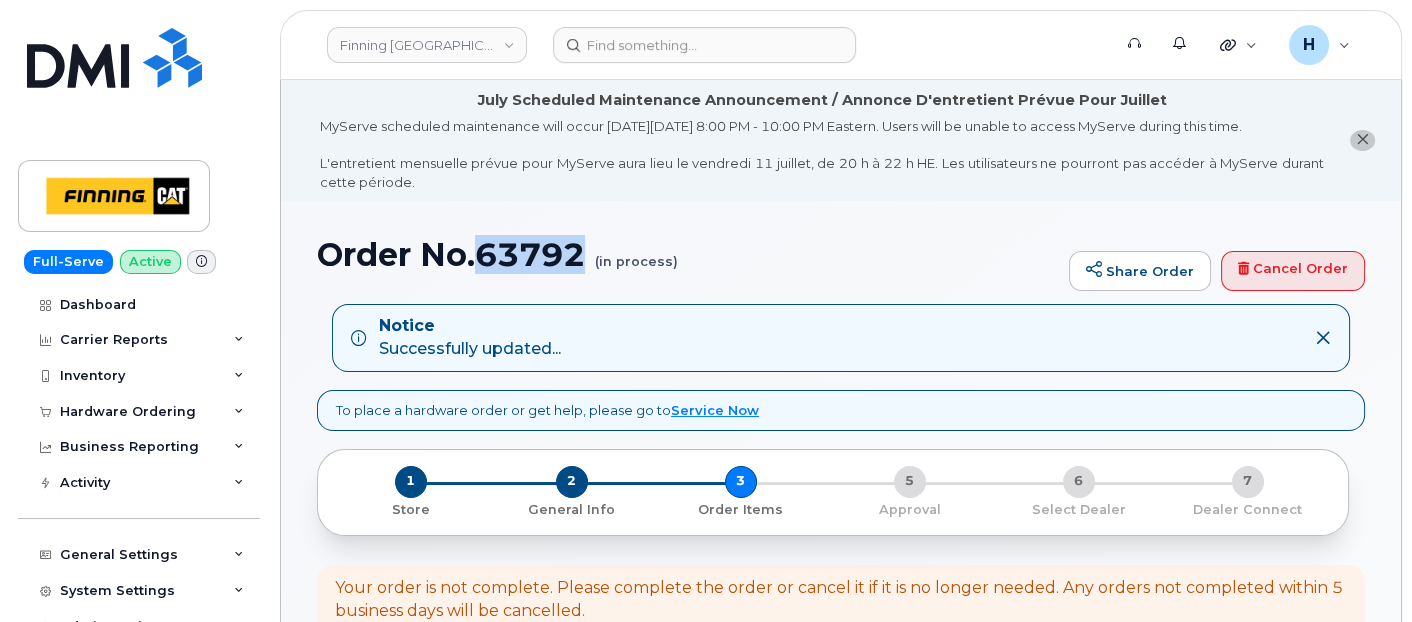 click on "Order No.63792
(in process)" at bounding box center [688, 254] 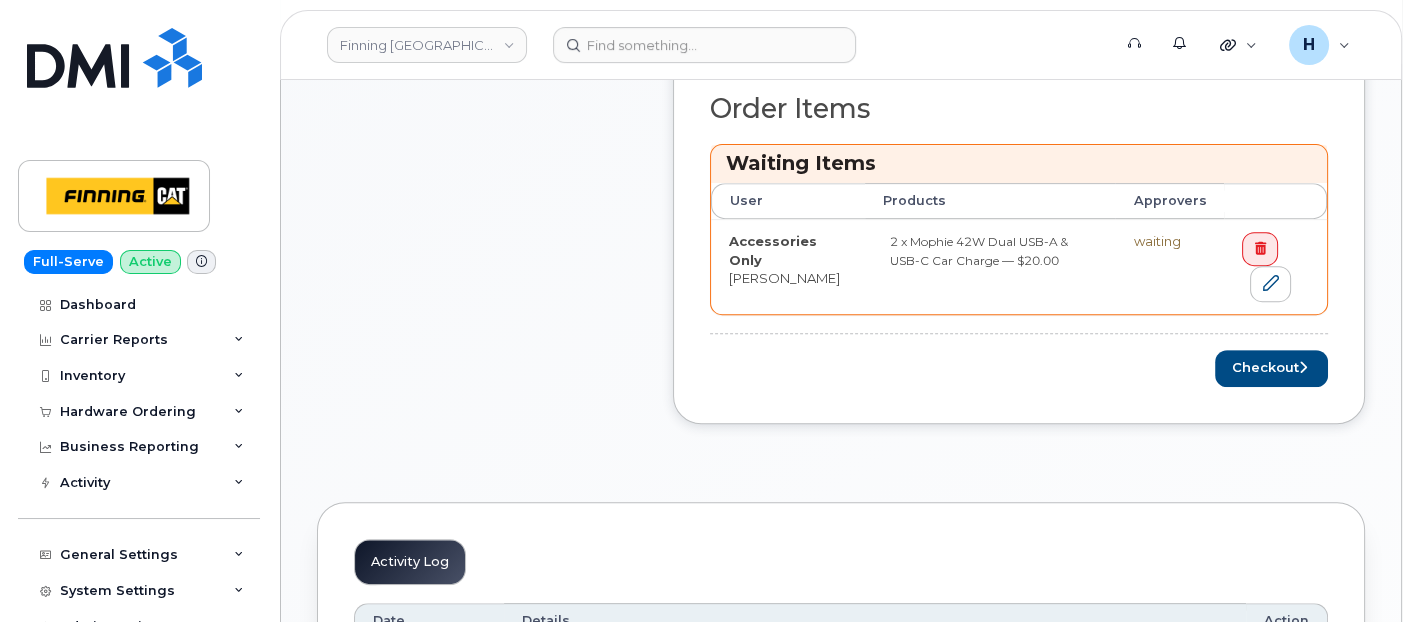 scroll, scrollTop: 1111, scrollLeft: 0, axis: vertical 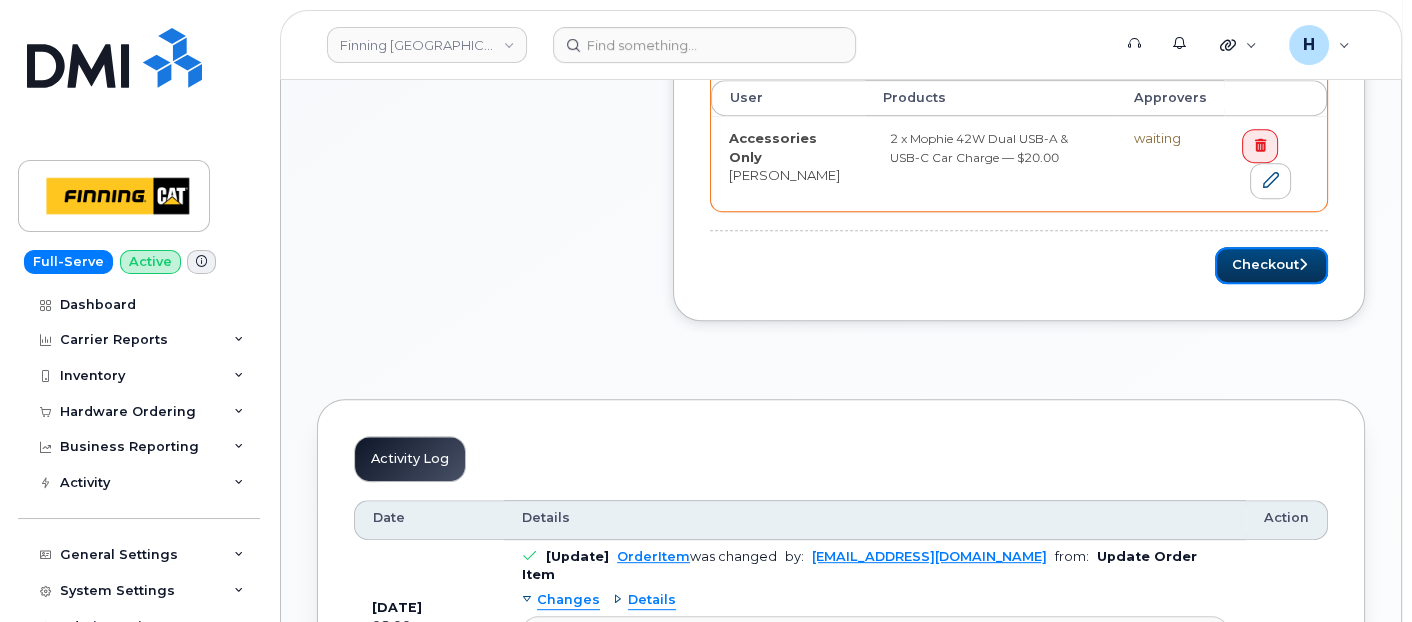 click on "Checkout" at bounding box center (1271, 265) 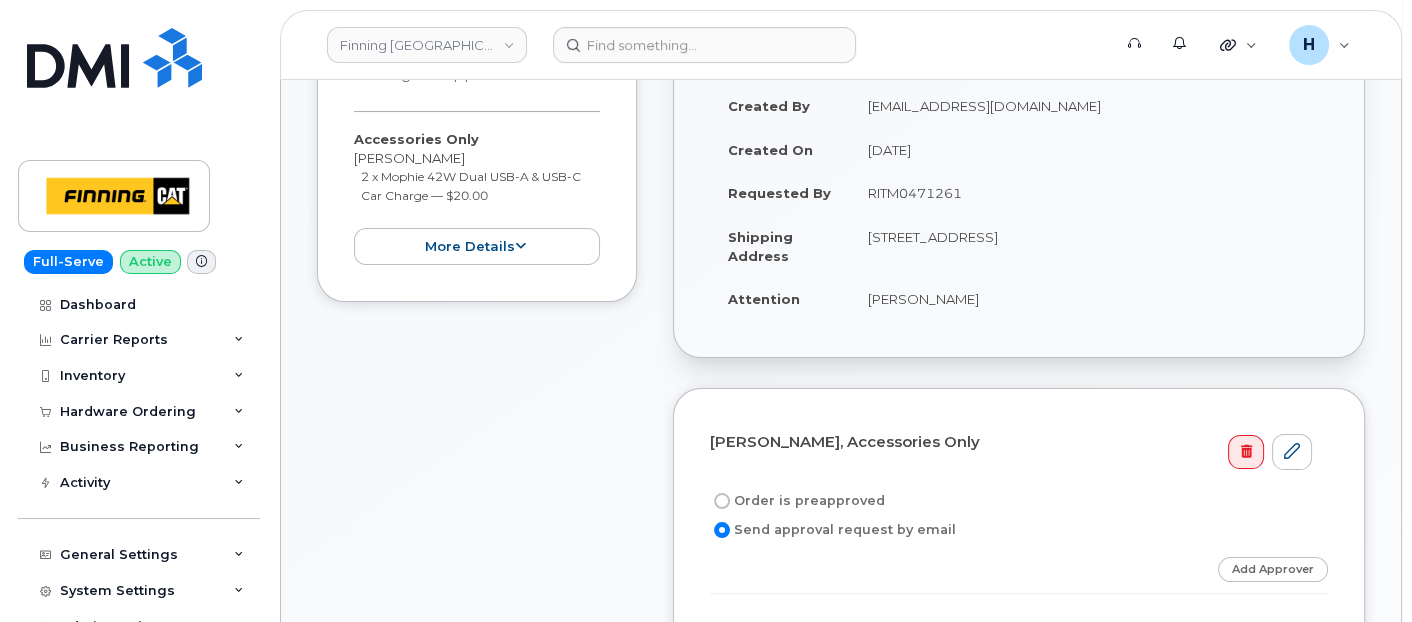 scroll, scrollTop: 555, scrollLeft: 0, axis: vertical 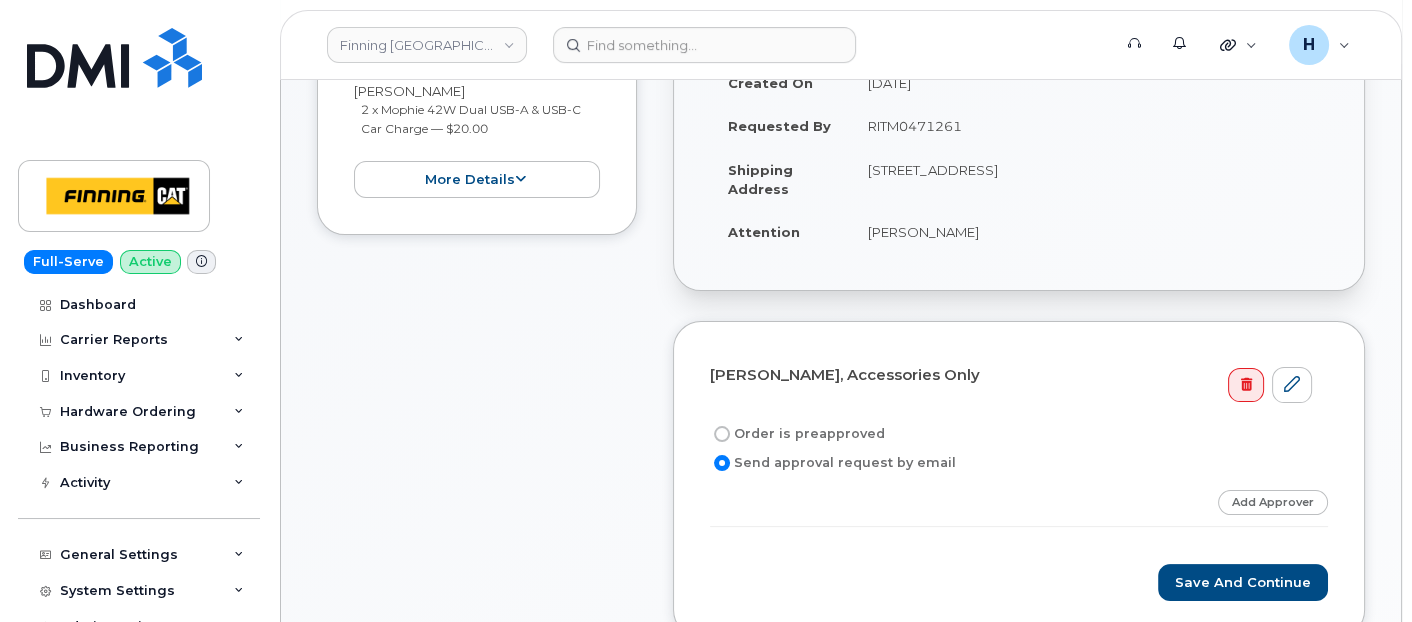 drag, startPoint x: 837, startPoint y: 424, endPoint x: 845, endPoint y: 174, distance: 250.12796 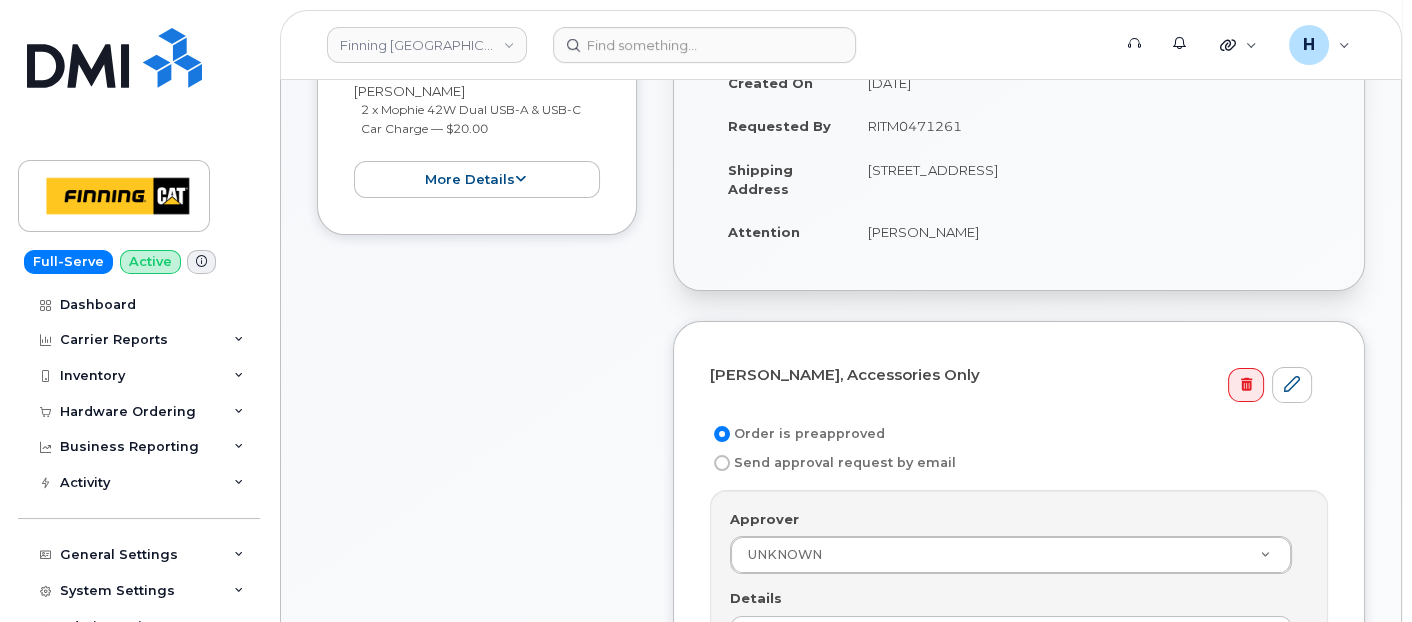 copy on "RITM0471261" 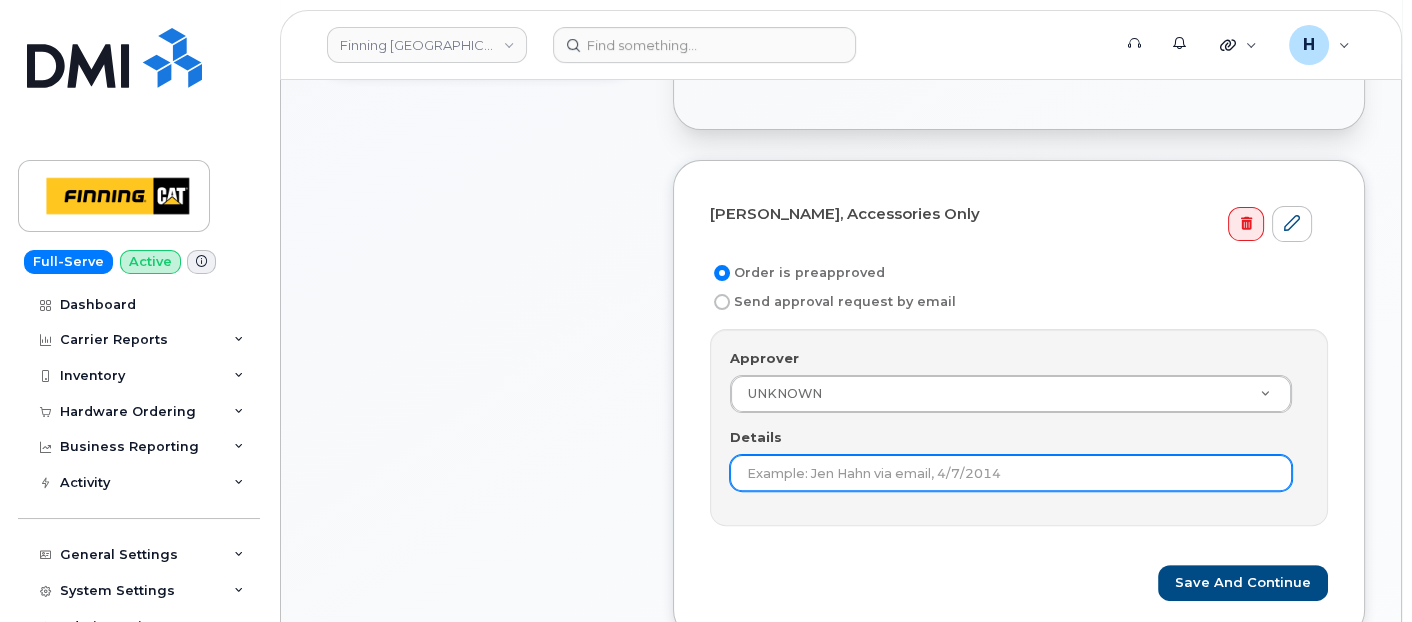scroll, scrollTop: 777, scrollLeft: 0, axis: vertical 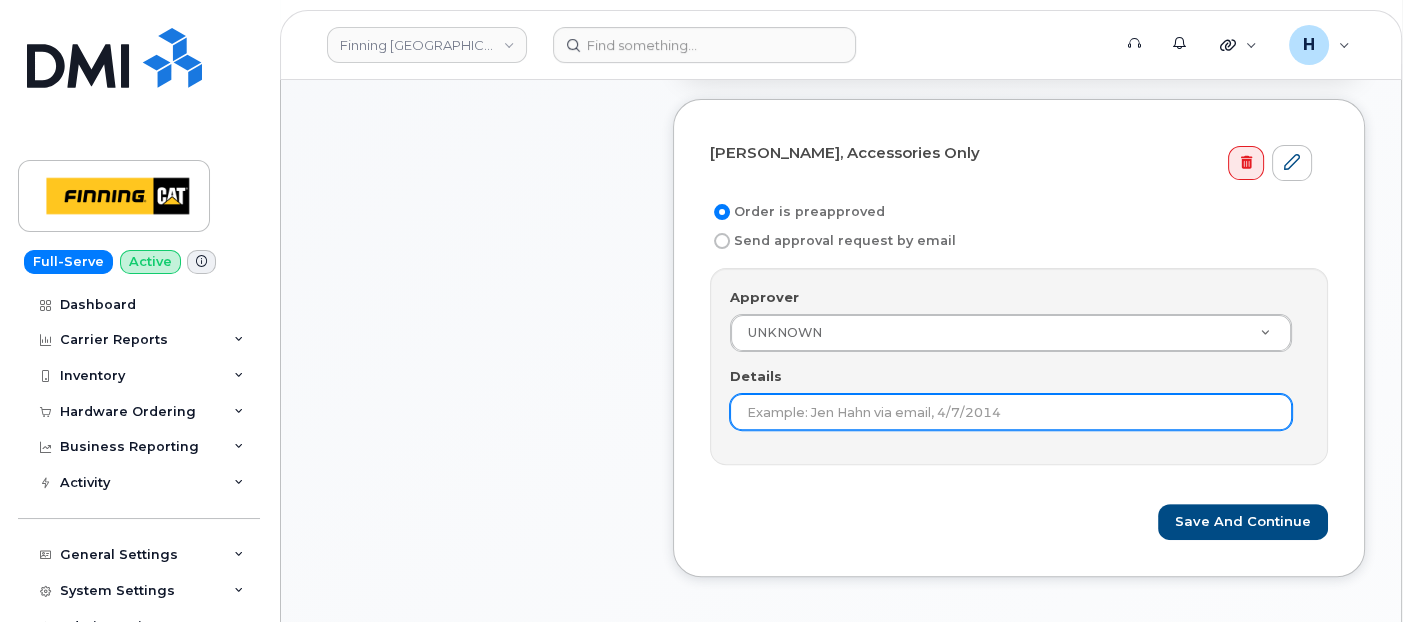 drag, startPoint x: 758, startPoint y: 401, endPoint x: 908, endPoint y: 414, distance: 150.56229 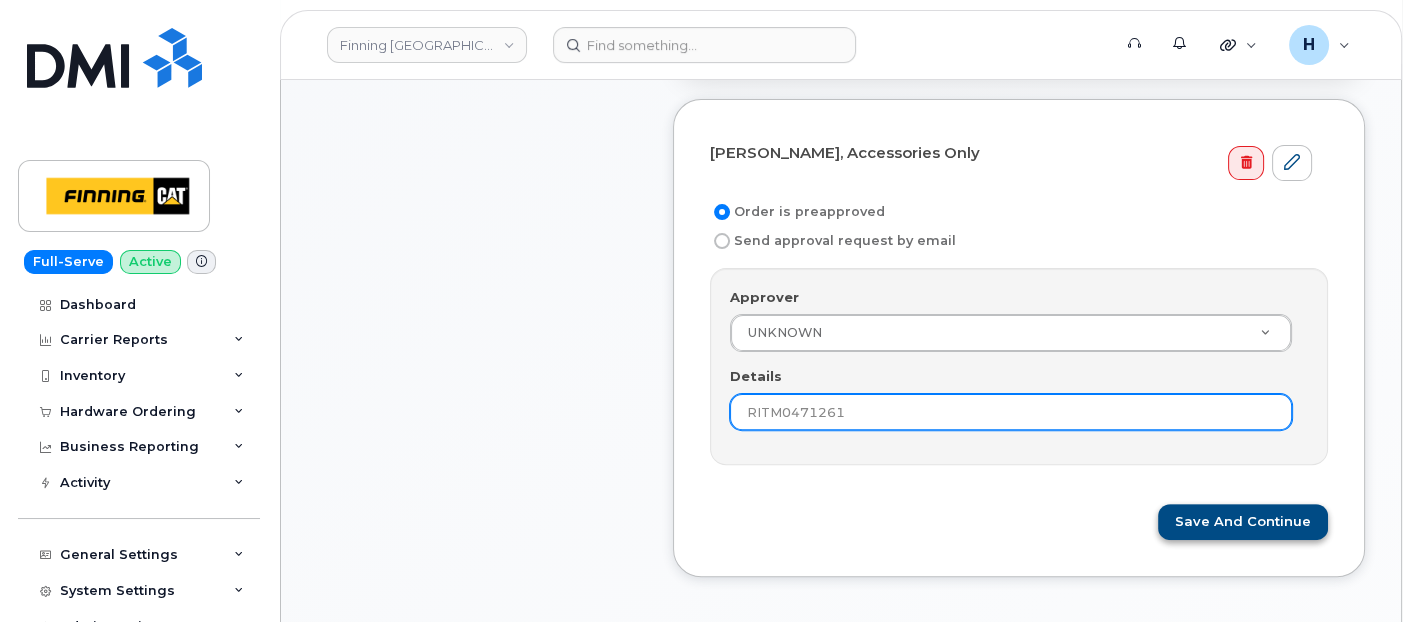 type on "RITM0471261" 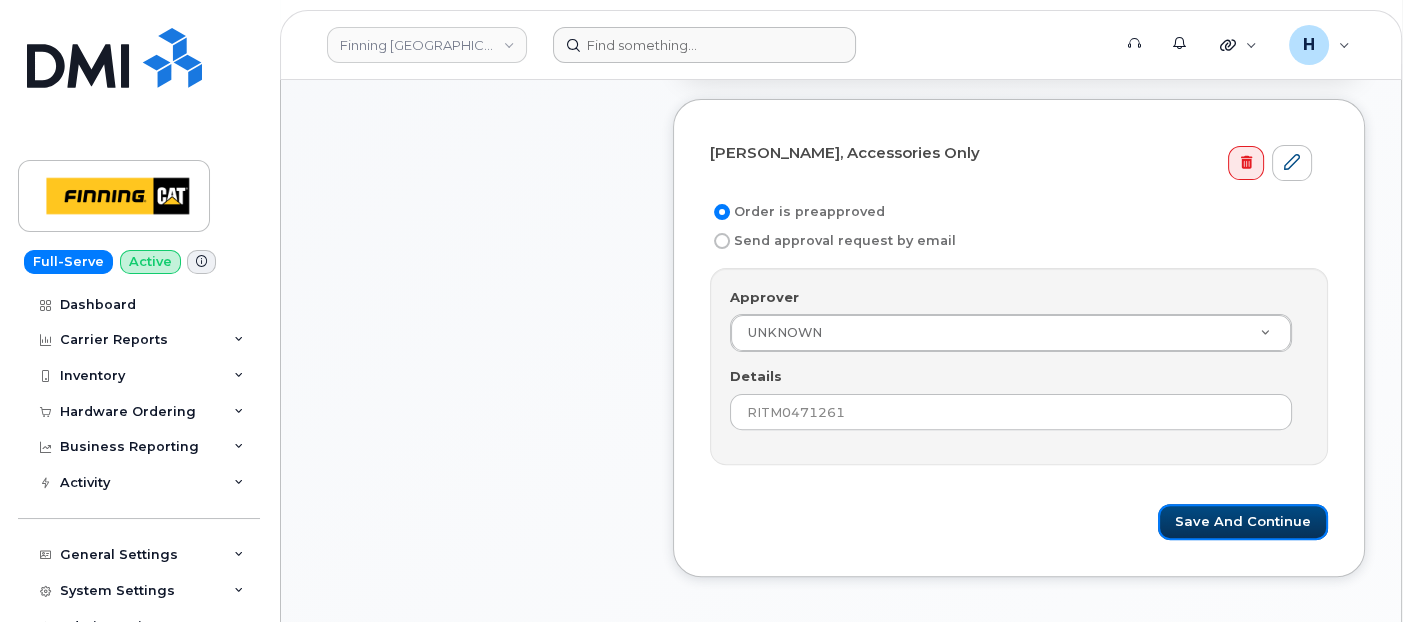 drag, startPoint x: 1208, startPoint y: 514, endPoint x: 683, endPoint y: 29, distance: 714.73773 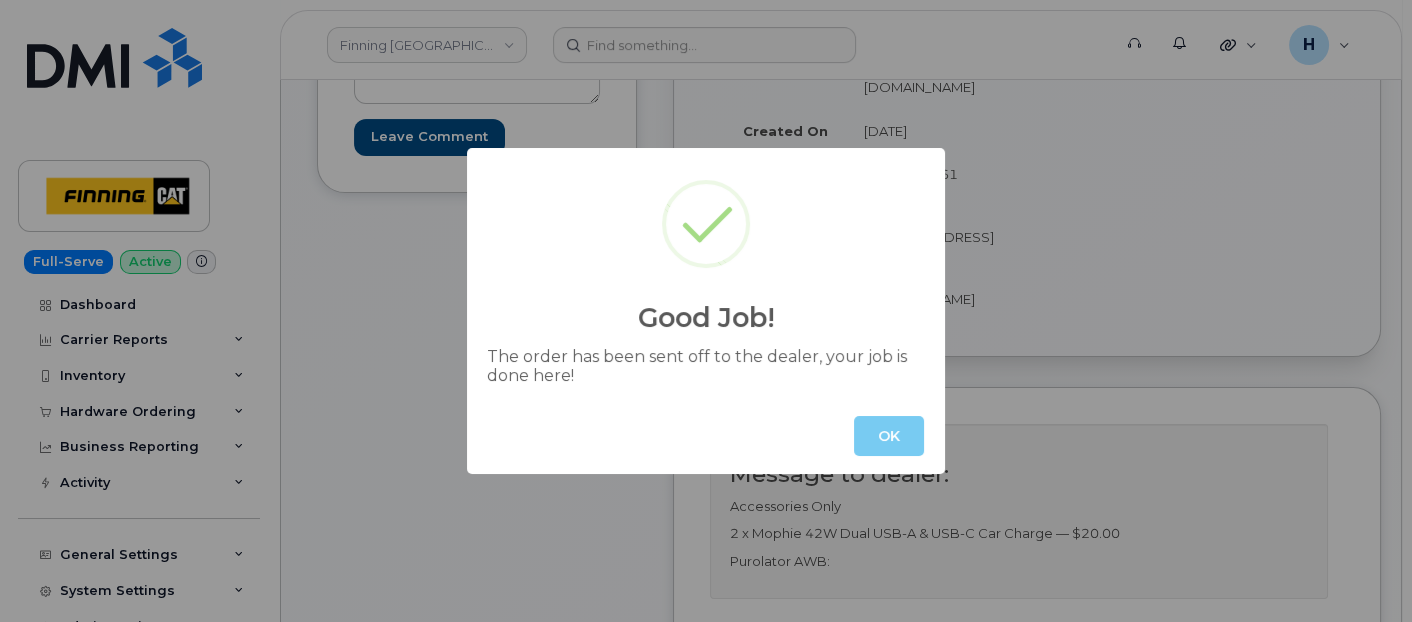 click on "OK" at bounding box center (889, 436) 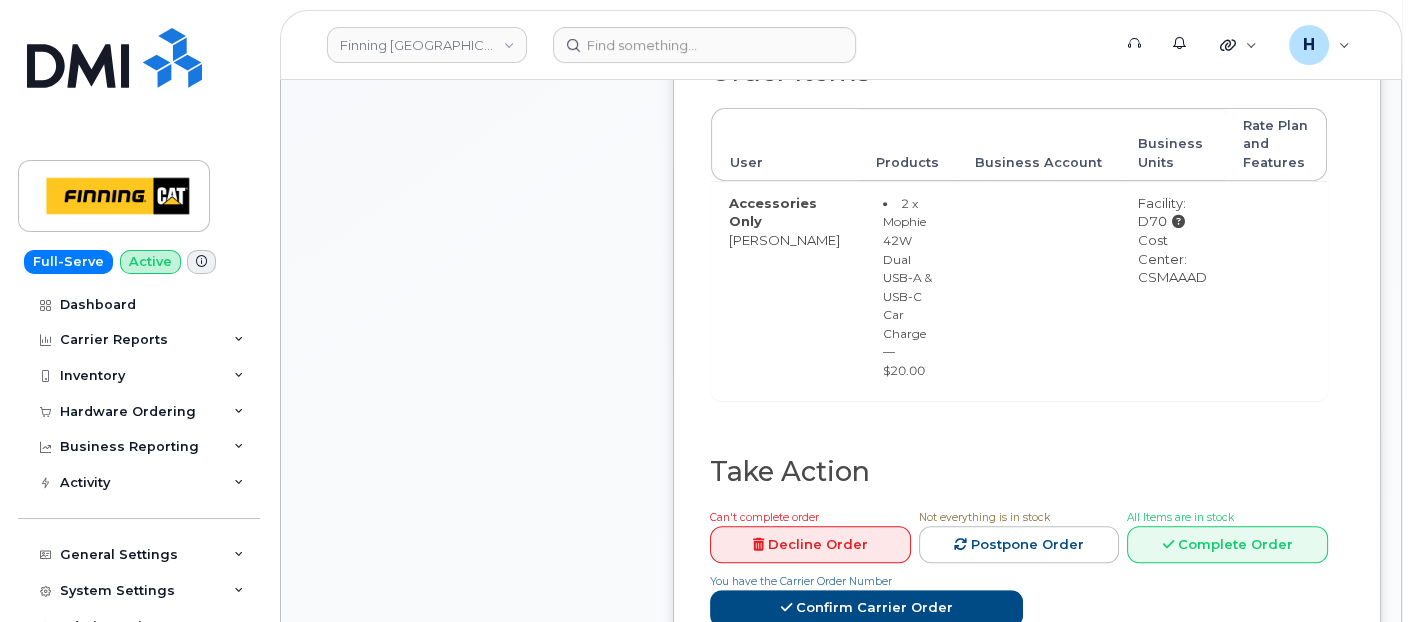 scroll, scrollTop: 1009, scrollLeft: 0, axis: vertical 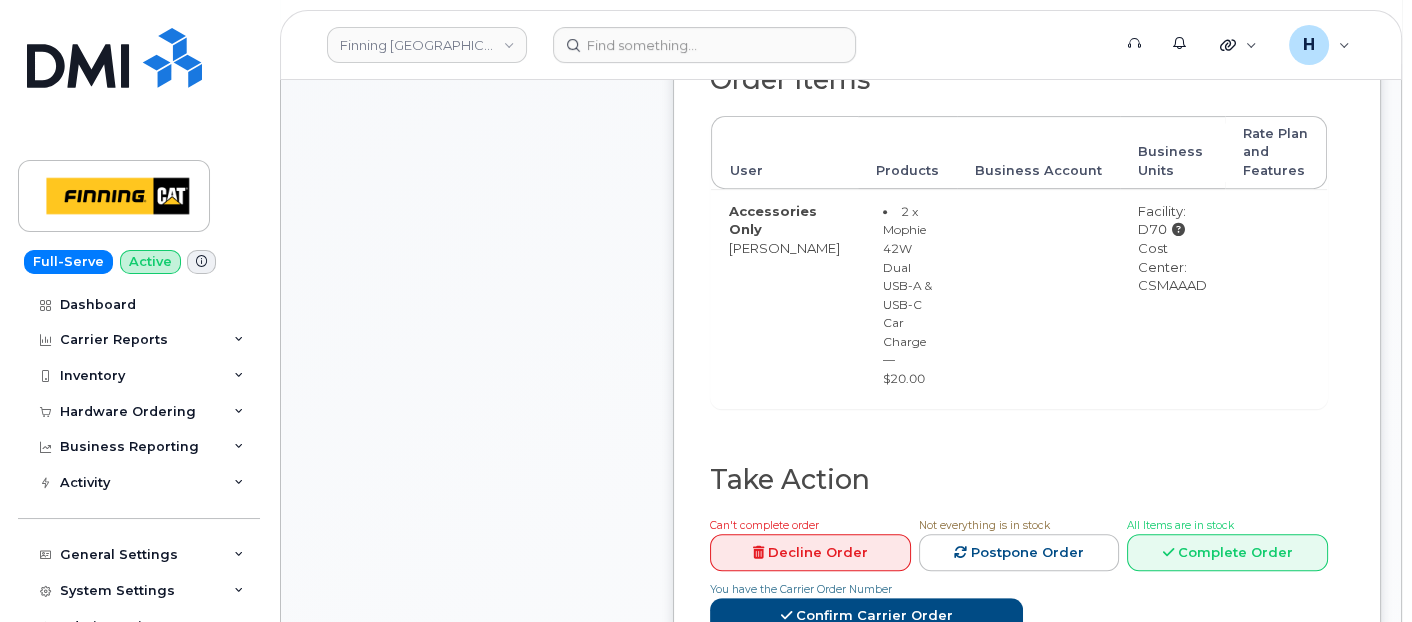 drag, startPoint x: 1104, startPoint y: 311, endPoint x: 1182, endPoint y: 317, distance: 78.23043 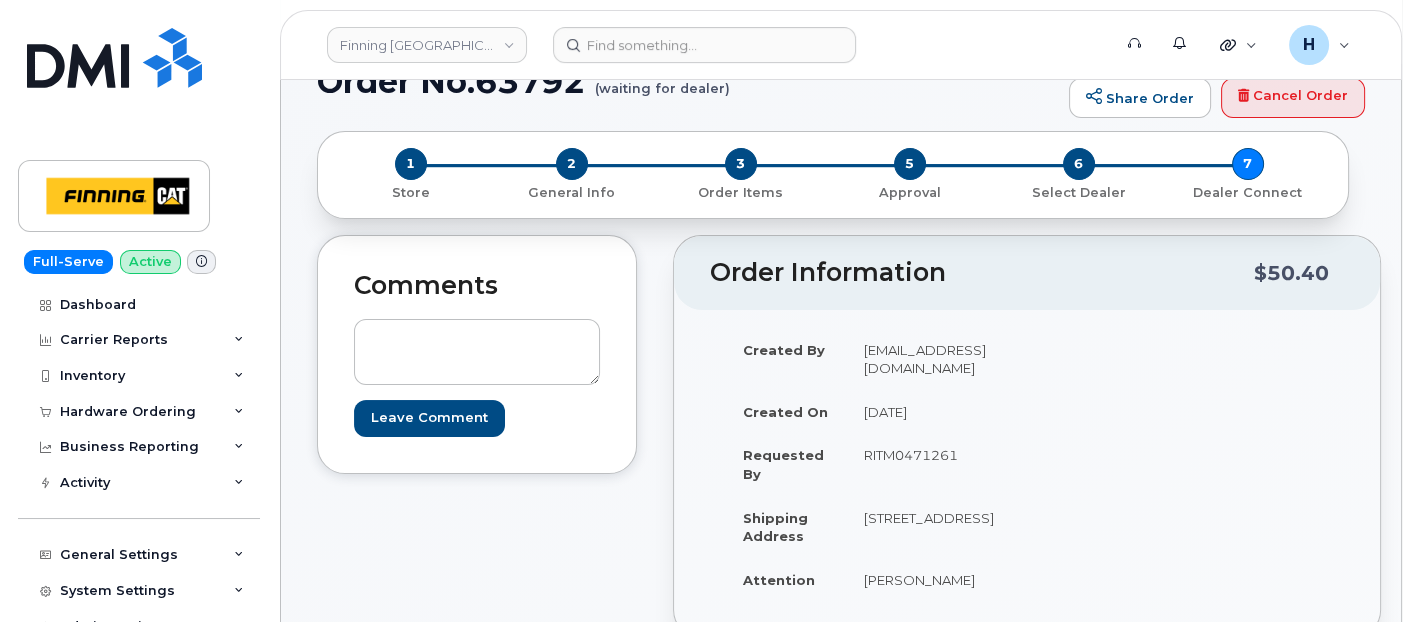 scroll, scrollTop: 0, scrollLeft: 0, axis: both 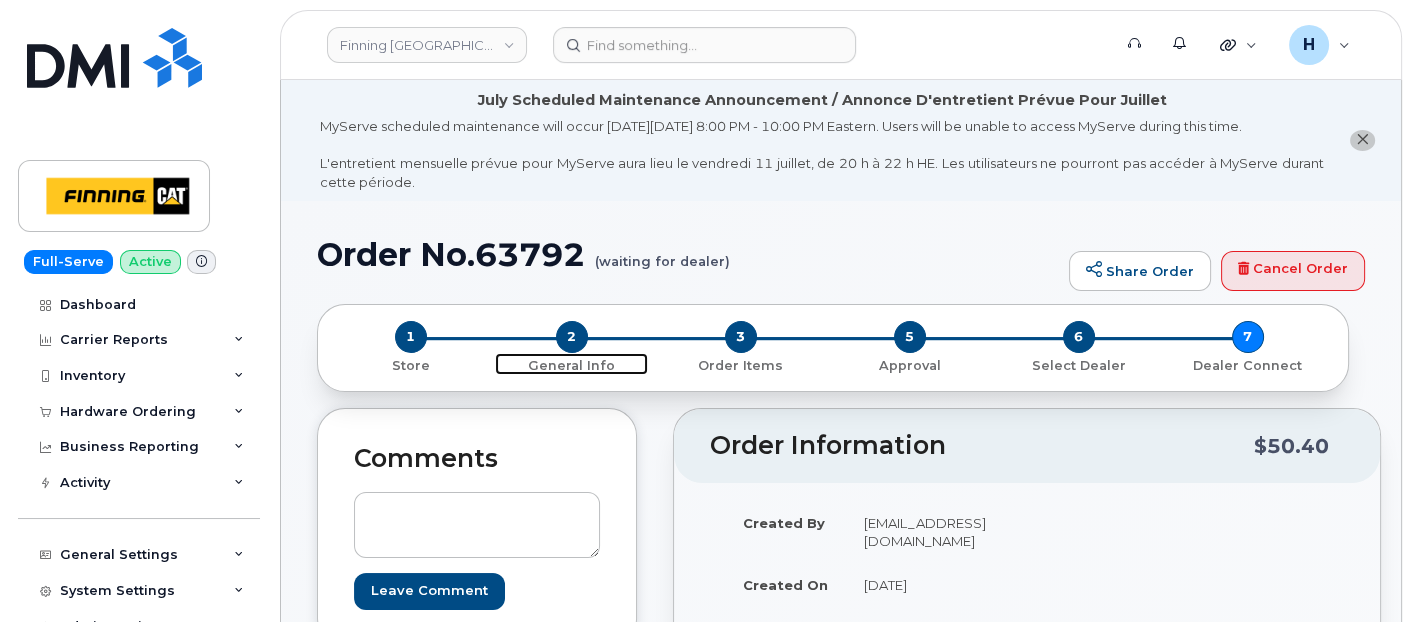 click on "2" at bounding box center [572, 337] 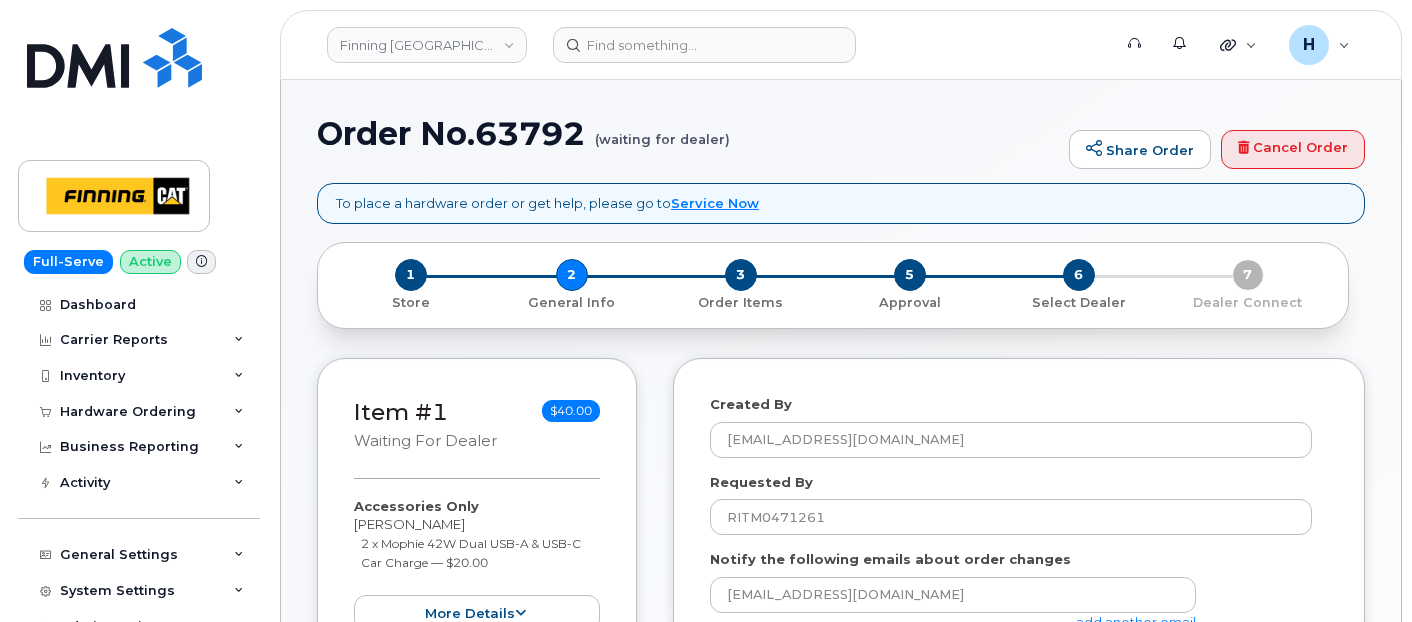 select 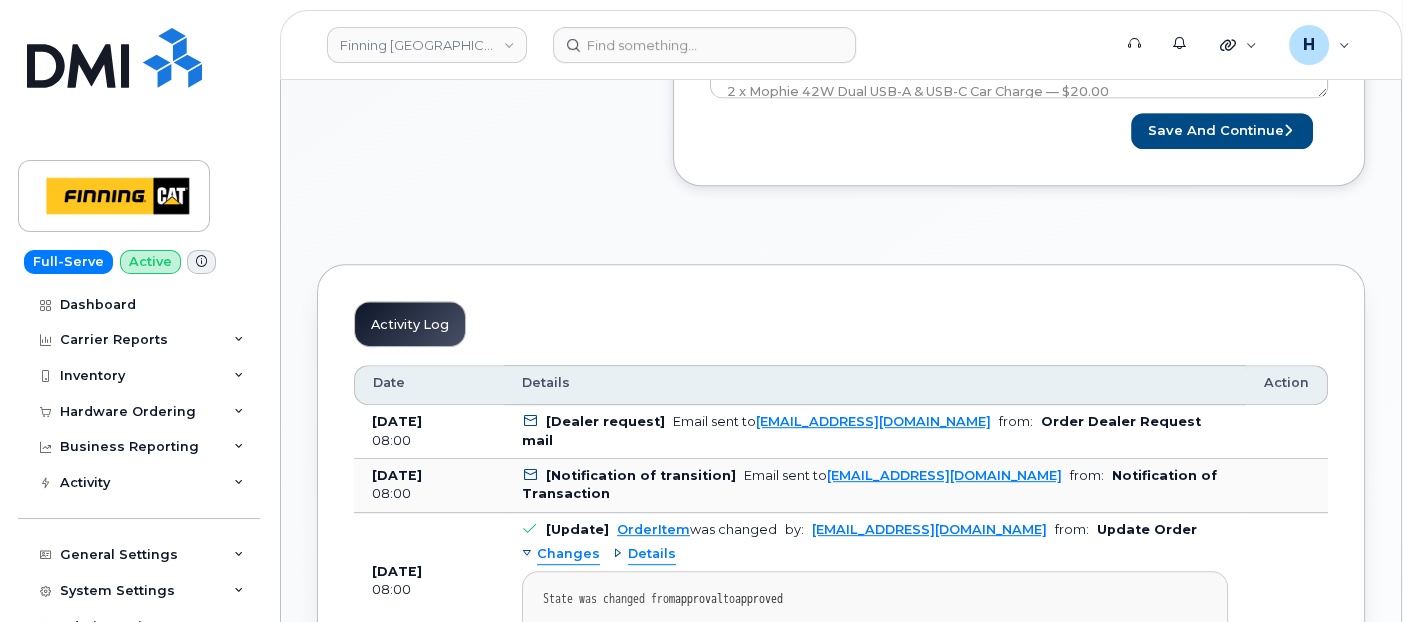 scroll, scrollTop: 787, scrollLeft: 0, axis: vertical 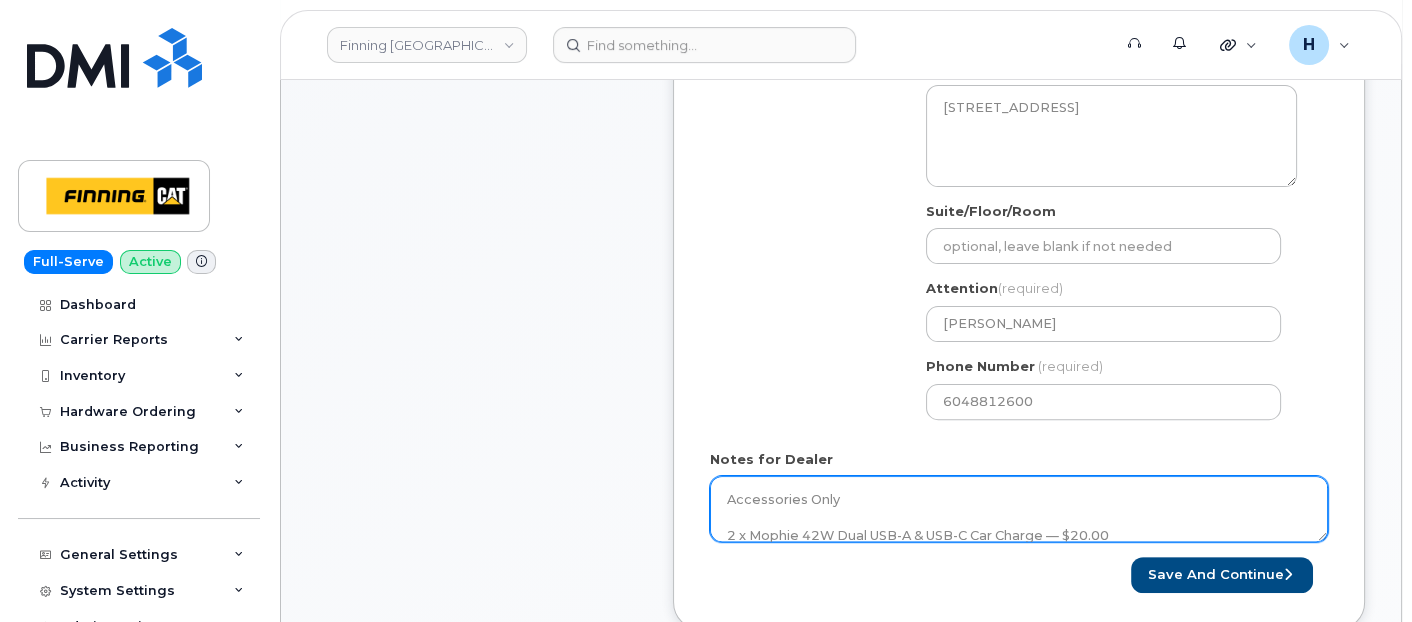 click on "Accessories Only
2 x Mophie 42W Dual USB-A & USB-C Car Charge — $20.00
Purolator AWB:" at bounding box center (1019, 509) 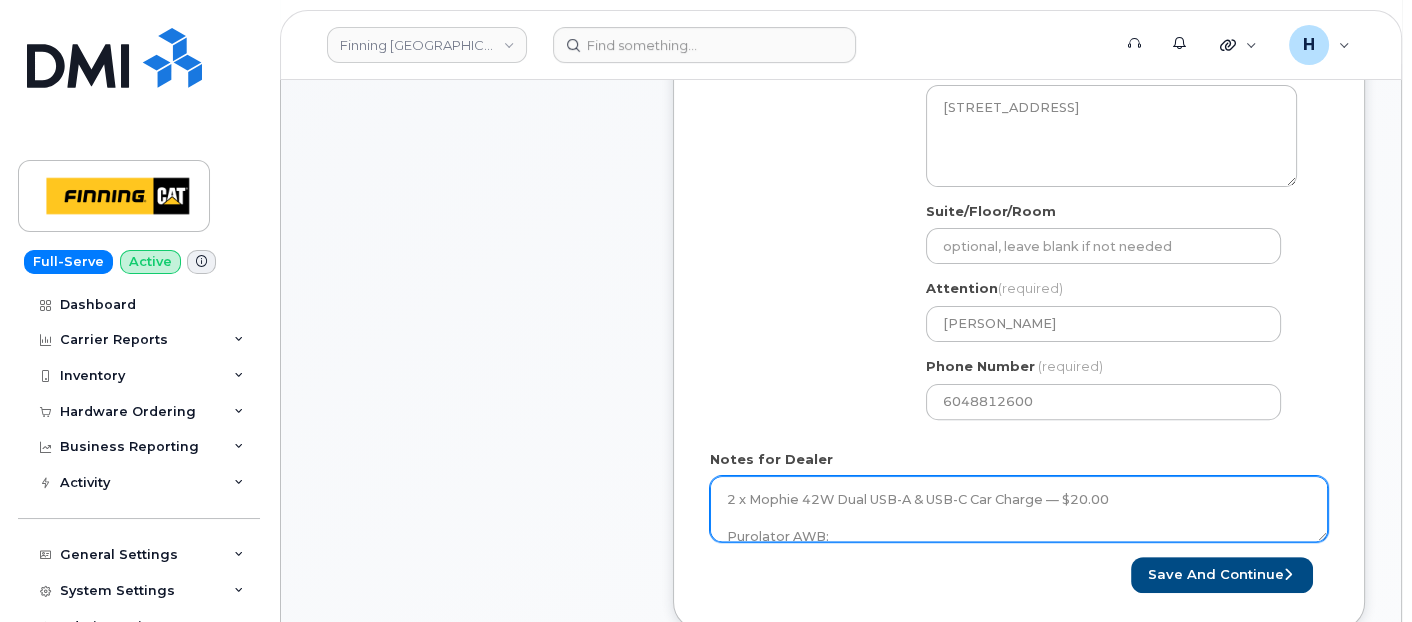 scroll, scrollTop: 54, scrollLeft: 0, axis: vertical 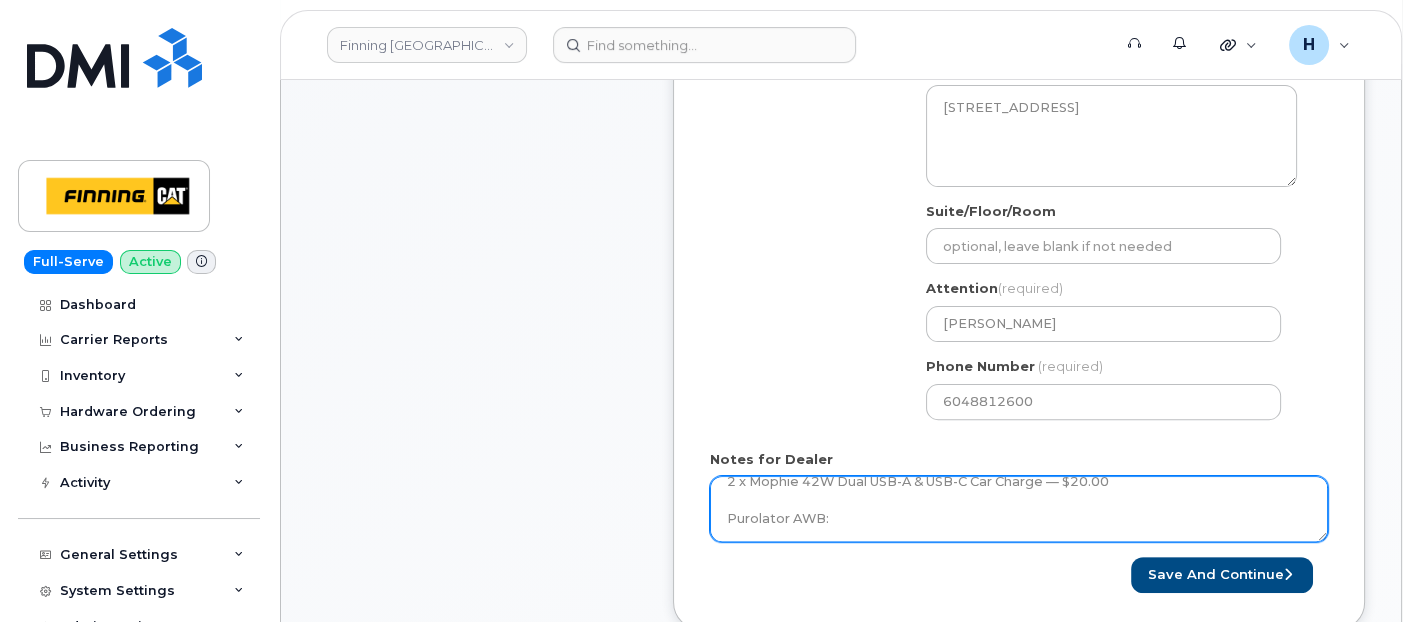 click on "Accessories Only
2 x Mophie 42W Dual USB-A & USB-C Car Charge — $20.00
Purolator AWB:" at bounding box center [1019, 509] 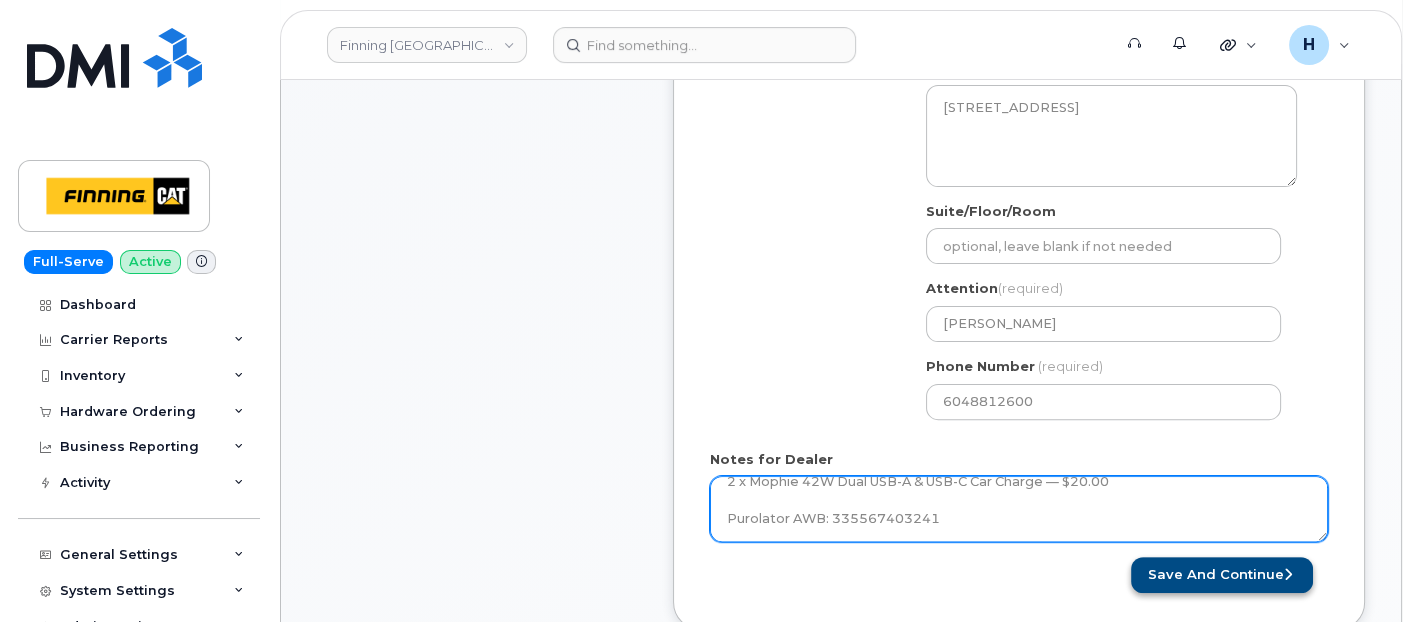 type on "Accessories Only
2 x Mophie 42W Dual USB-A & USB-C Car Charge — $20.00
Purolator AWB: 335567403241" 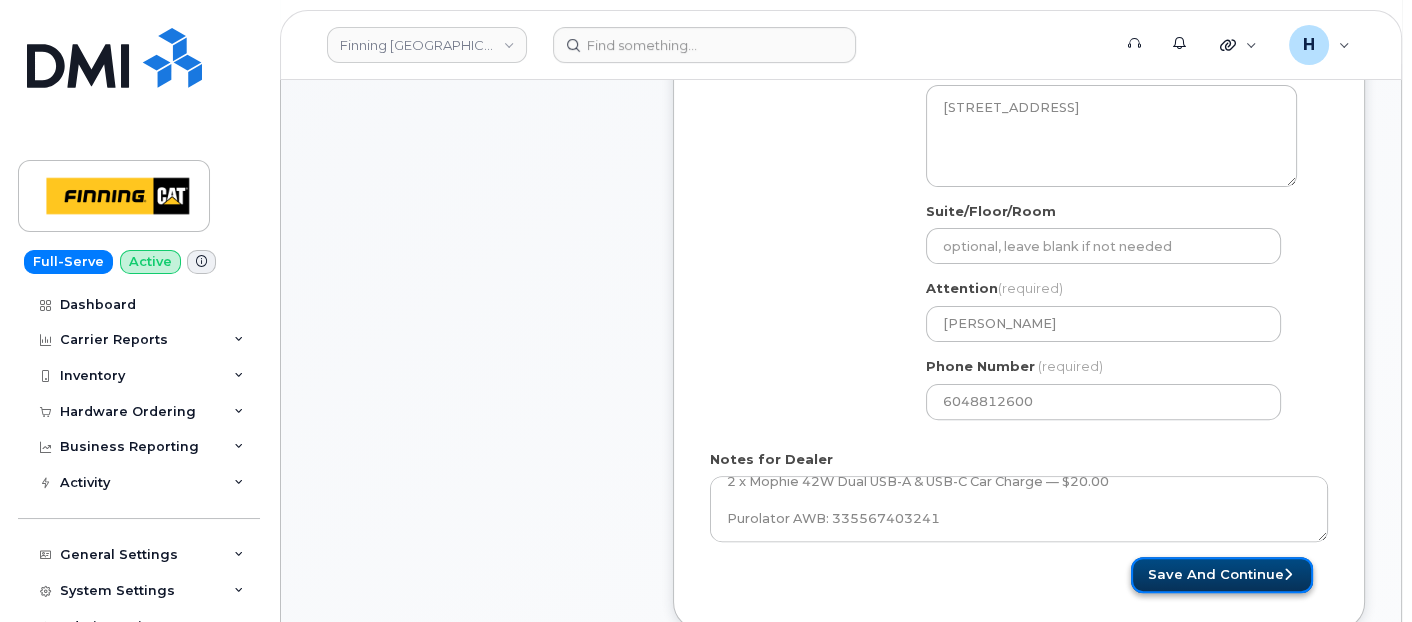 click on "Save and Continue" at bounding box center [1222, 575] 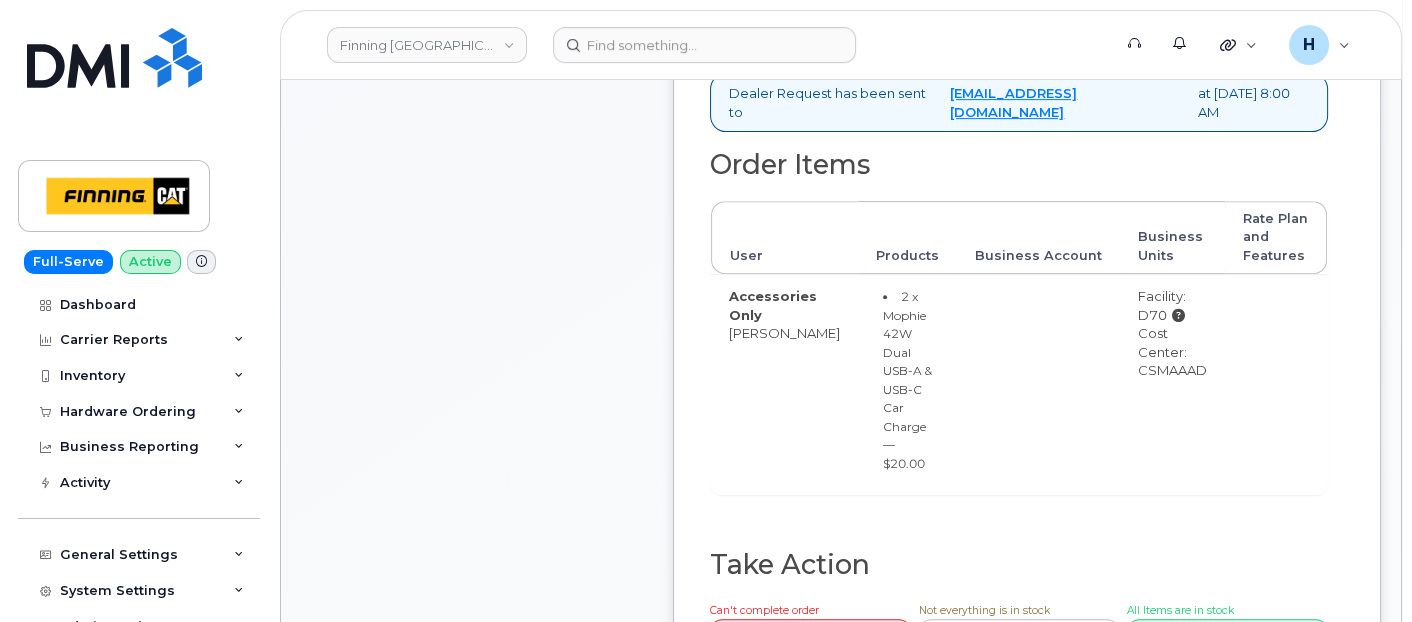 scroll, scrollTop: 1222, scrollLeft: 0, axis: vertical 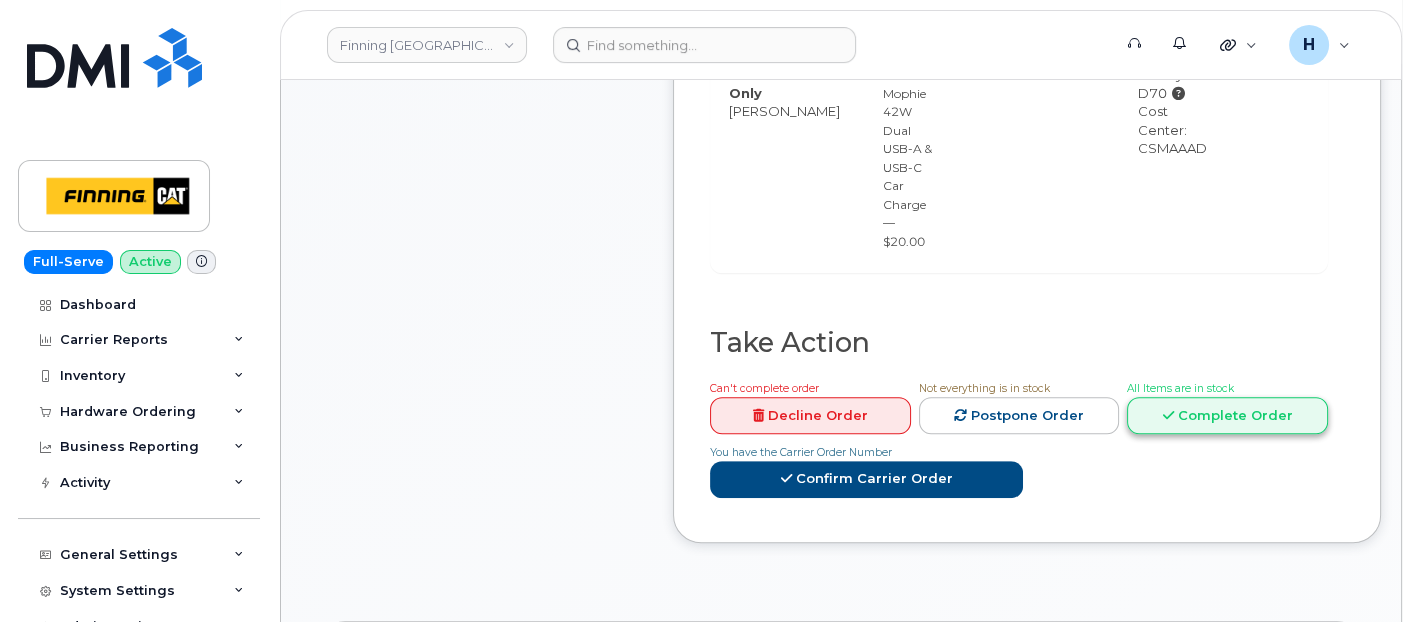click on "Complete Order" at bounding box center [1227, 415] 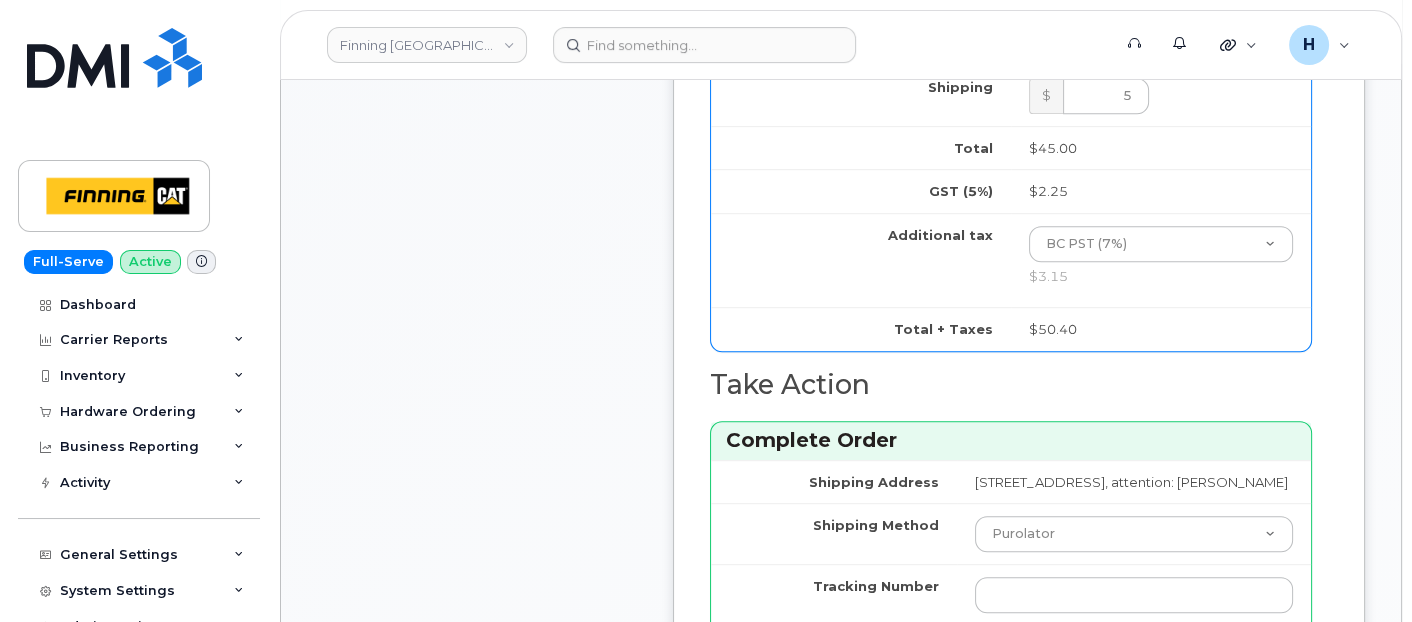 scroll, scrollTop: 1666, scrollLeft: 0, axis: vertical 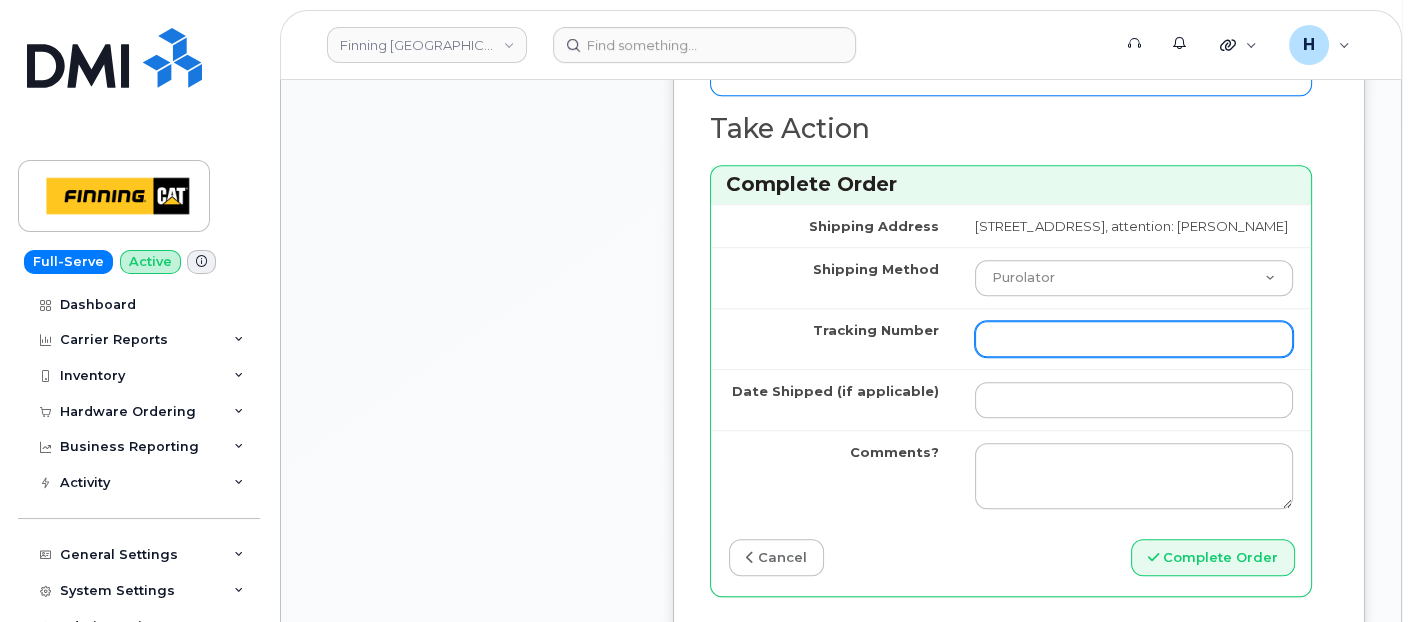 click on "Tracking Number" at bounding box center [1134, 339] 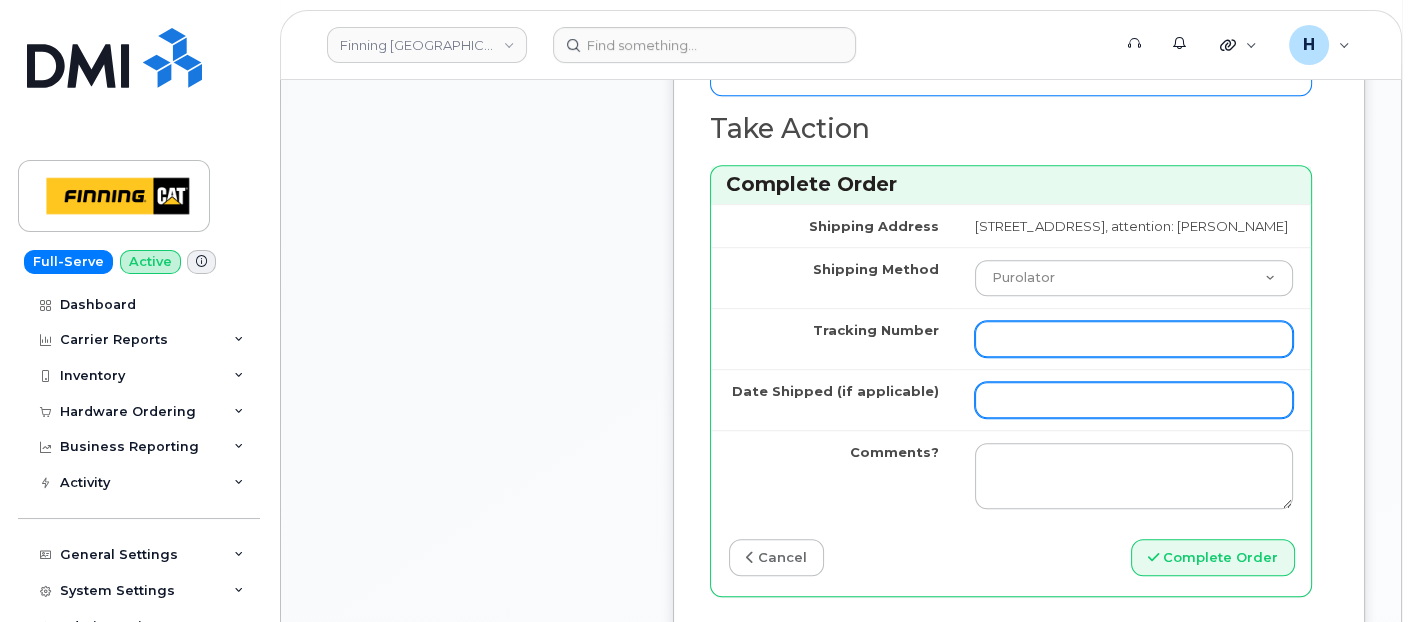 paste on "335567403241" 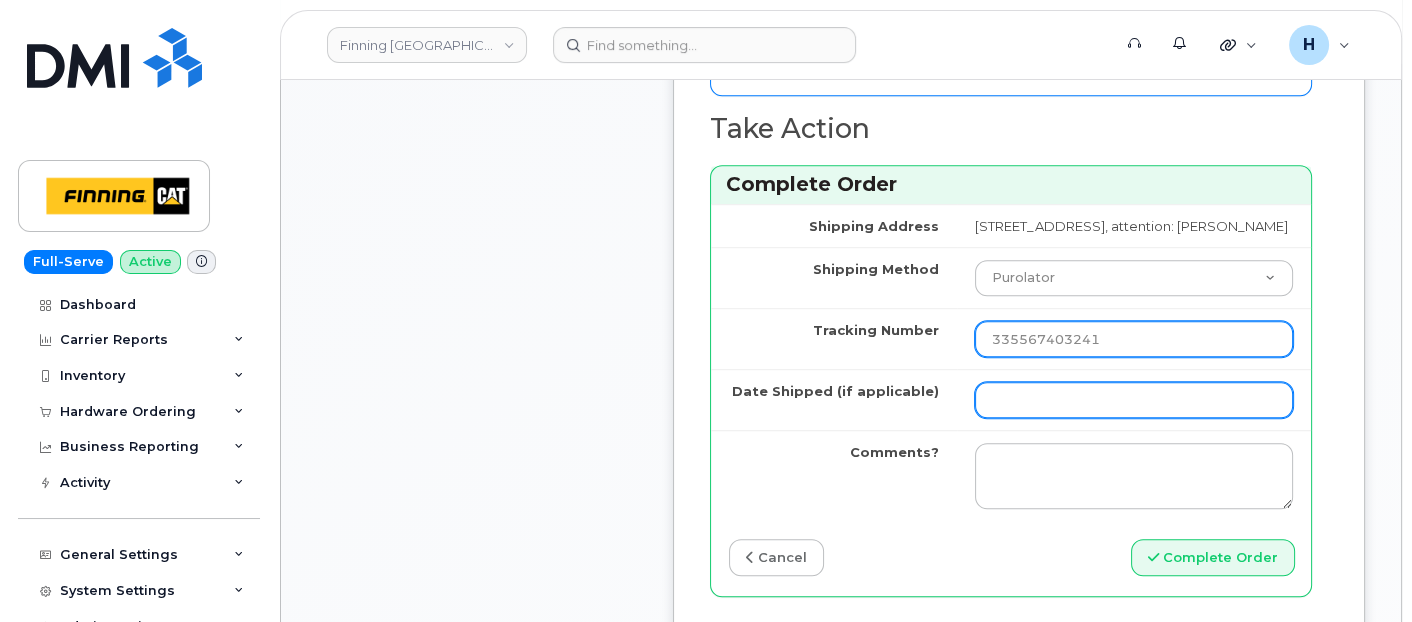 type on "335567403241" 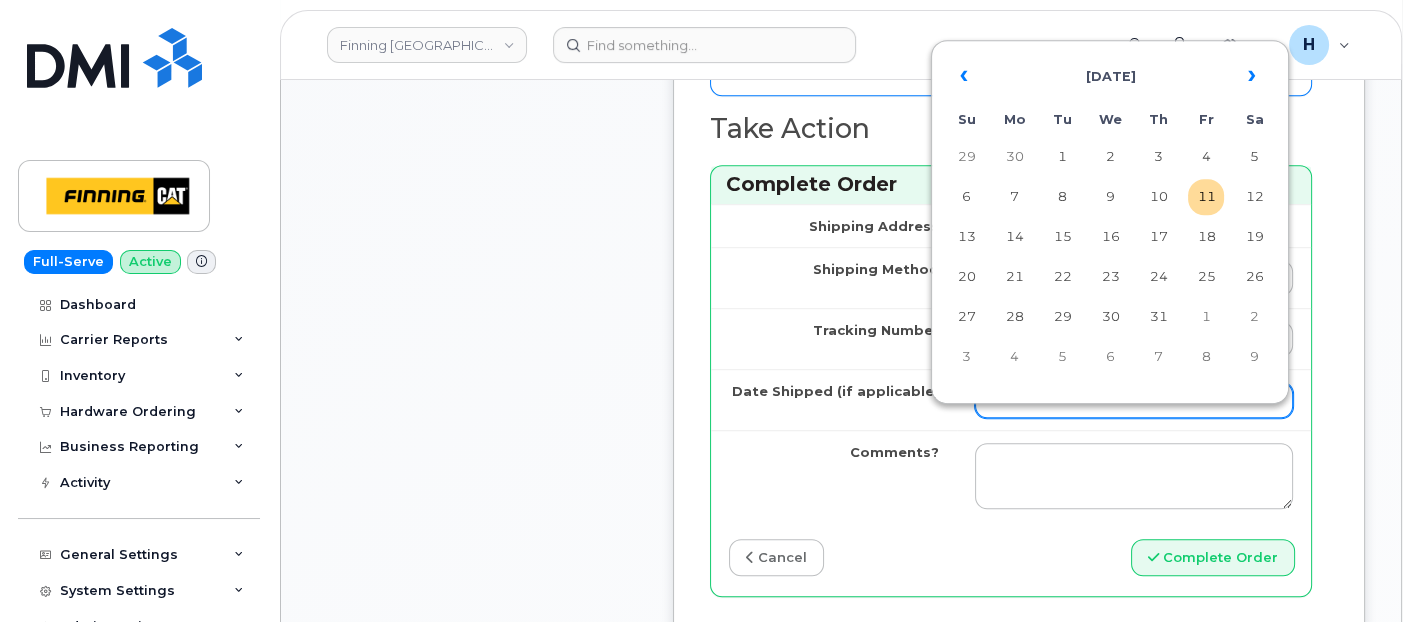 click on "Date Shipped (if applicable)" at bounding box center [1134, 400] 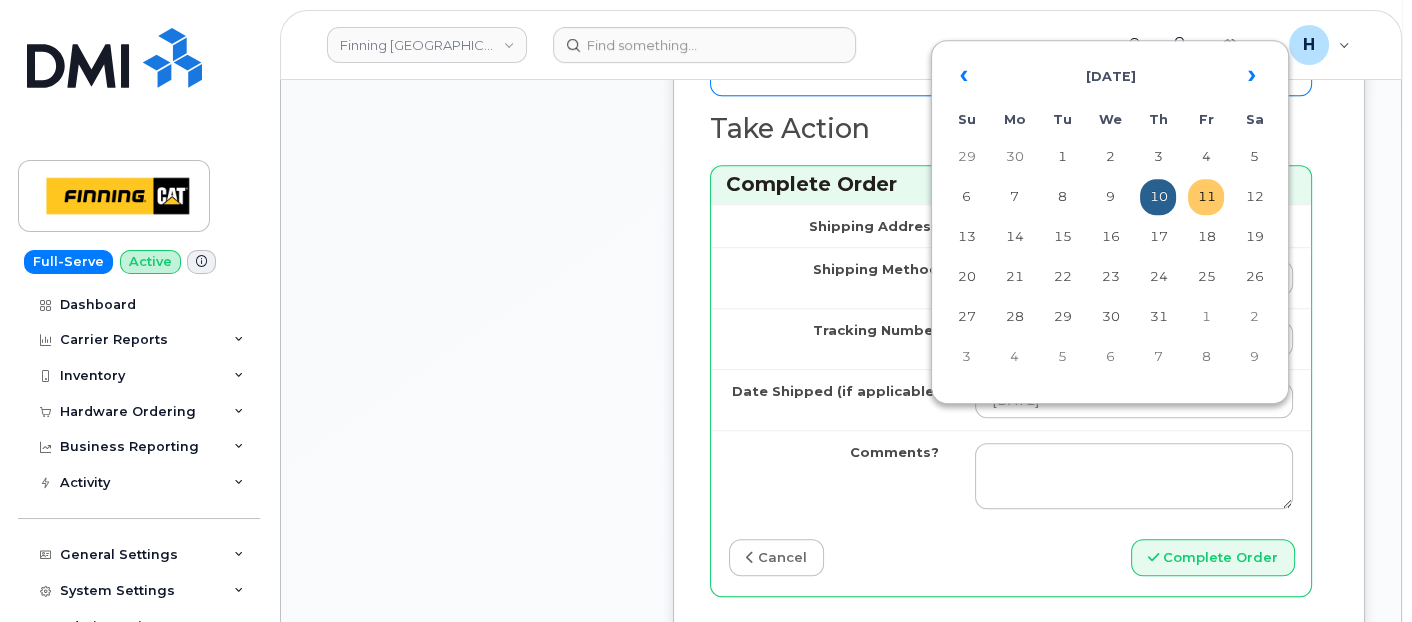 click on "11" at bounding box center (1206, 197) 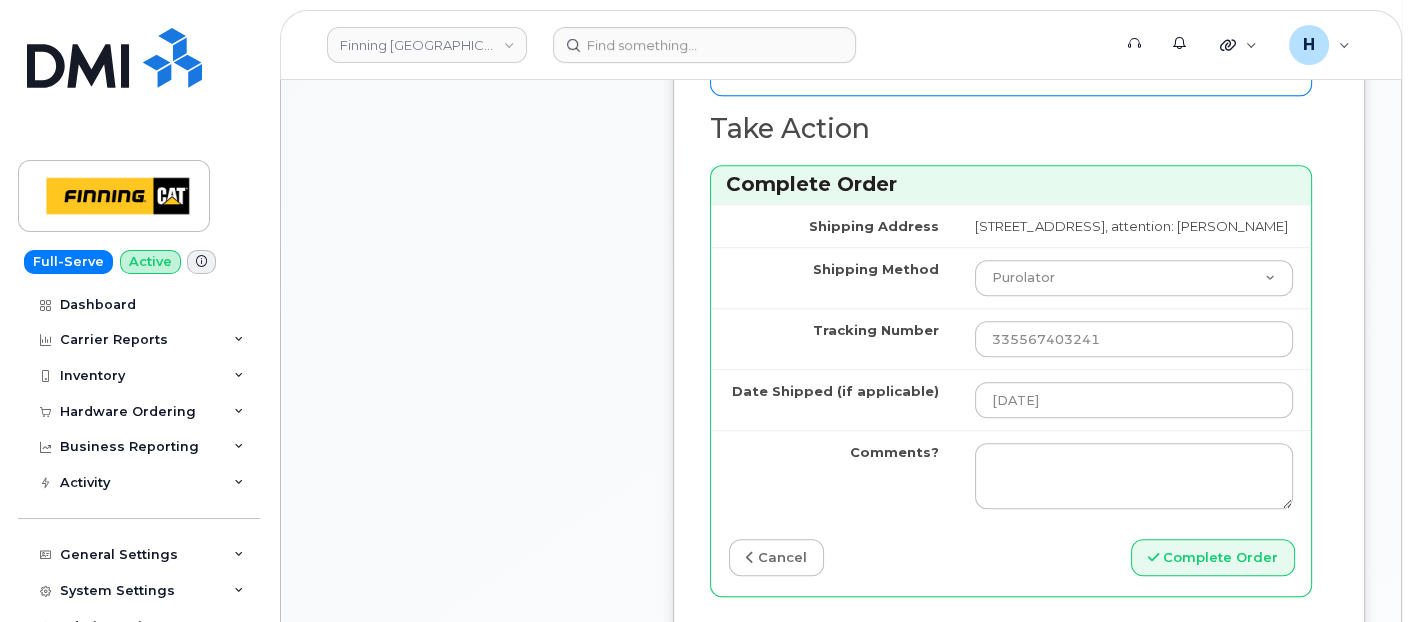 click on "Comments
Leave Comment" at bounding box center (477, -288) 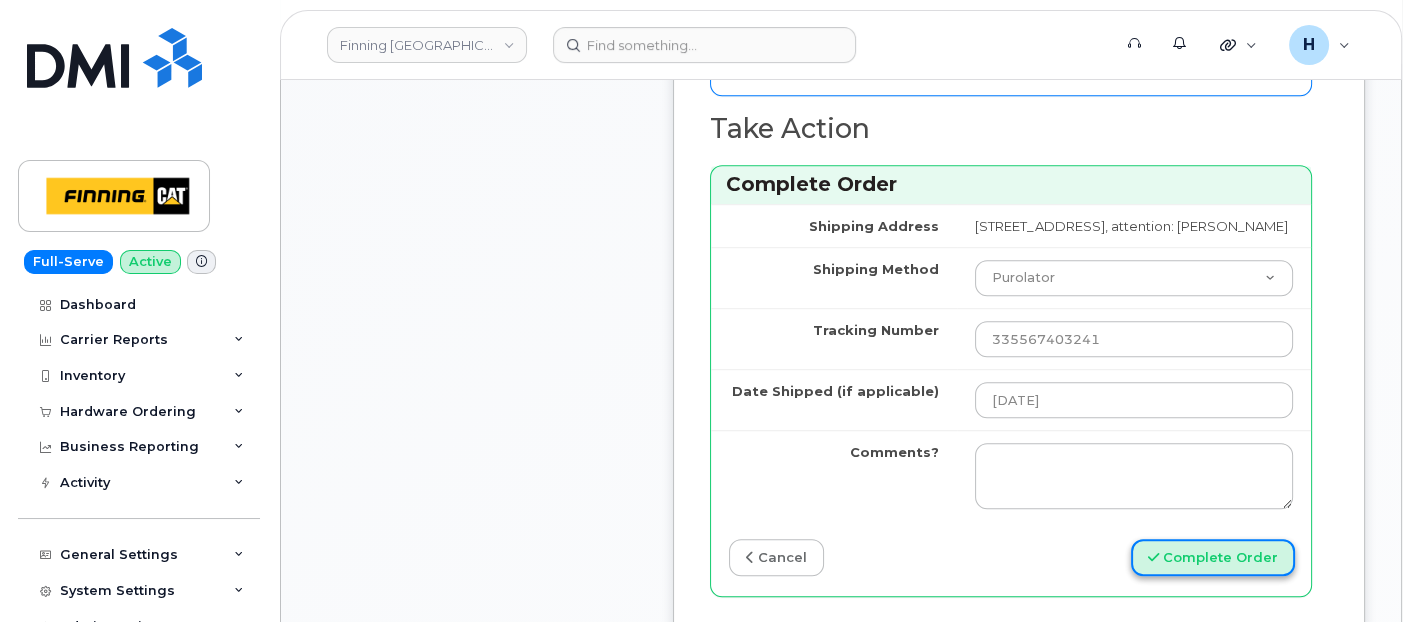click at bounding box center [1153, 557] 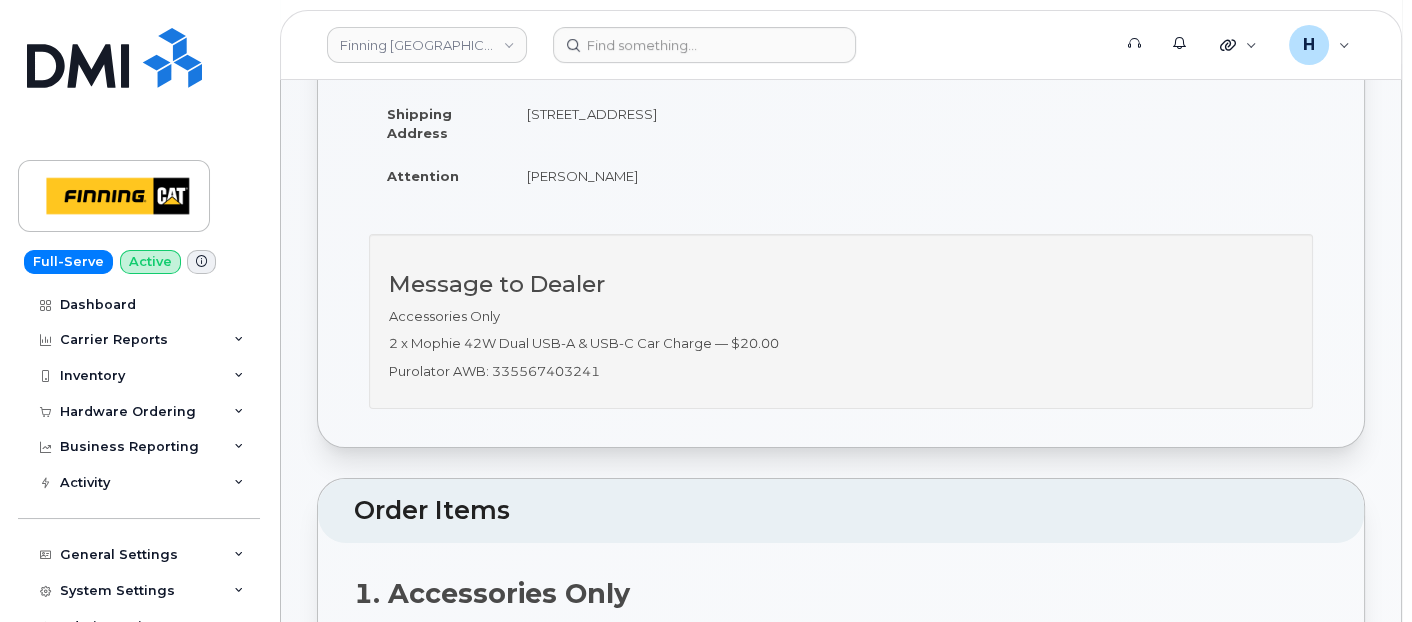 scroll, scrollTop: 555, scrollLeft: 0, axis: vertical 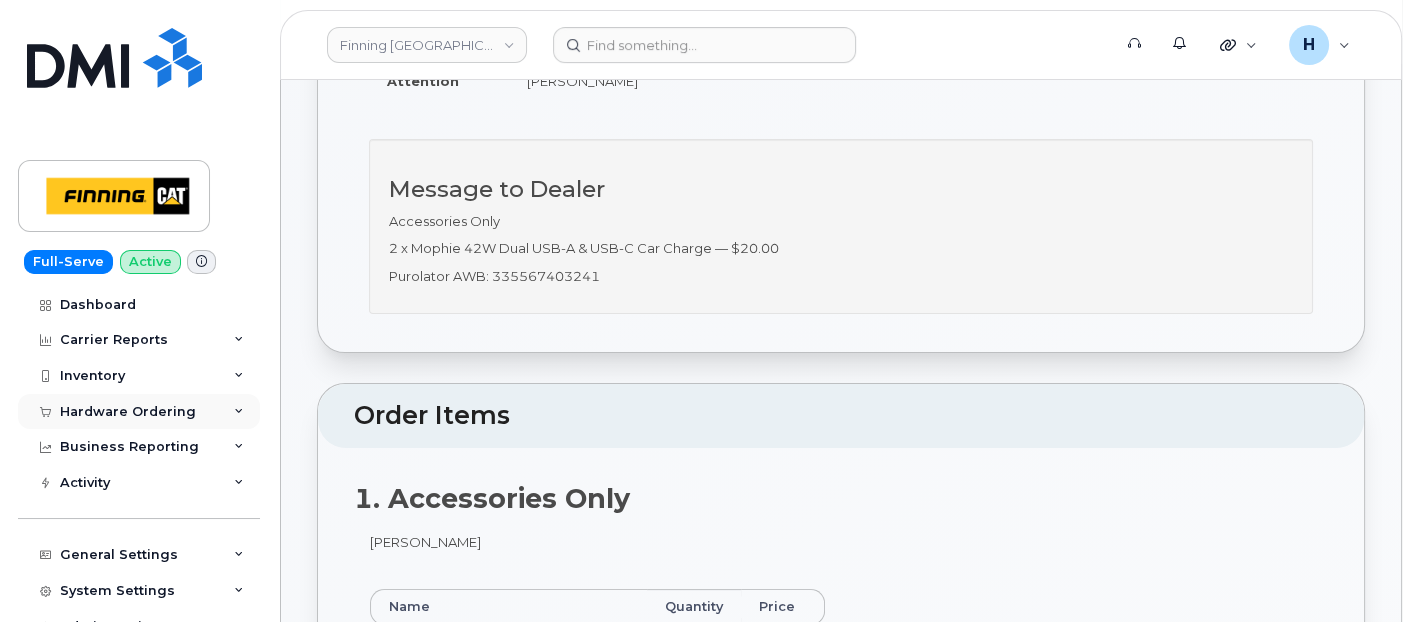 click on "Hardware Ordering" at bounding box center [128, 412] 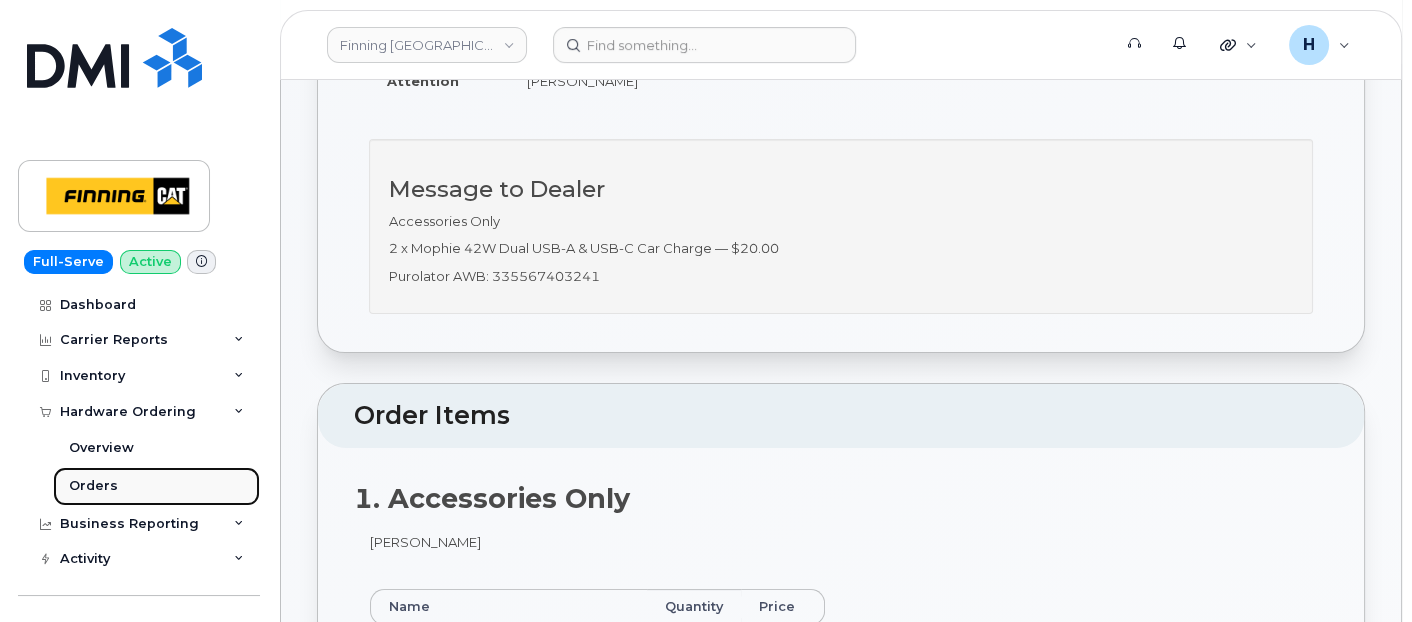 click on "Orders" at bounding box center (93, 486) 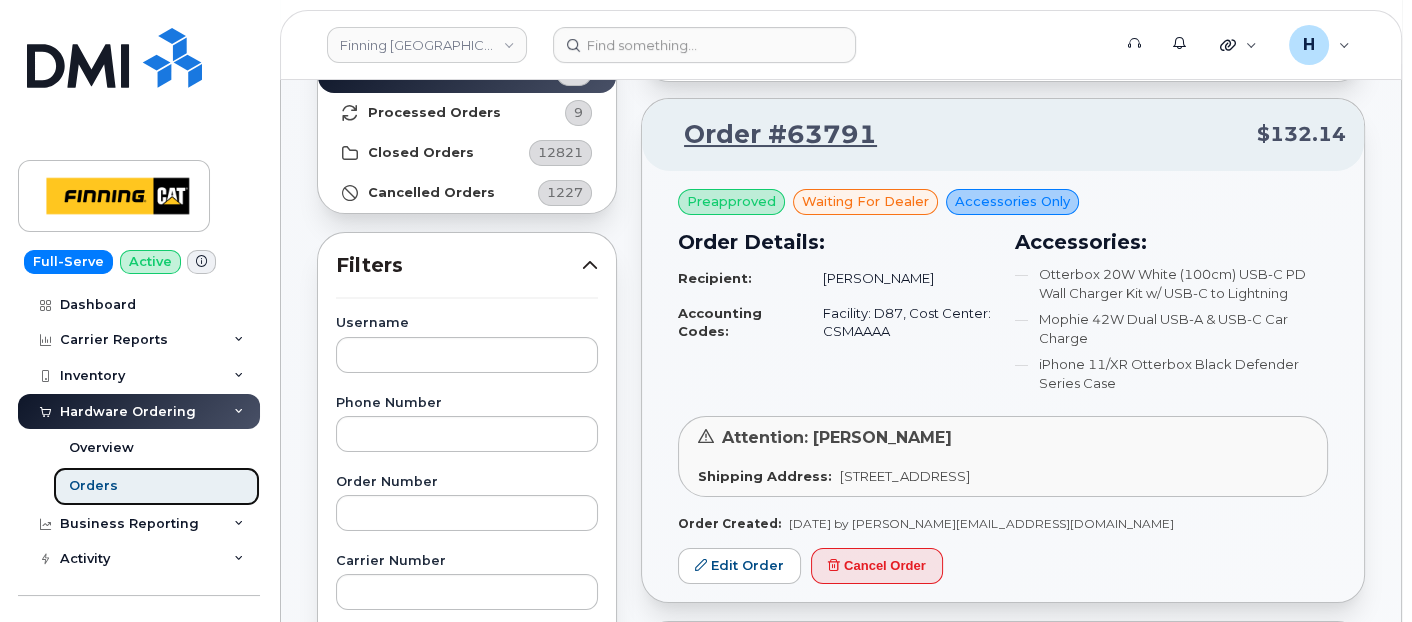 scroll, scrollTop: 333, scrollLeft: 0, axis: vertical 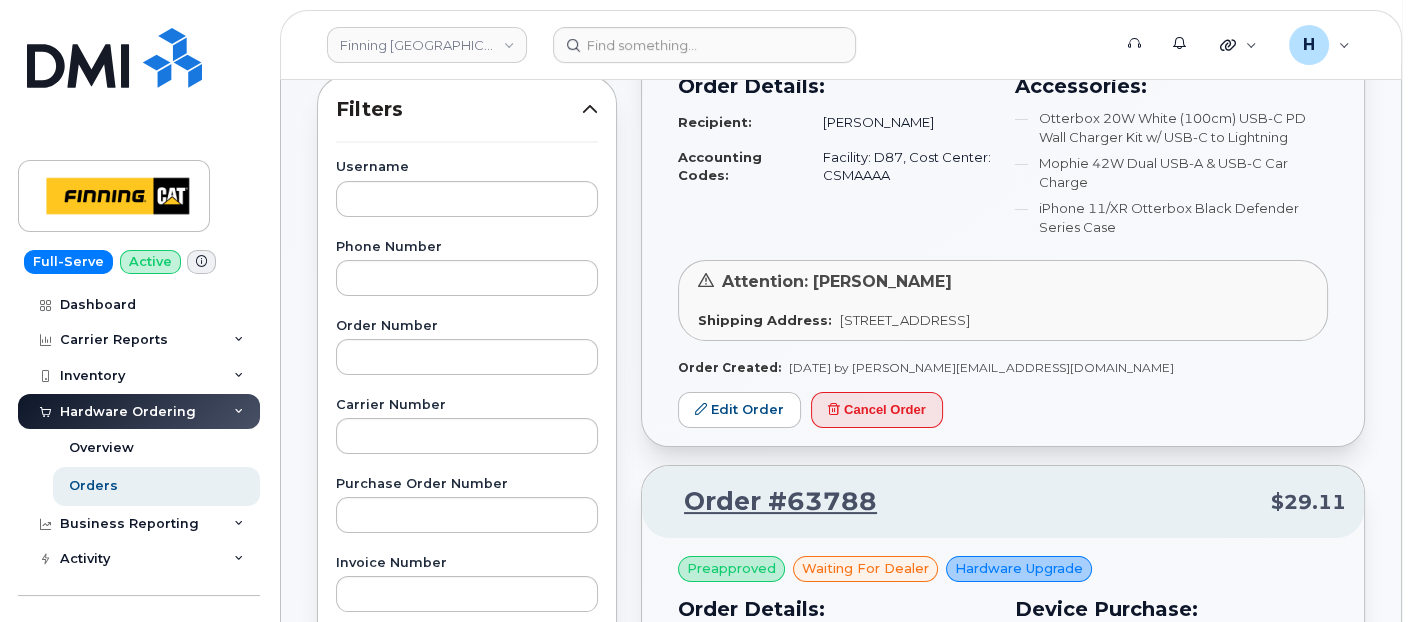 click on "Preapproved waiting for dealer Accessories Only Order Details: Recipient: Clayton Hass Accounting Codes: Facility: D87, Cost Center: CSMAAAA Accessories: Otterbox 20W White (100cm) USB-C PD Wall Charger Kit w/ USB-C to Lightning Mophie 42W Dual USB-A & USB-C Car Charge  iPhone 11/XR Otterbox Black Defender Series Case Attention: Clayton Hass Shipping Address: 700 Vanalman Ave VICTORIA BC V8Z 7C8 CANADA Order Created: Jul 10, 2025 by hakaur@dminc.com  Edit Order  Cancel Order" at bounding box center (1003, 231) 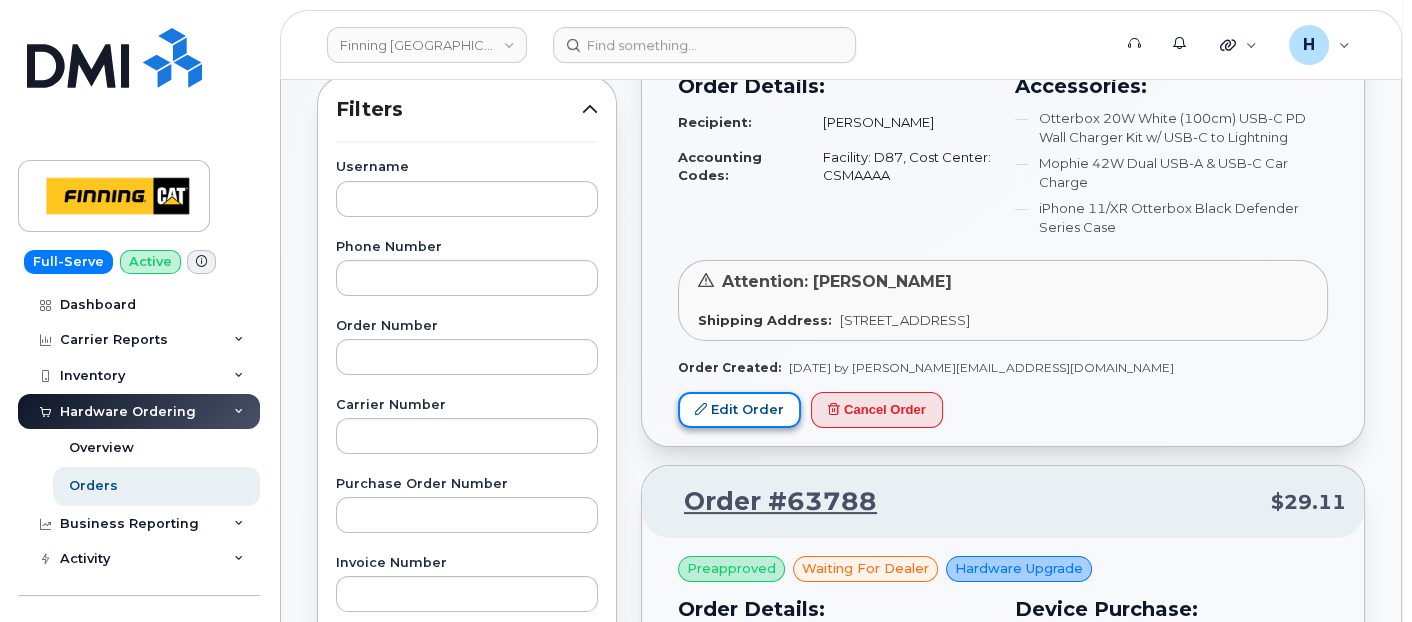click on "Edit Order" at bounding box center [739, 410] 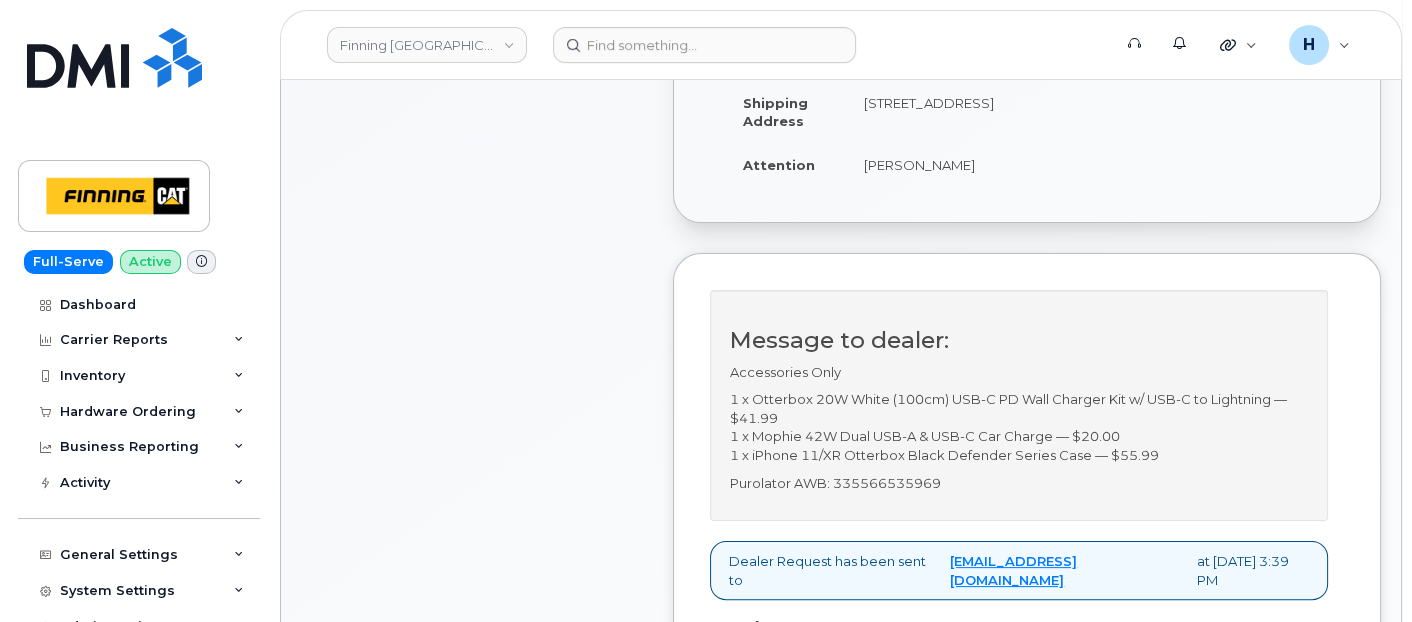 scroll, scrollTop: 676, scrollLeft: 0, axis: vertical 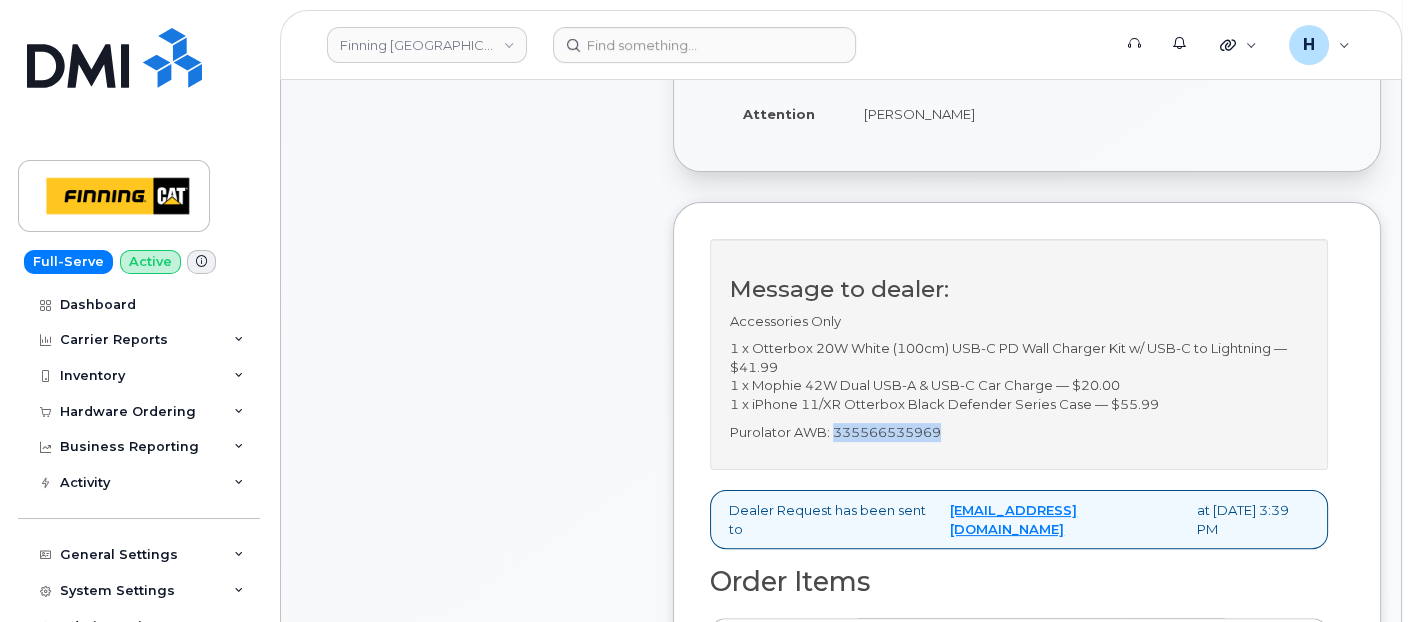 drag, startPoint x: 946, startPoint y: 446, endPoint x: 831, endPoint y: 453, distance: 115.212845 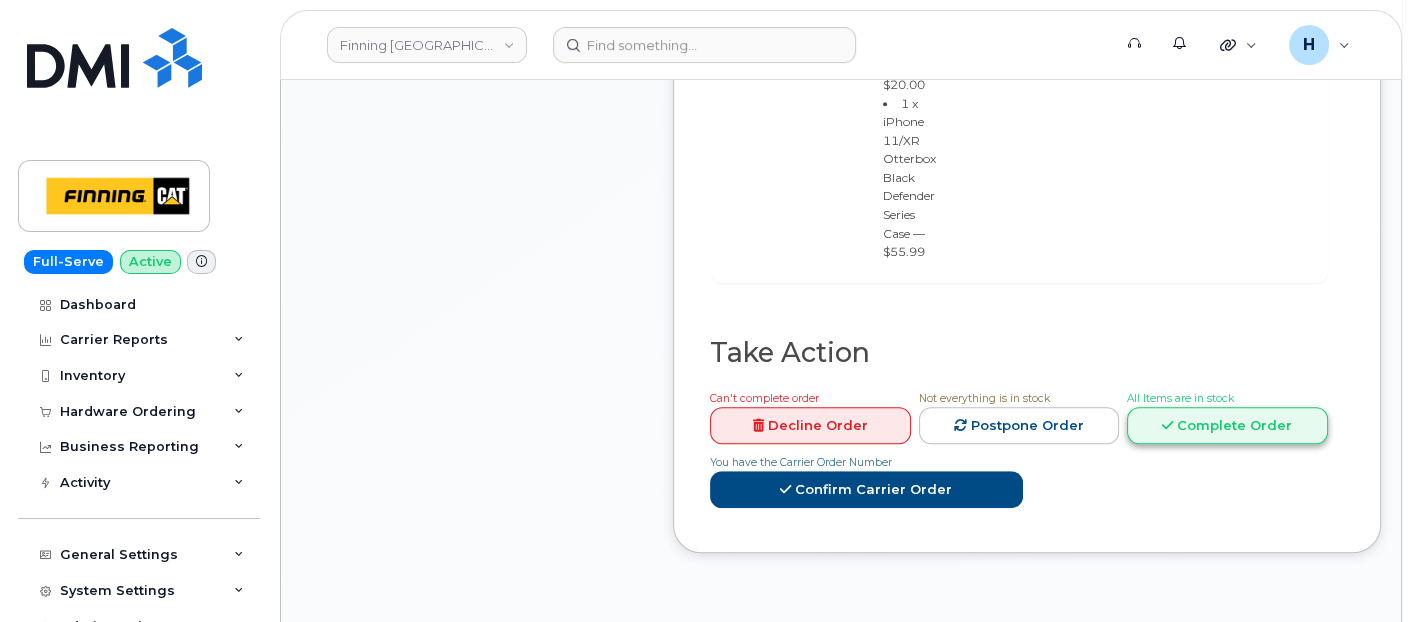 click on "Complete Order" at bounding box center (1227, 425) 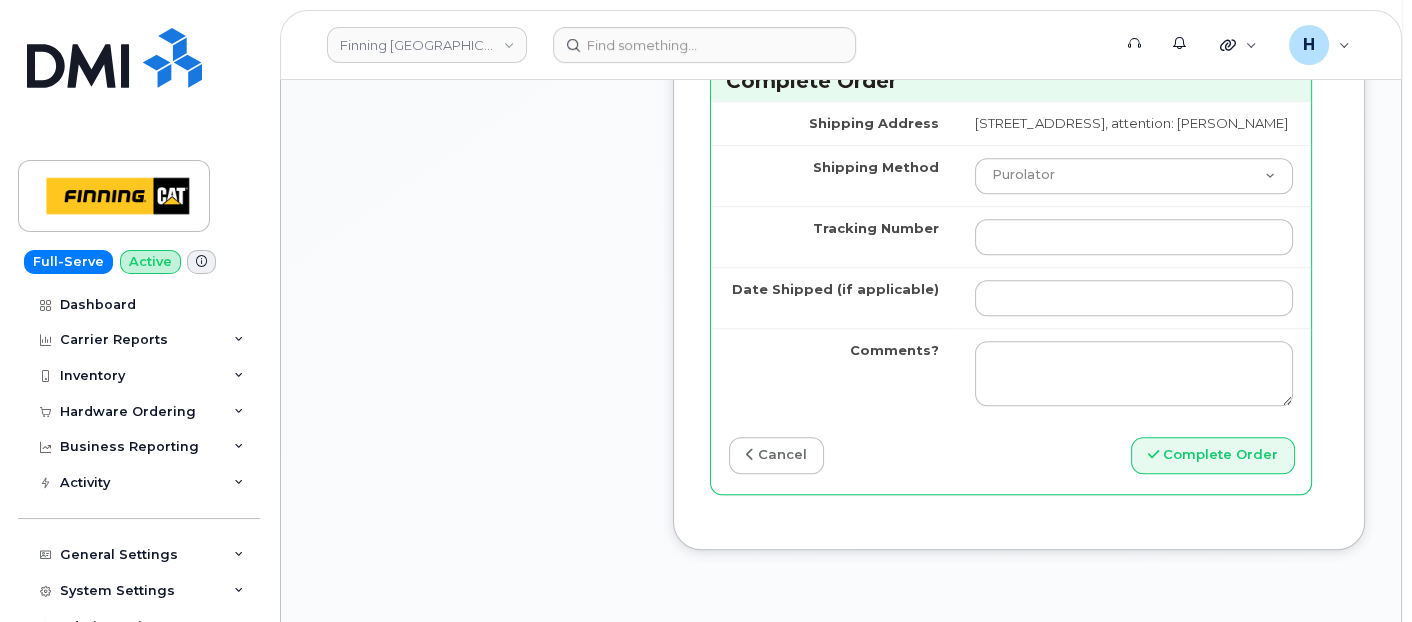 scroll, scrollTop: 2009, scrollLeft: 0, axis: vertical 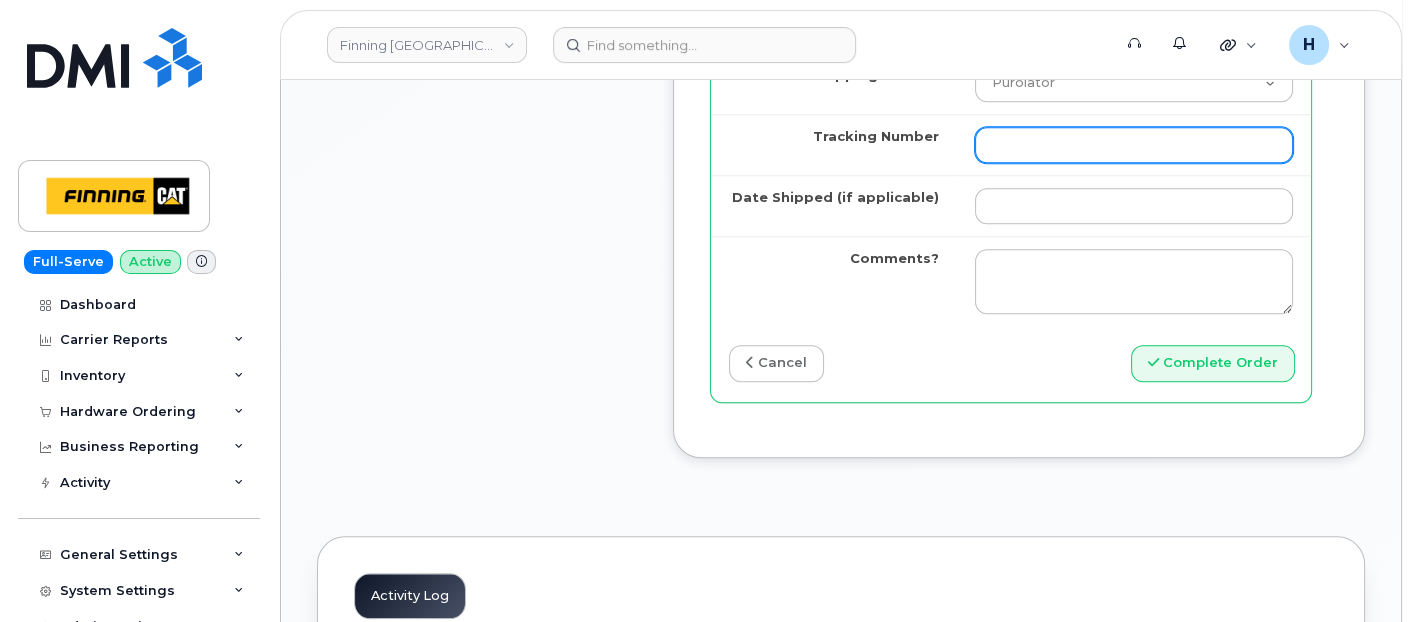 click on "Tracking Number" at bounding box center (1134, 145) 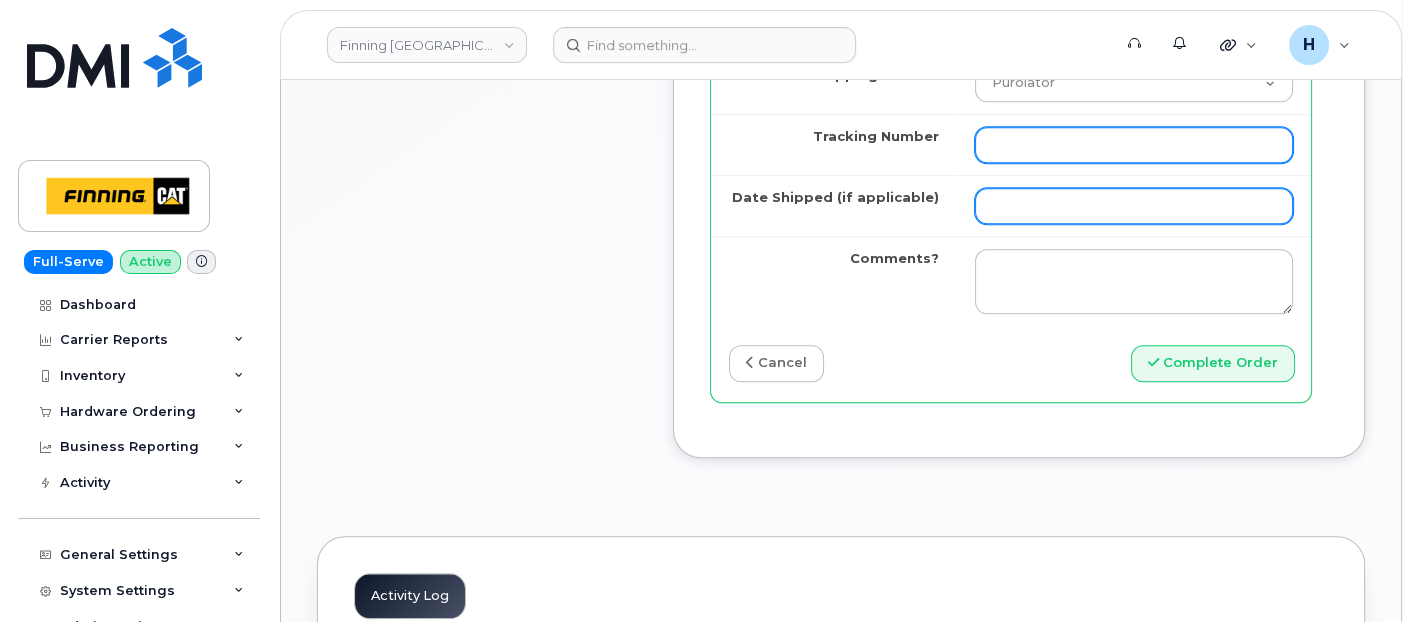 paste on "335566535969" 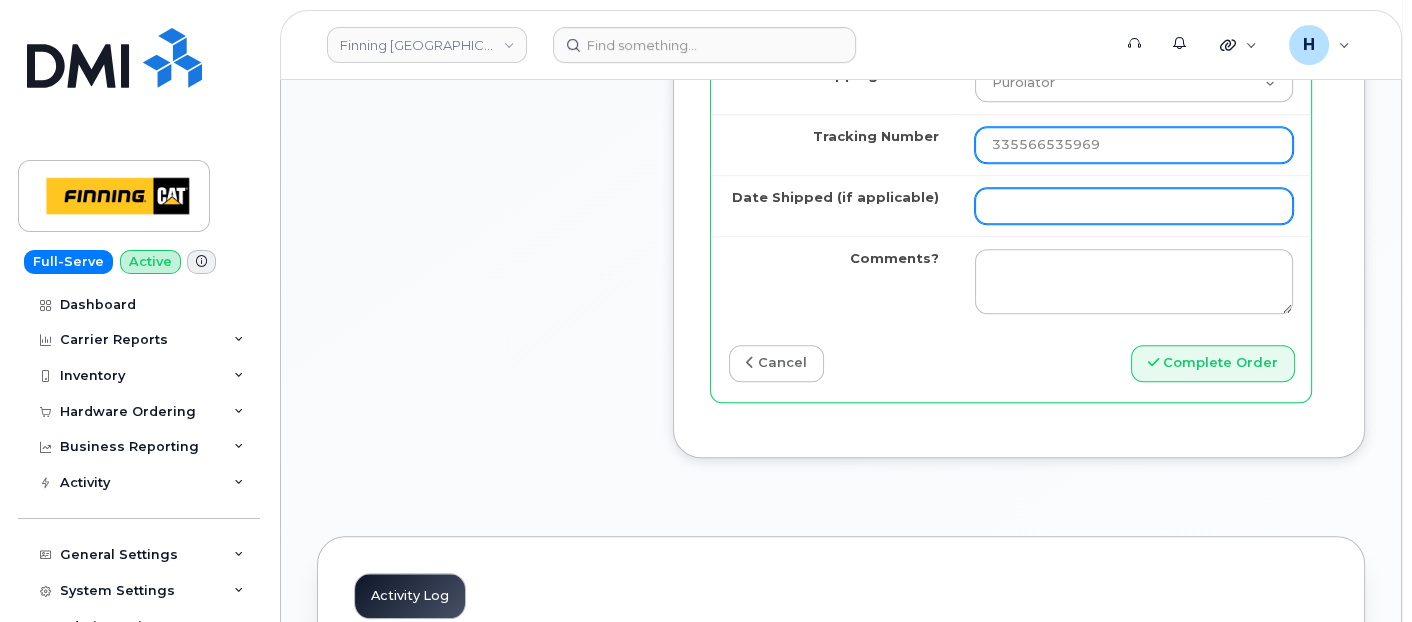 type on "335566535969" 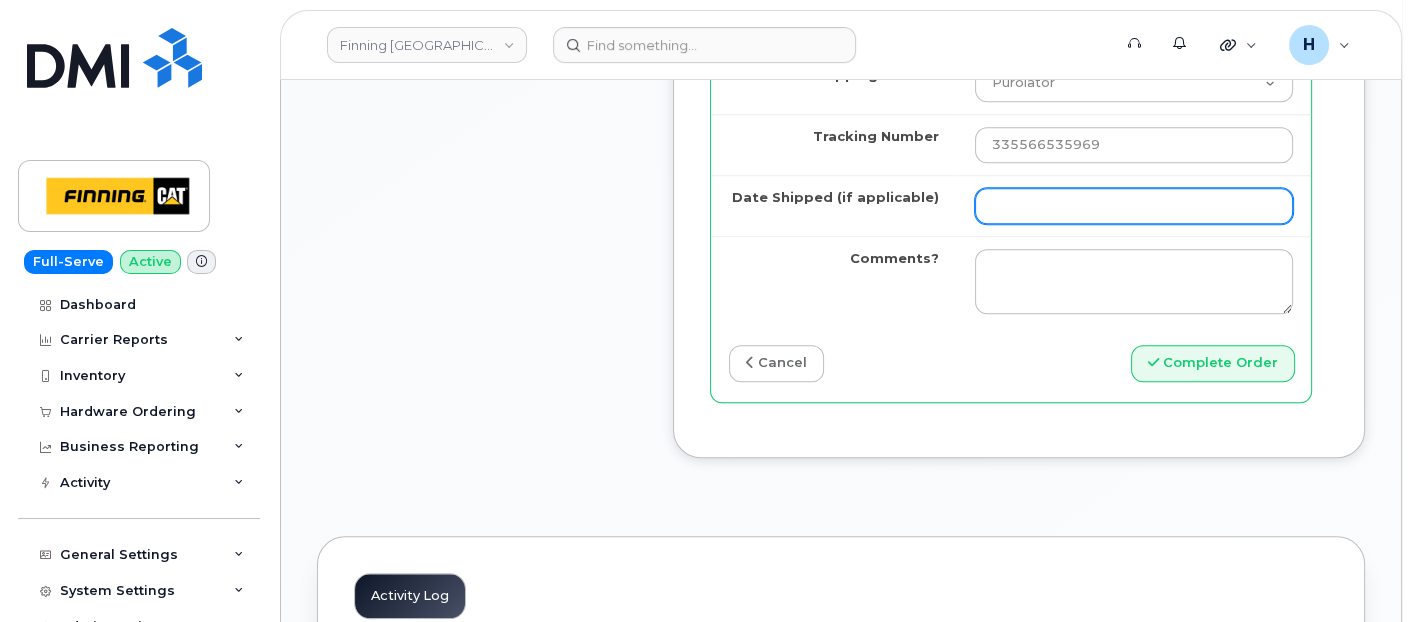 click on "Date Shipped (if applicable)" at bounding box center (1134, 206) 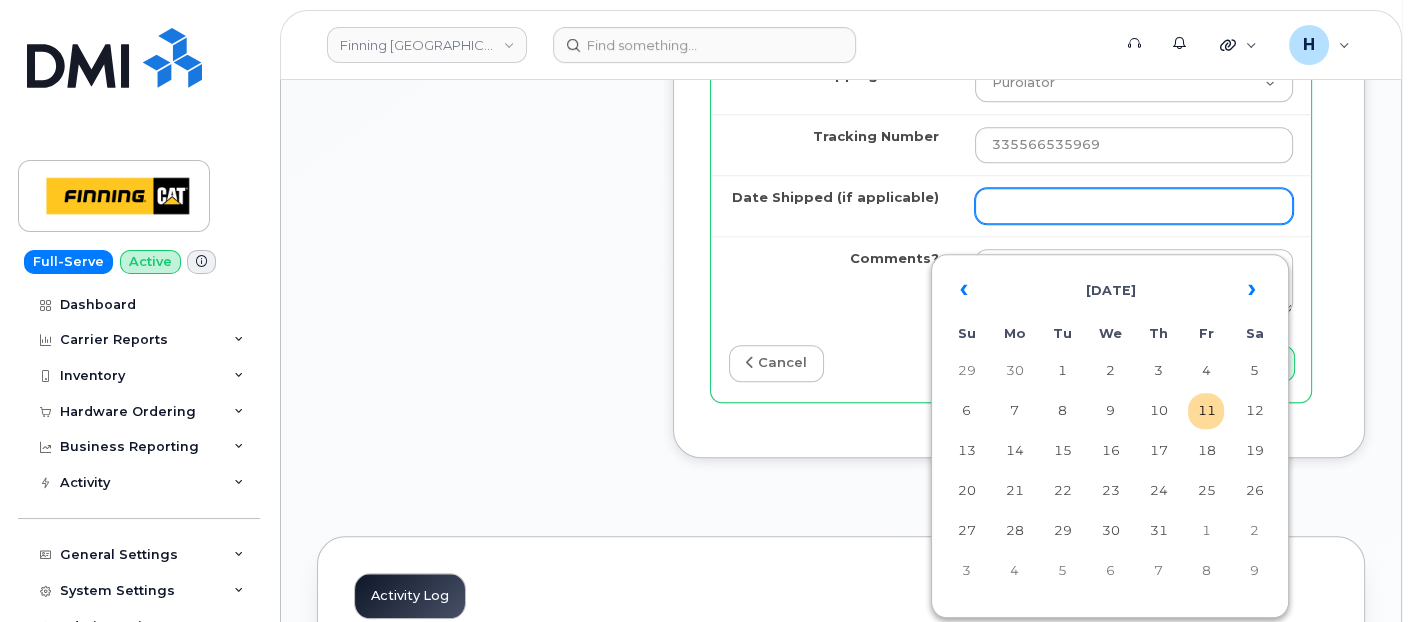 type on "2025-07-11" 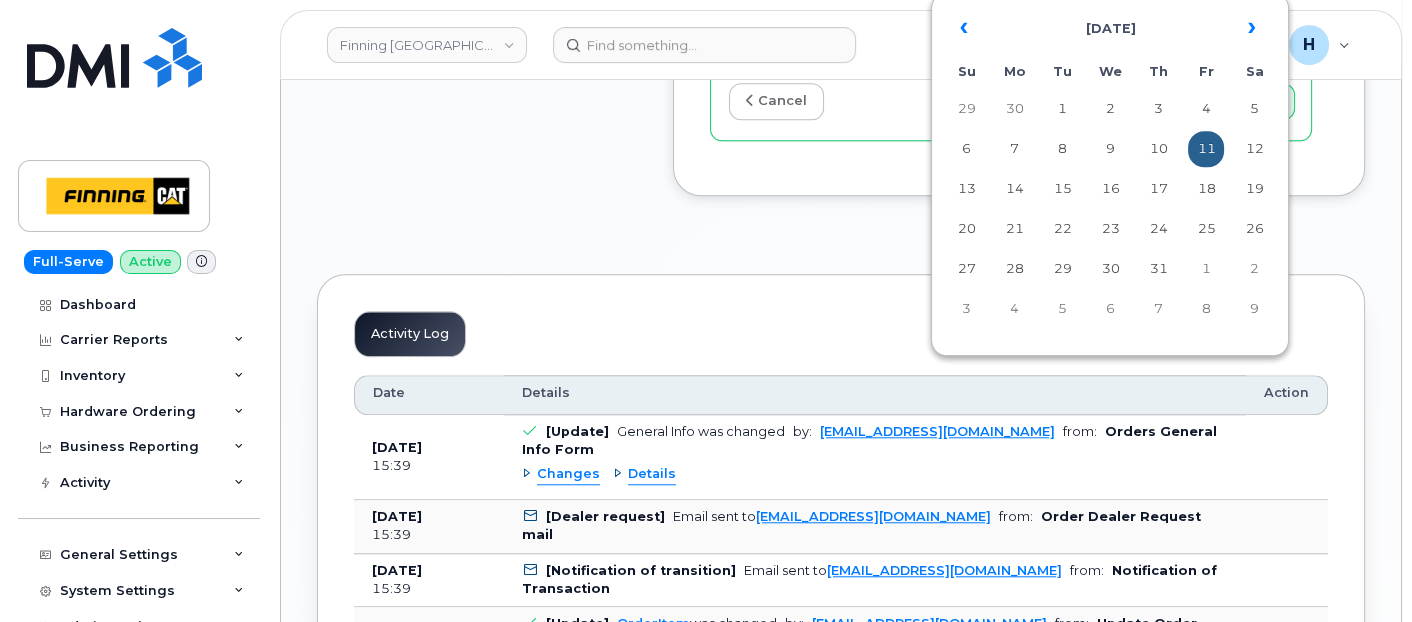 scroll, scrollTop: 2120, scrollLeft: 0, axis: vertical 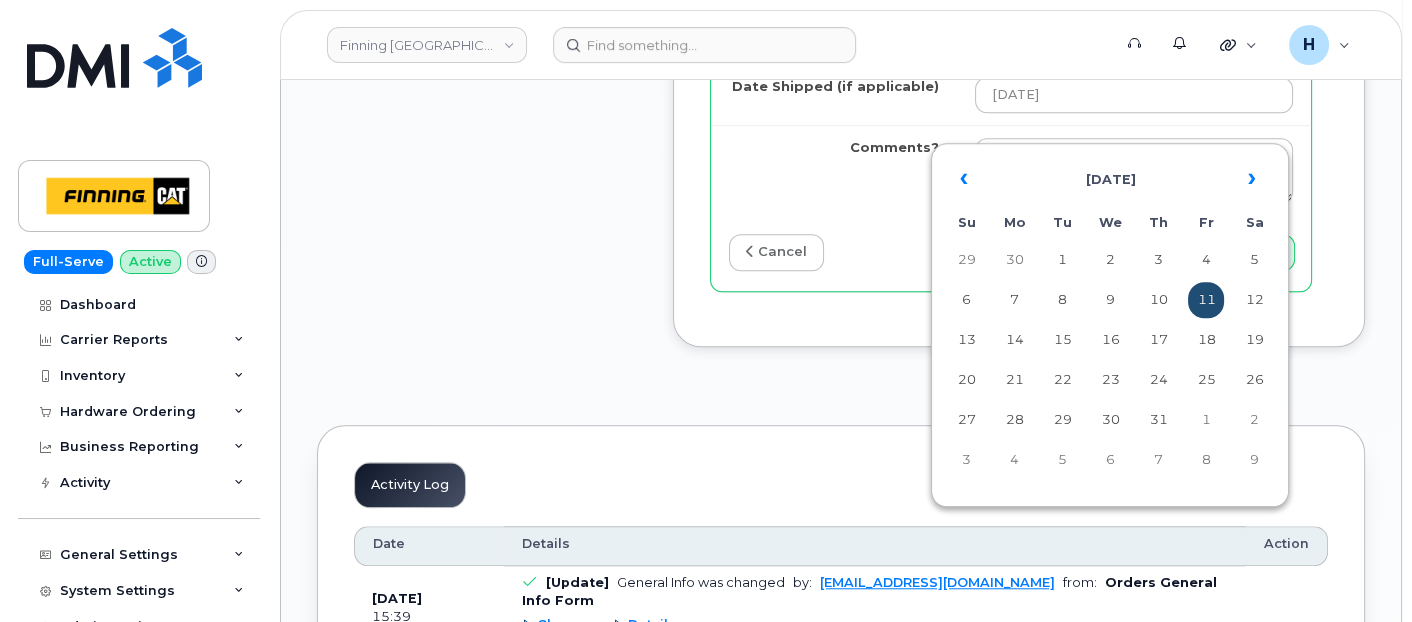 click on "11" at bounding box center [1206, 300] 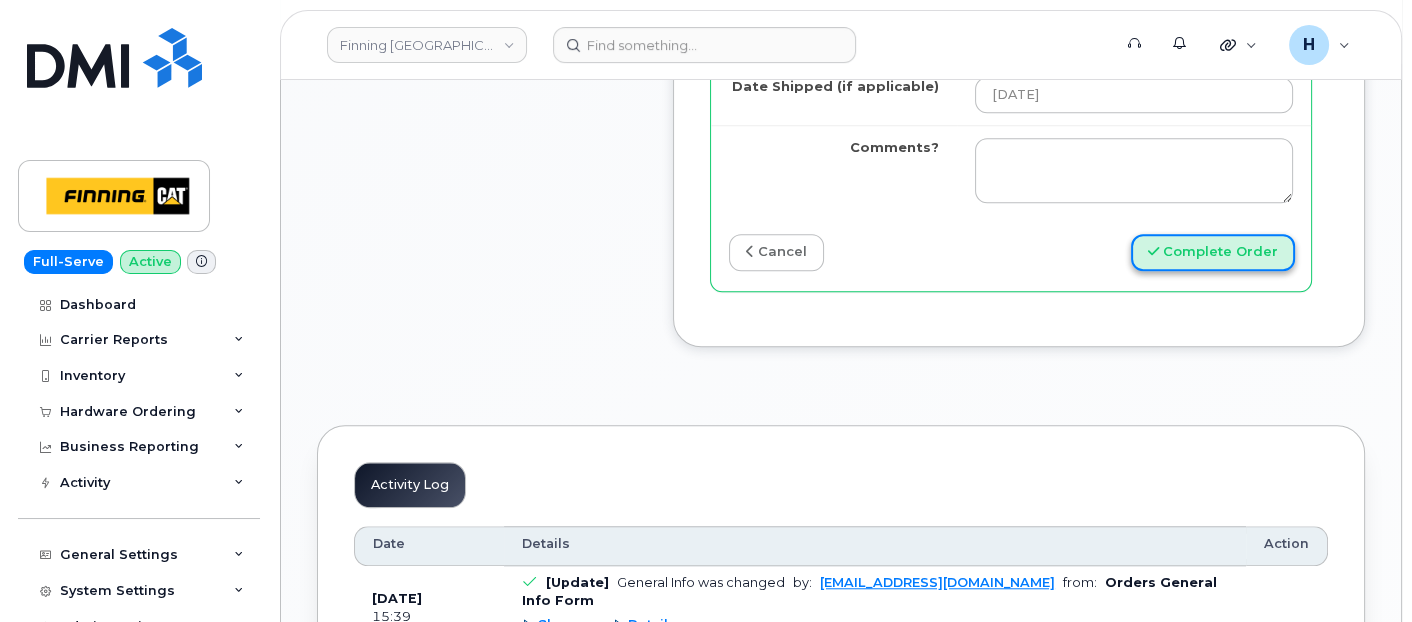 click on "Complete Order" at bounding box center (1213, 252) 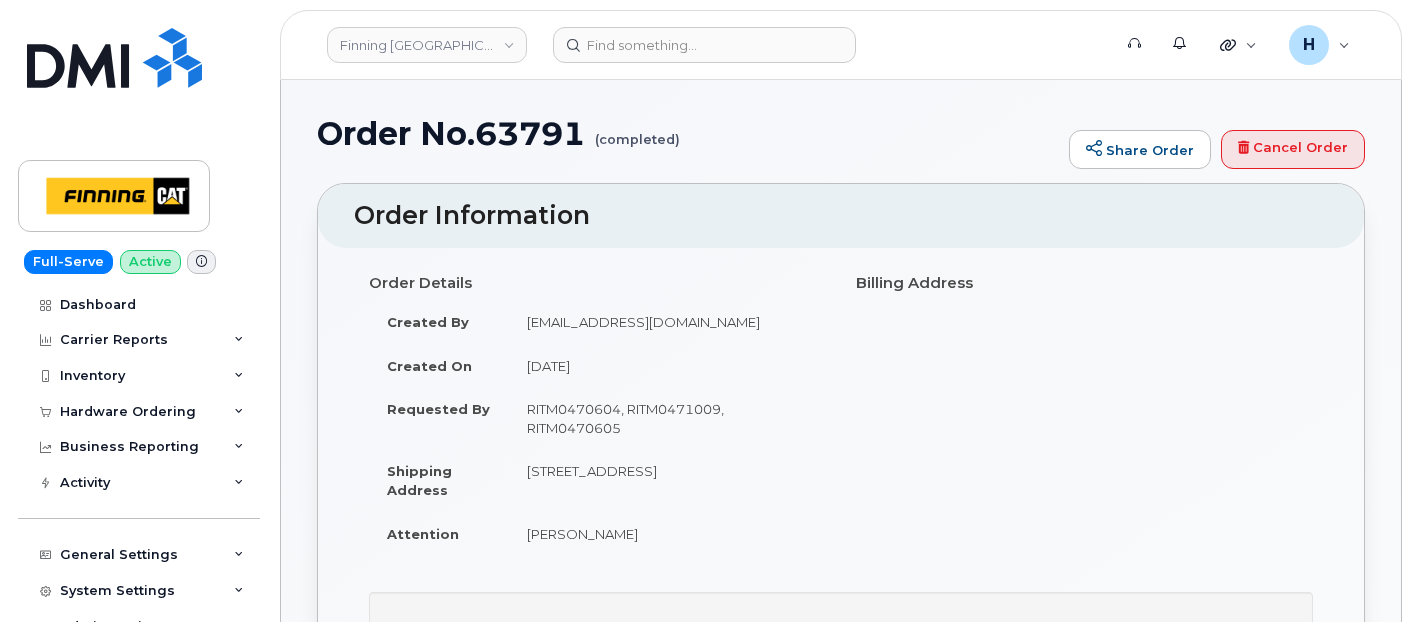 scroll, scrollTop: 0, scrollLeft: 0, axis: both 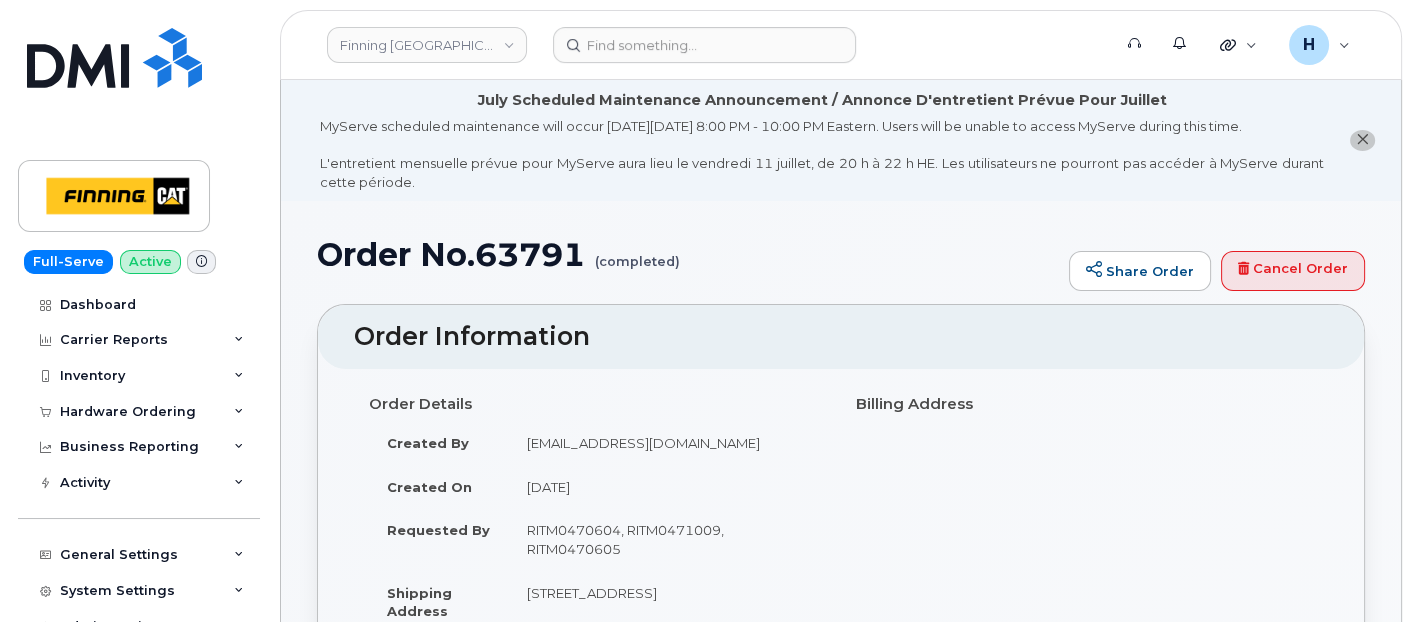 drag, startPoint x: 158, startPoint y: 418, endPoint x: 155, endPoint y: 460, distance: 42.107006 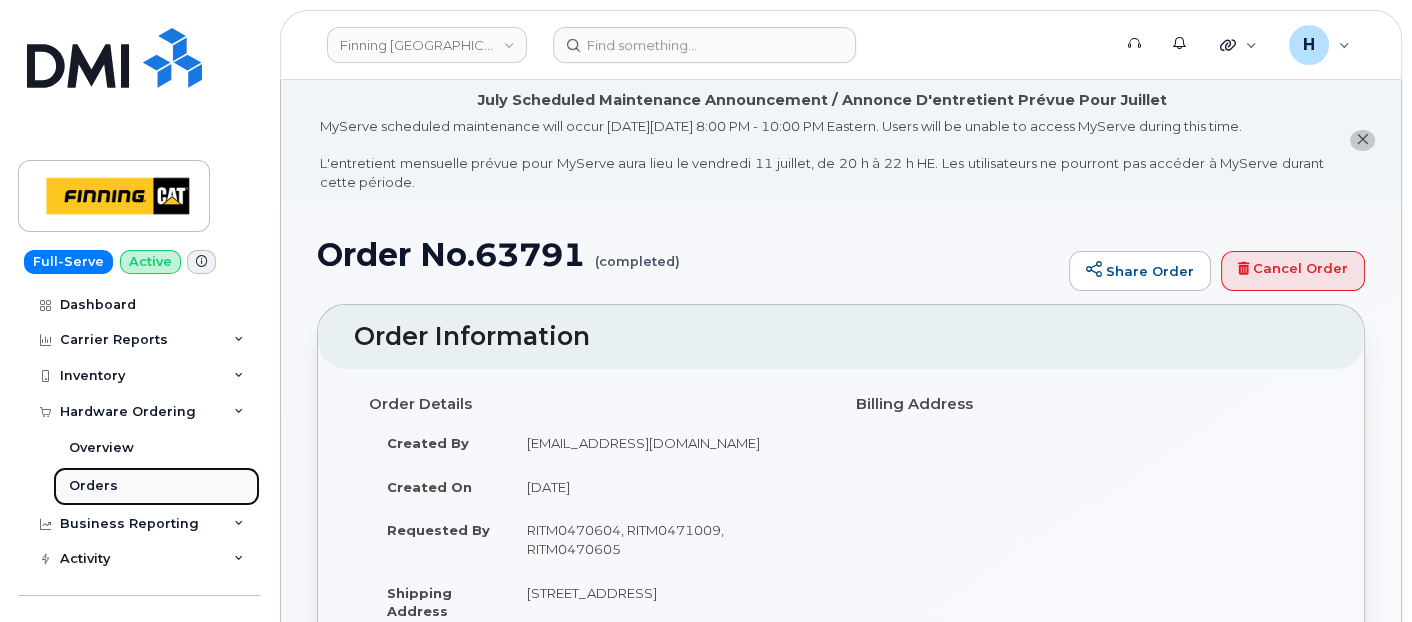 click on "Orders" at bounding box center [156, 486] 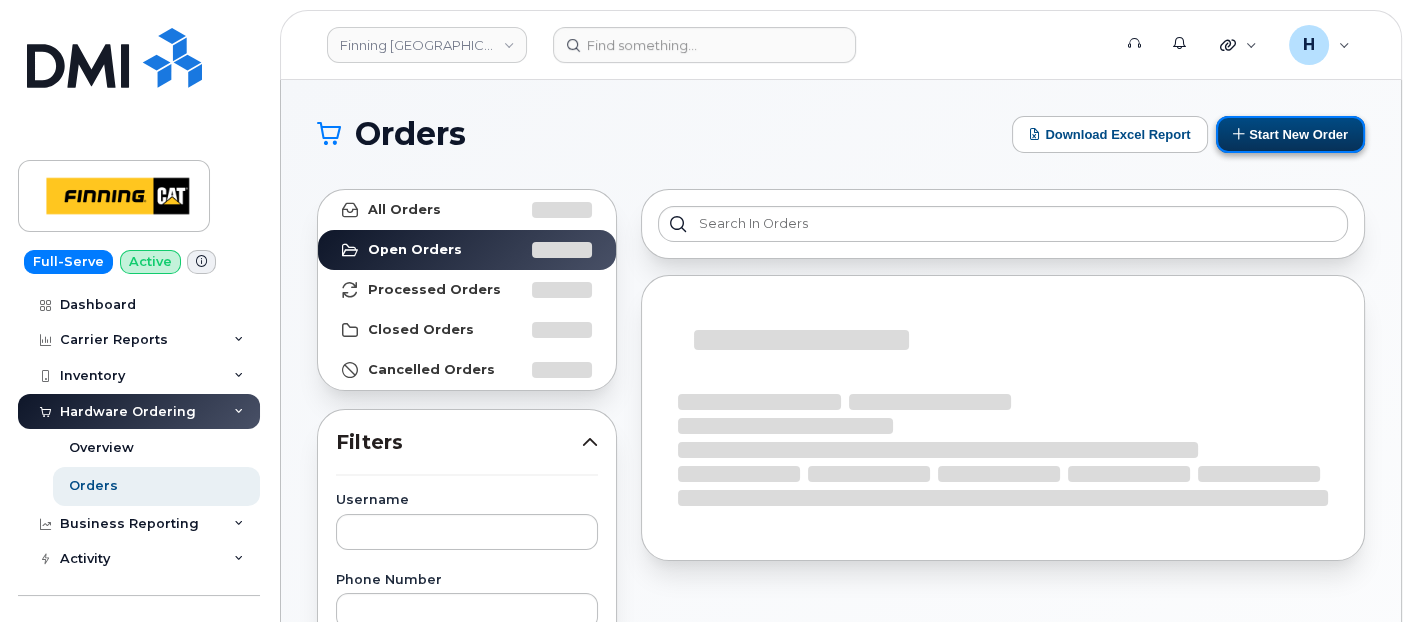 click on "Start New Order" at bounding box center [1290, 134] 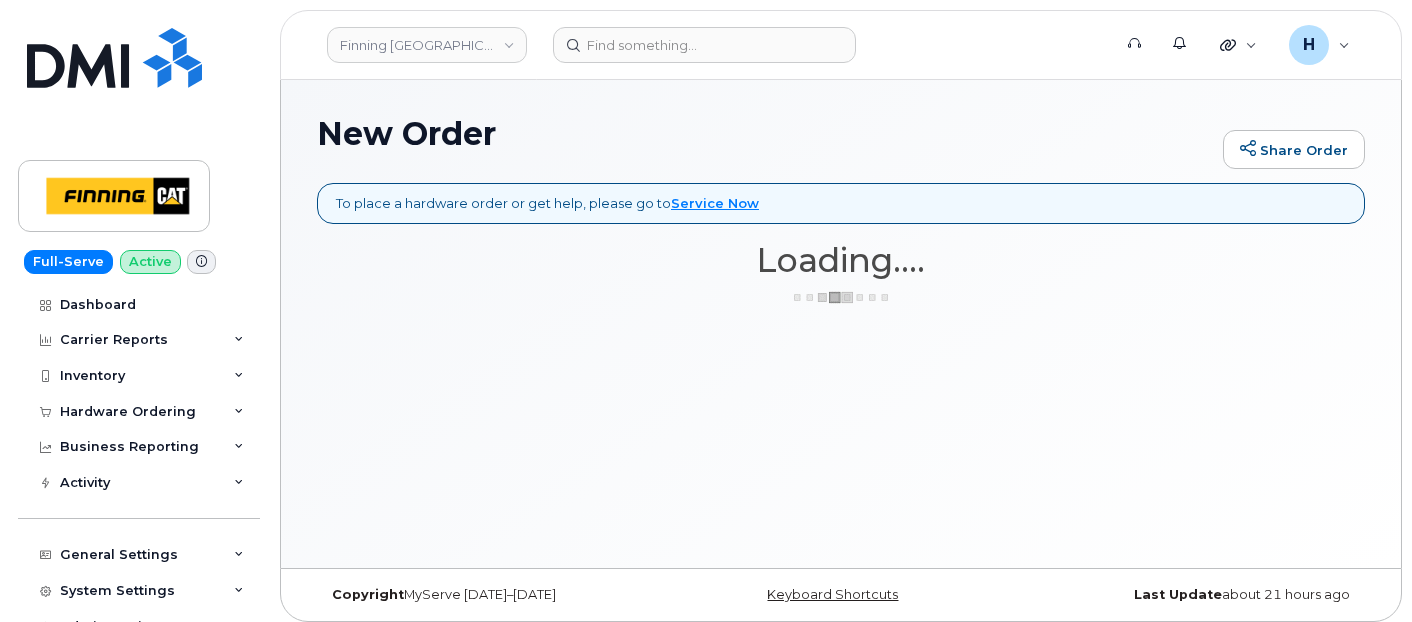 scroll, scrollTop: 0, scrollLeft: 0, axis: both 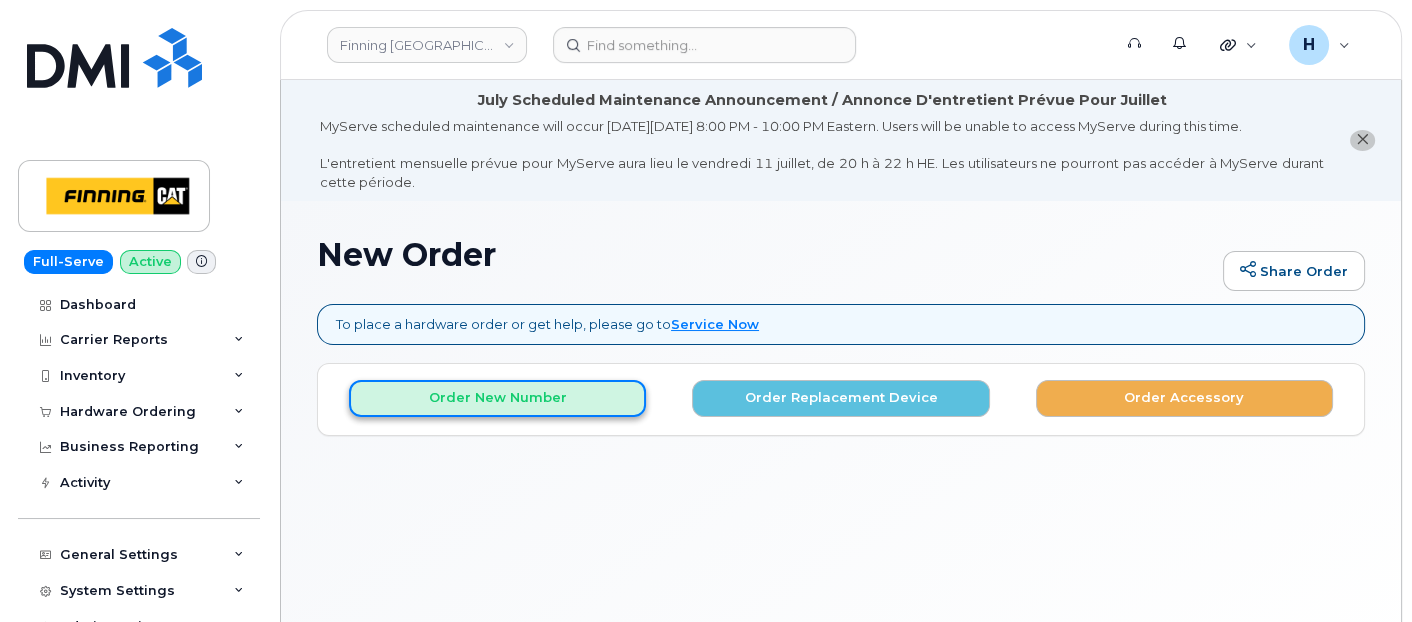 click on "Order New Number" at bounding box center (497, 398) 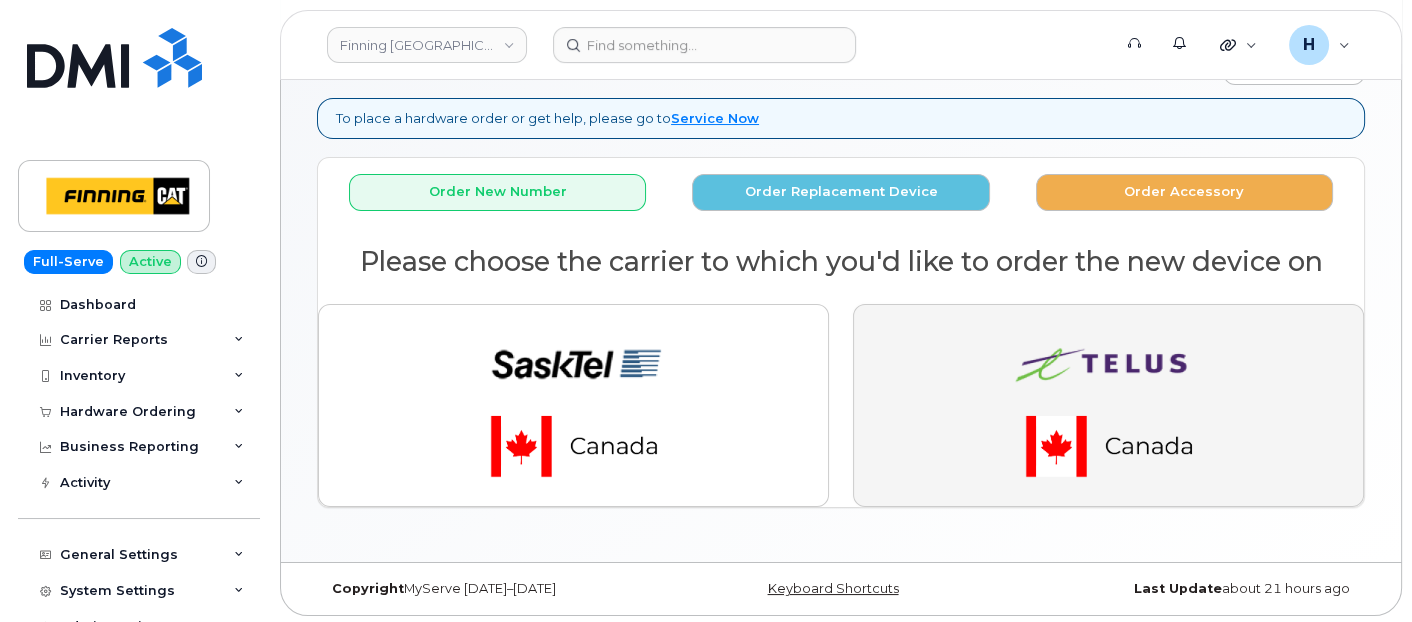 click at bounding box center [1108, 405] 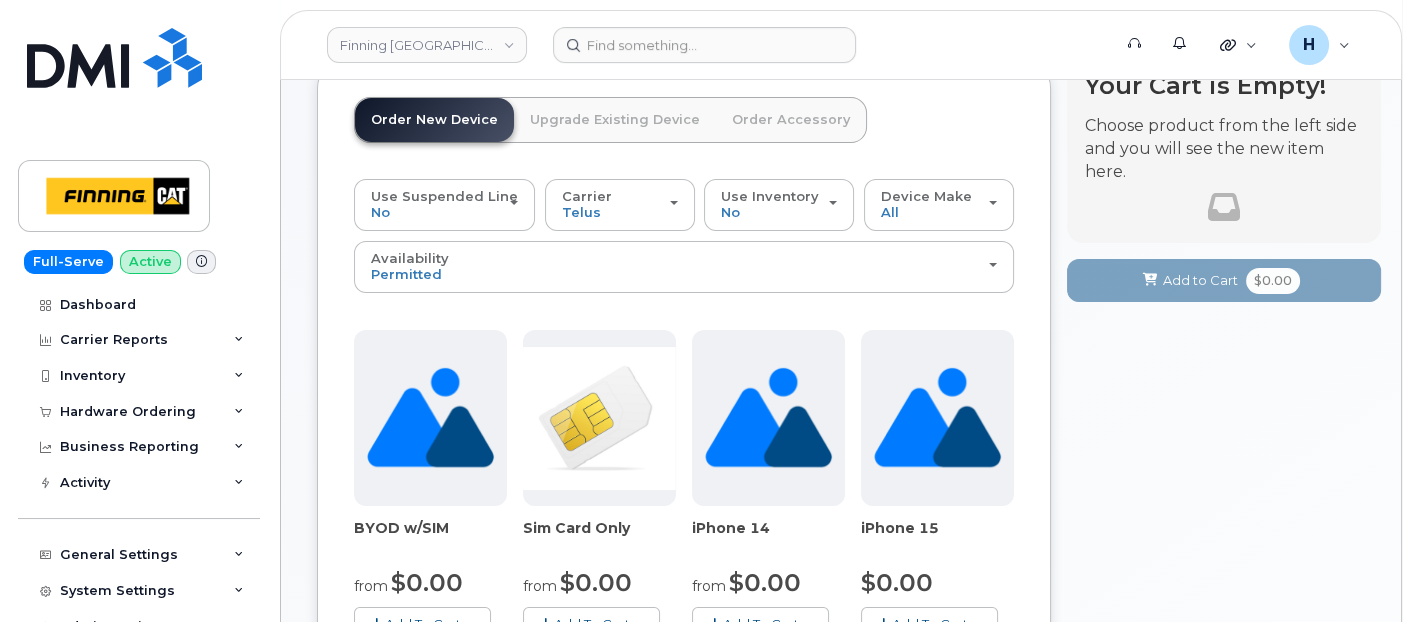 scroll, scrollTop: 428, scrollLeft: 0, axis: vertical 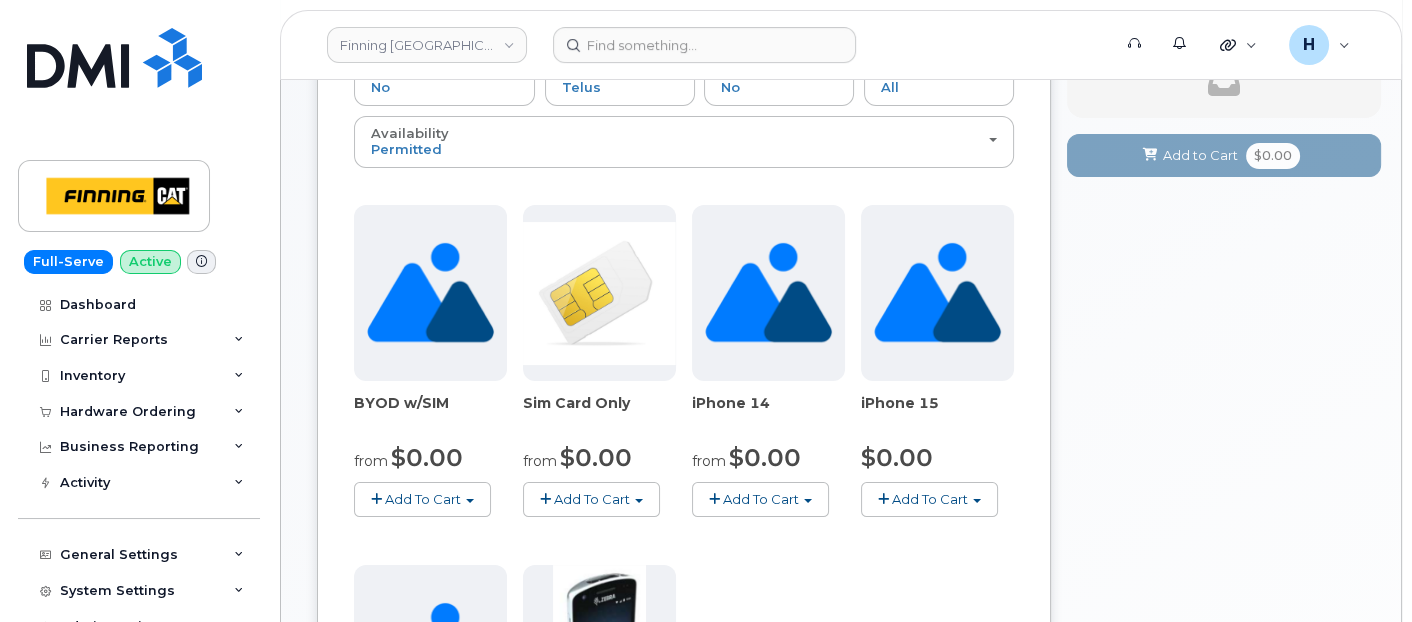 click on "Add To Cart" at bounding box center (930, 499) 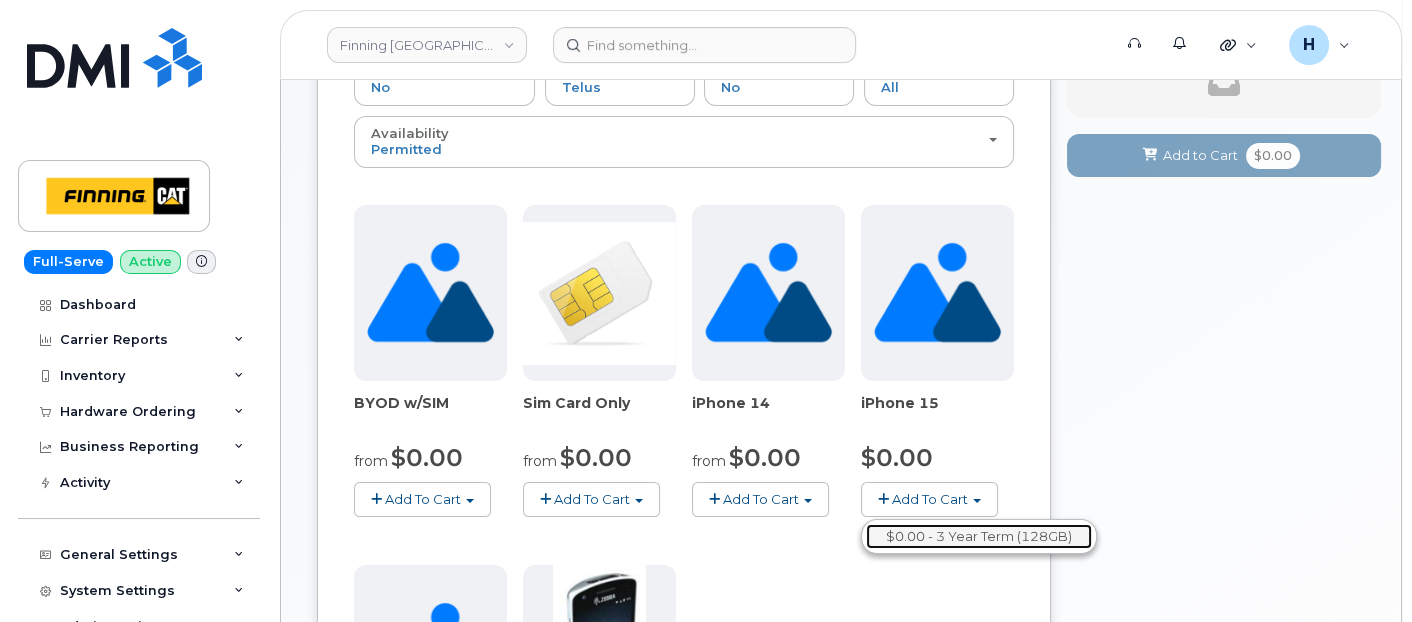click on "$0.00 - 3 Year Term (128GB)" at bounding box center [979, 536] 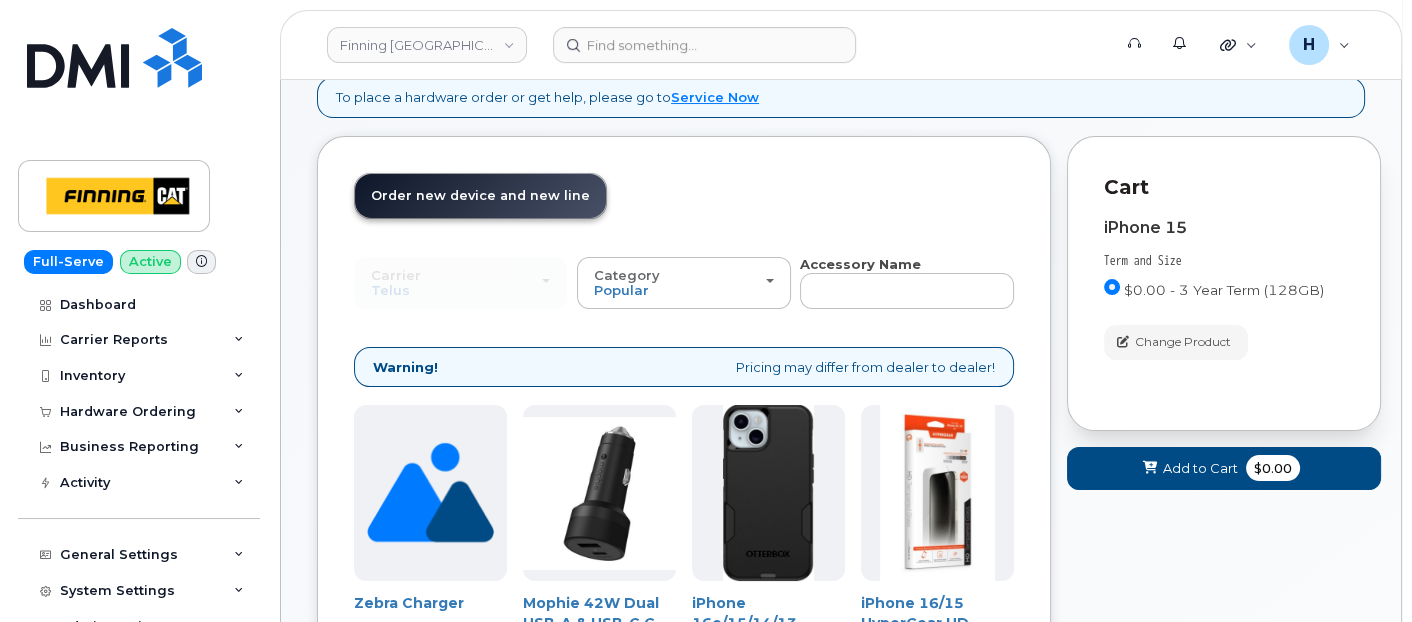 scroll, scrollTop: 428, scrollLeft: 0, axis: vertical 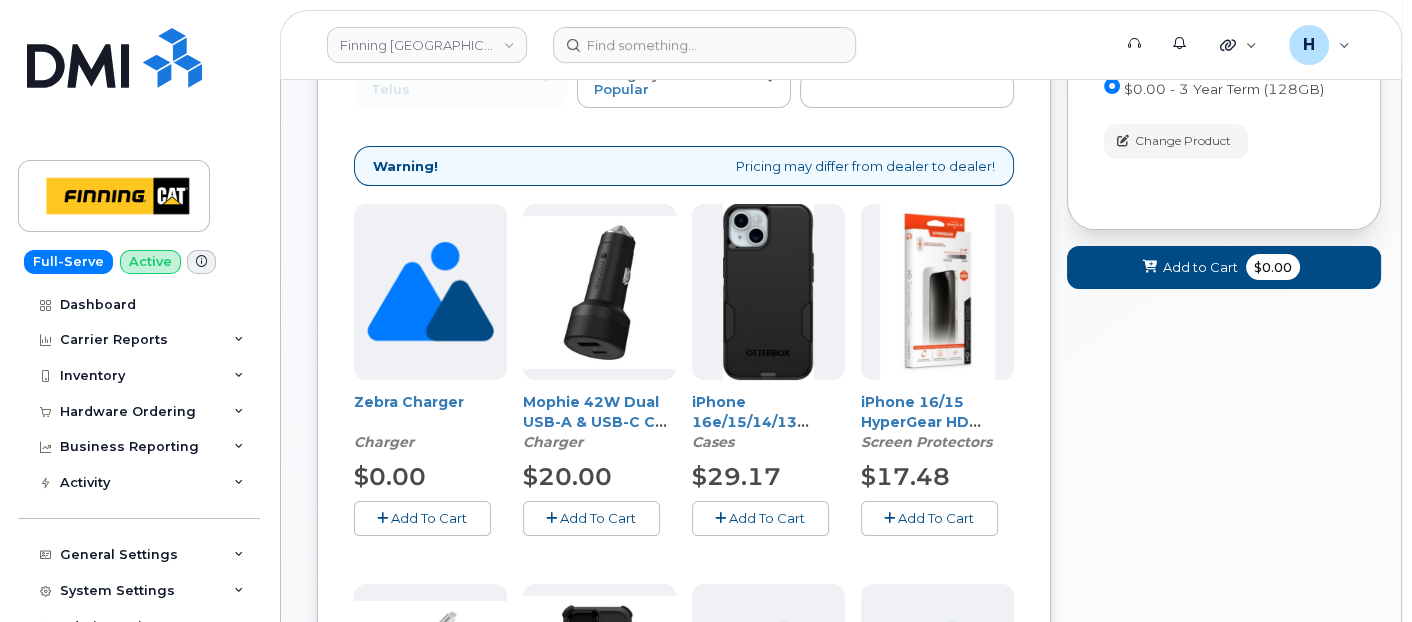 click on "Add To Cart" at bounding box center (929, 518) 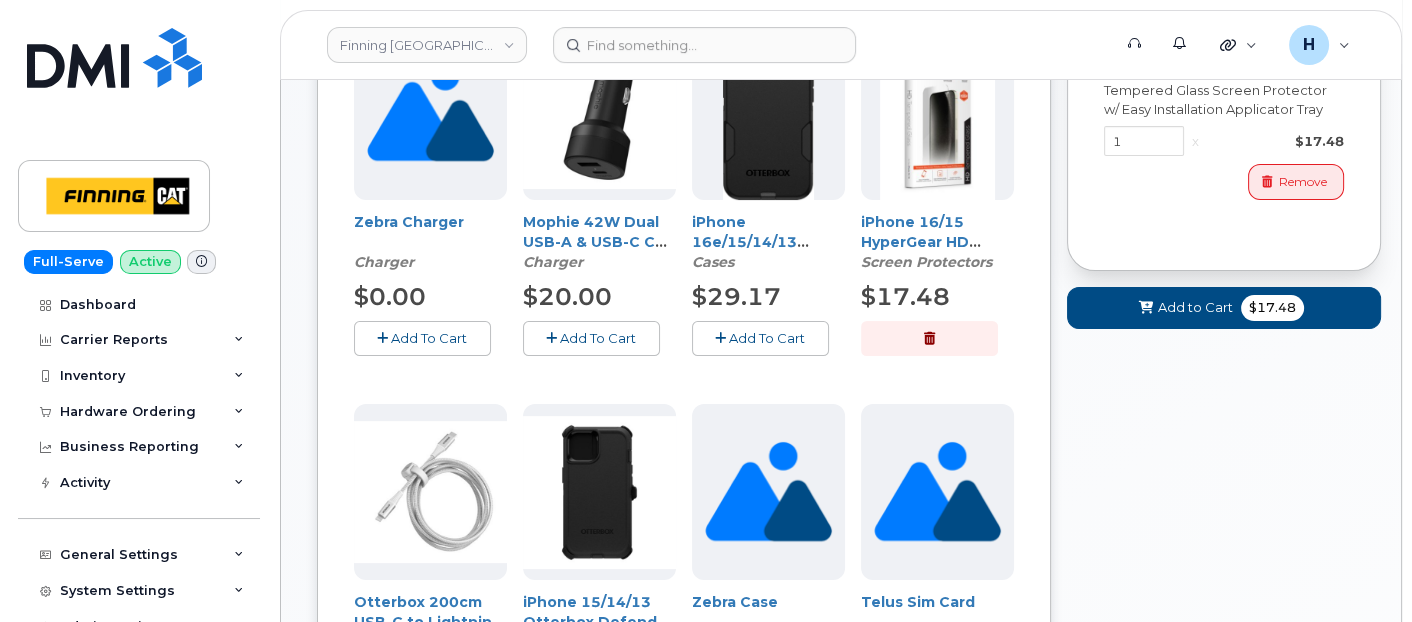 scroll, scrollTop: 762, scrollLeft: 0, axis: vertical 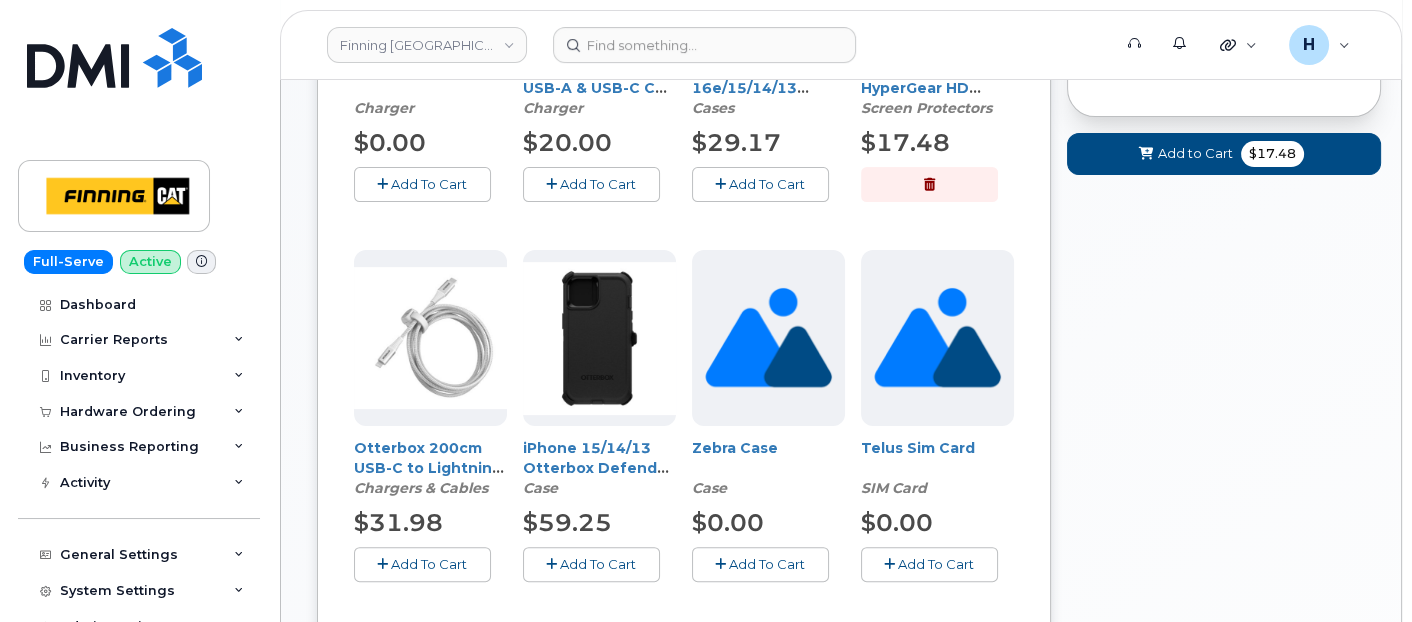 click on "Add To Cart" at bounding box center (591, 564) 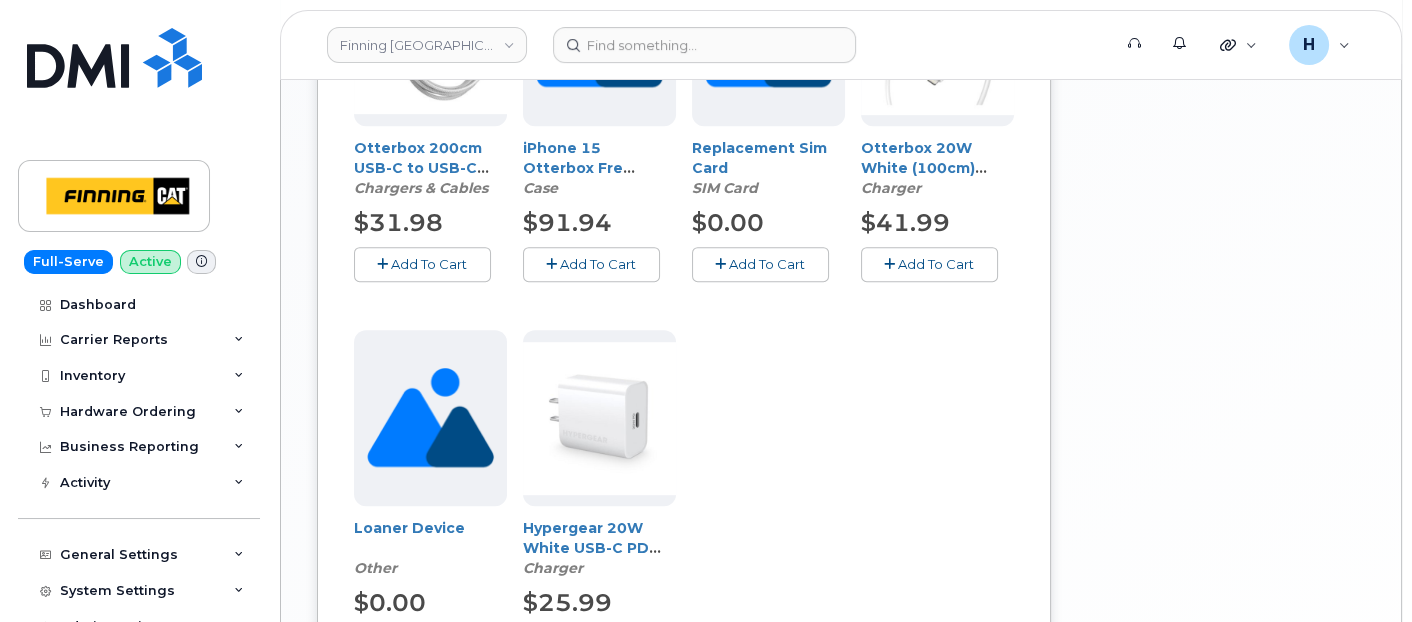 scroll, scrollTop: 1540, scrollLeft: 0, axis: vertical 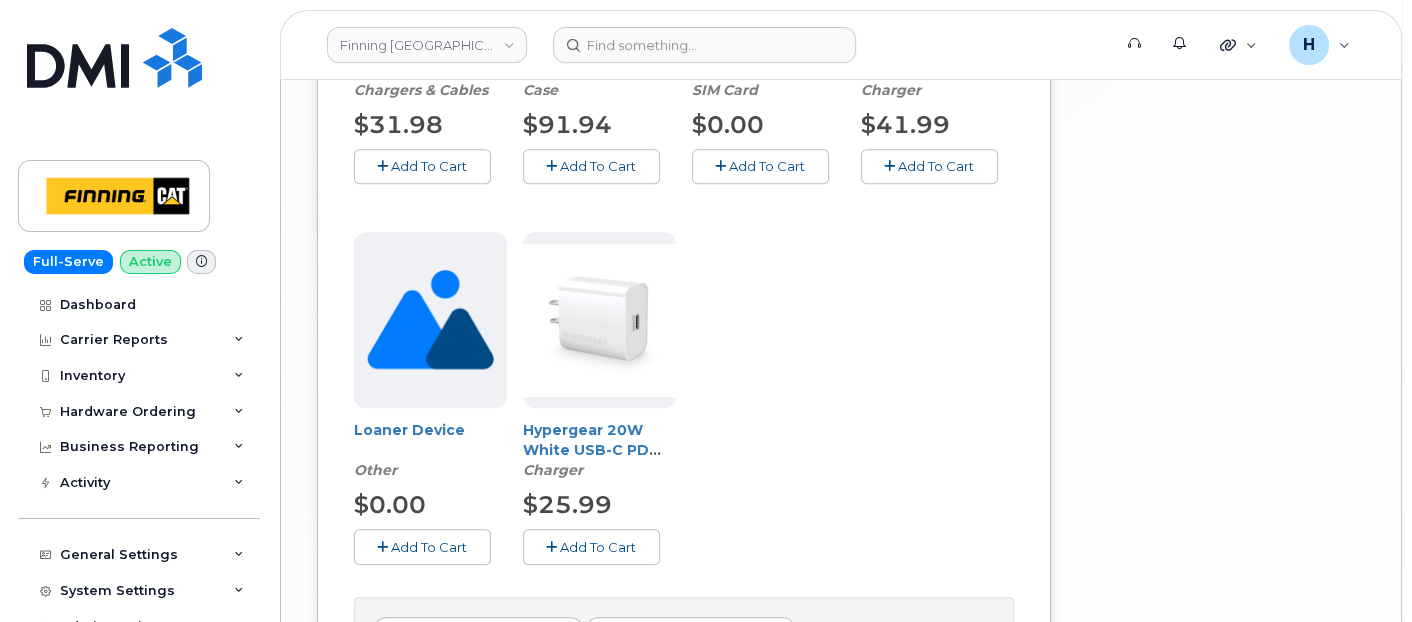 click on "Add To Cart" at bounding box center (591, 546) 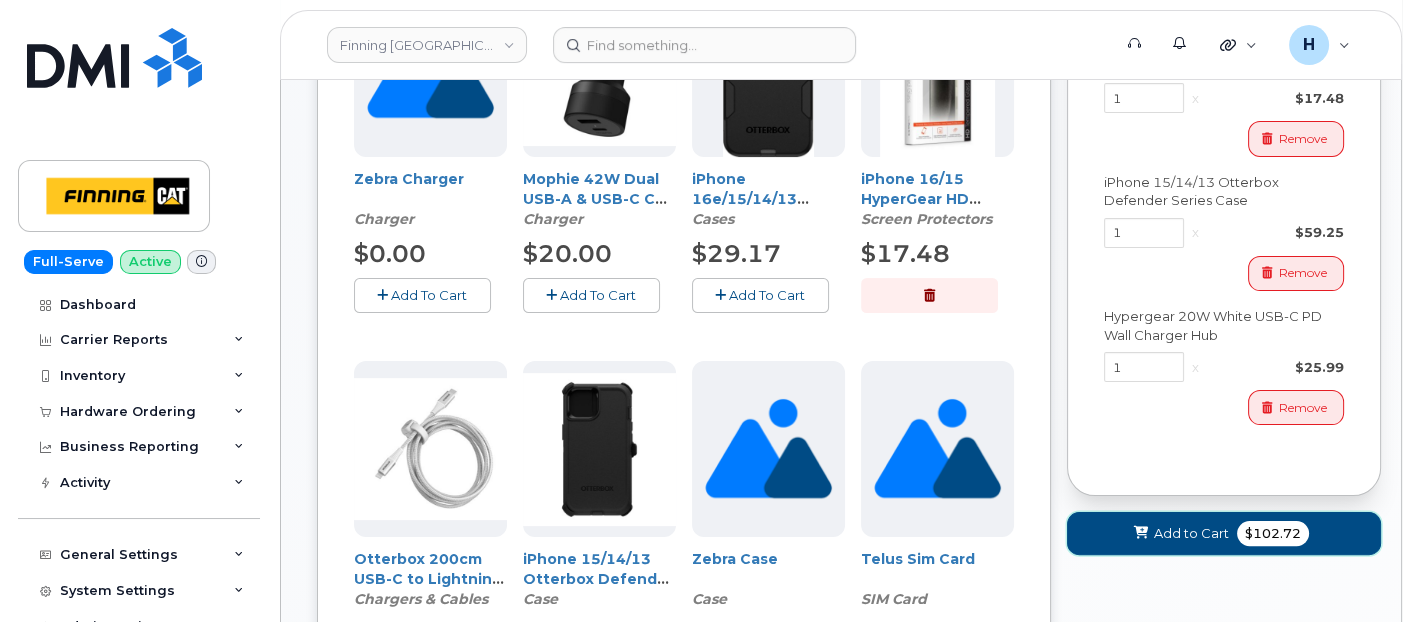 click at bounding box center [1140, 533] 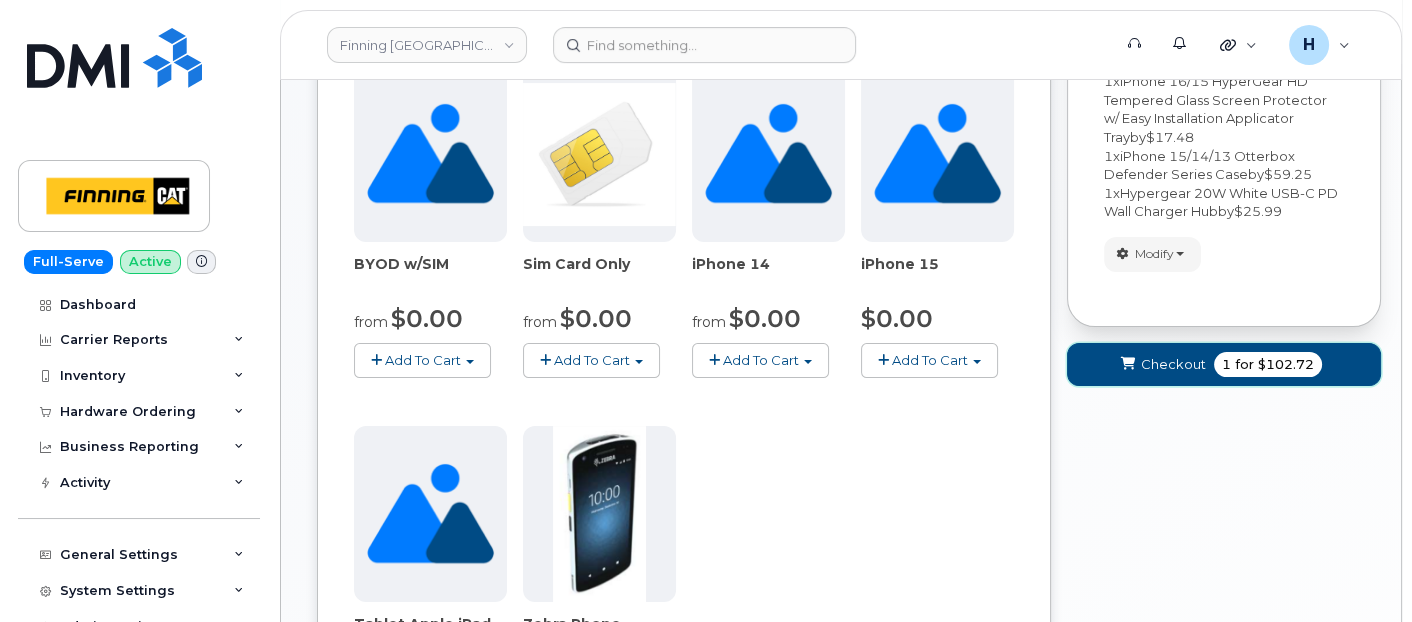 click on "Checkout" at bounding box center [1173, 364] 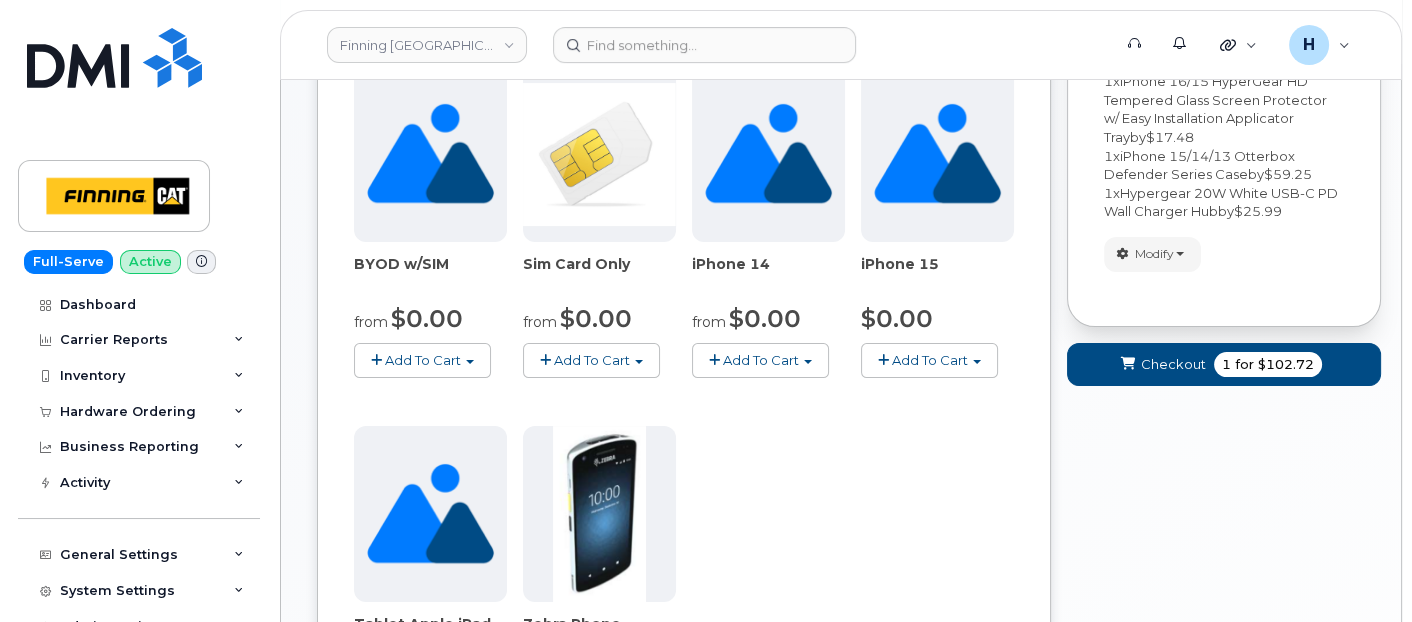 scroll, scrollTop: 130, scrollLeft: 0, axis: vertical 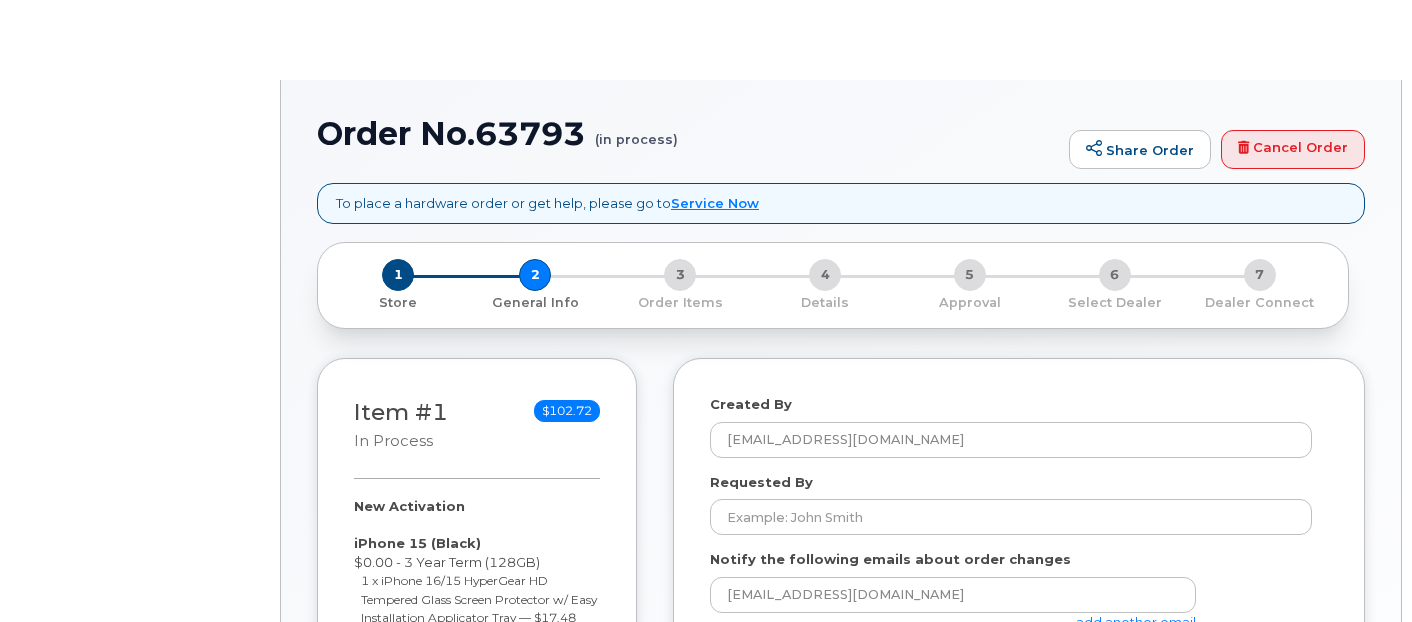select 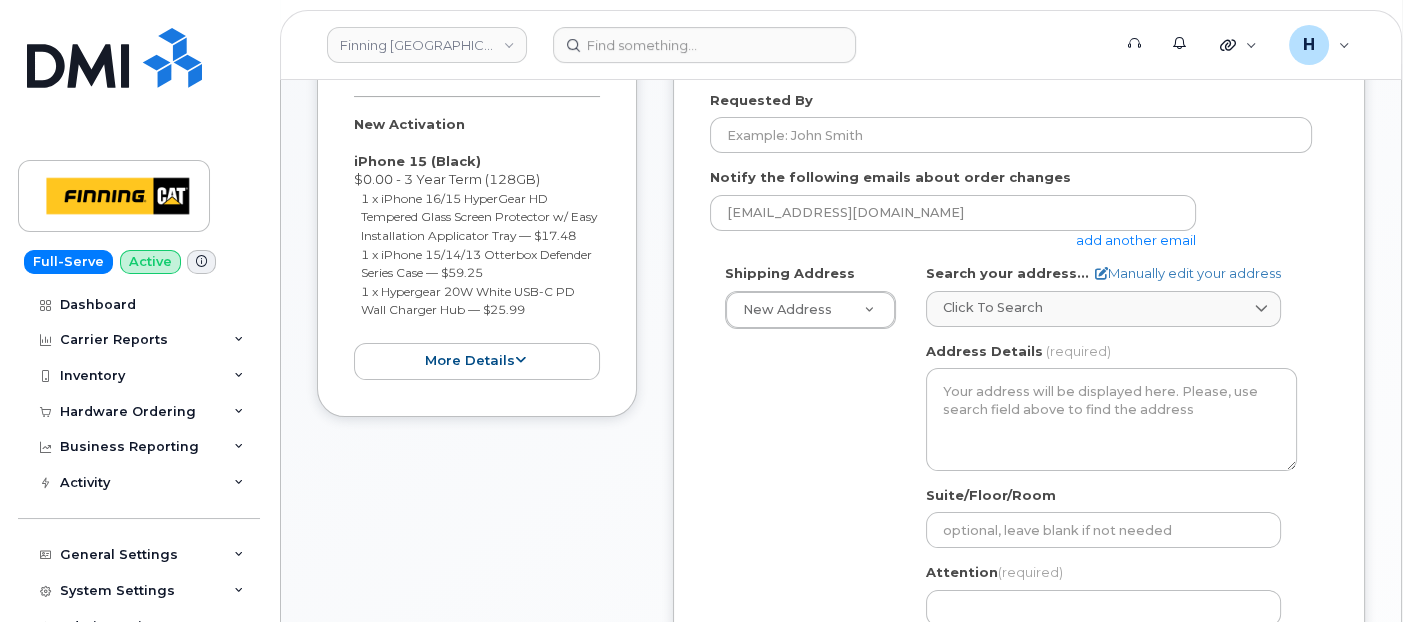 scroll, scrollTop: 444, scrollLeft: 0, axis: vertical 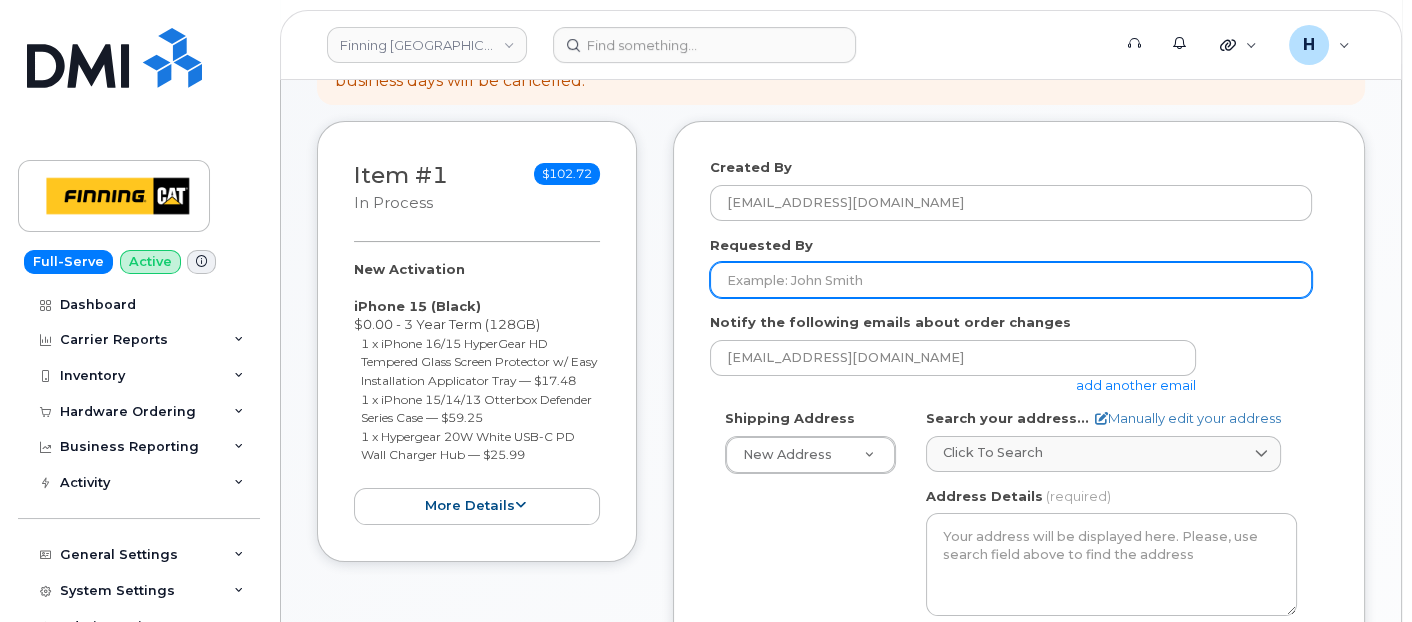 click on "Requested By" at bounding box center [1011, 280] 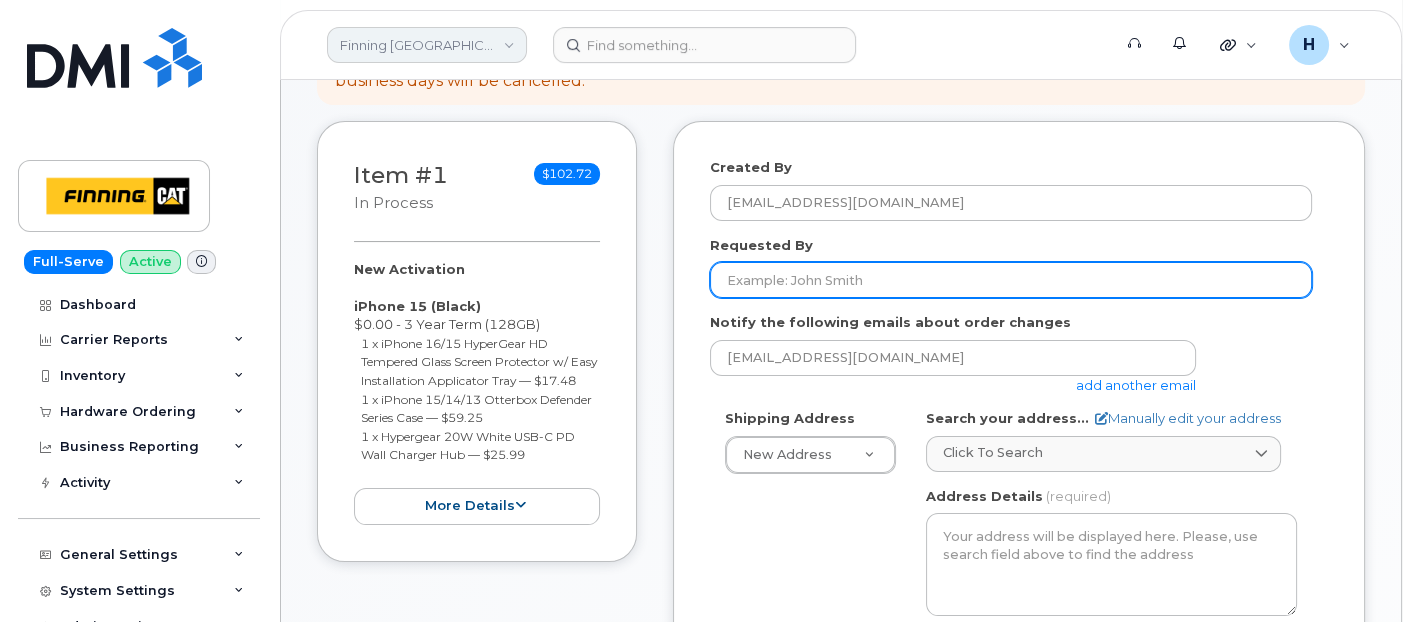 paste on "RITM0471242" 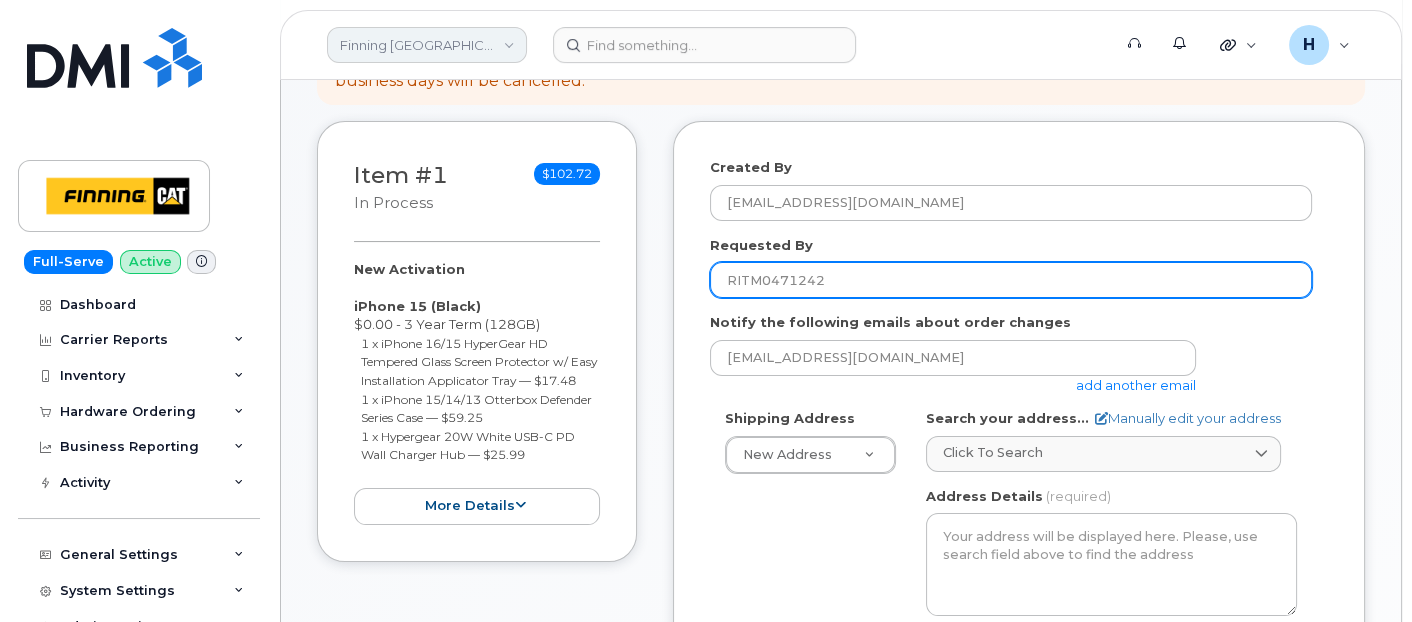 type on "RITM0471242" 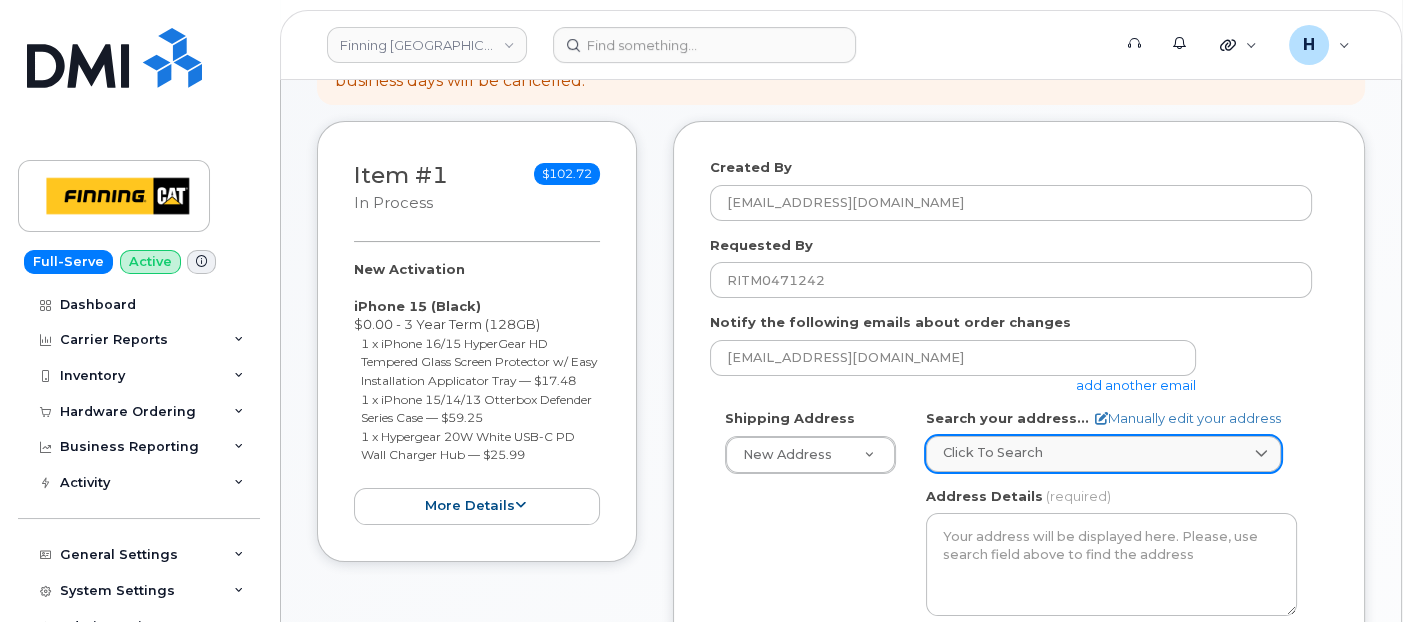 click on "Click to search" 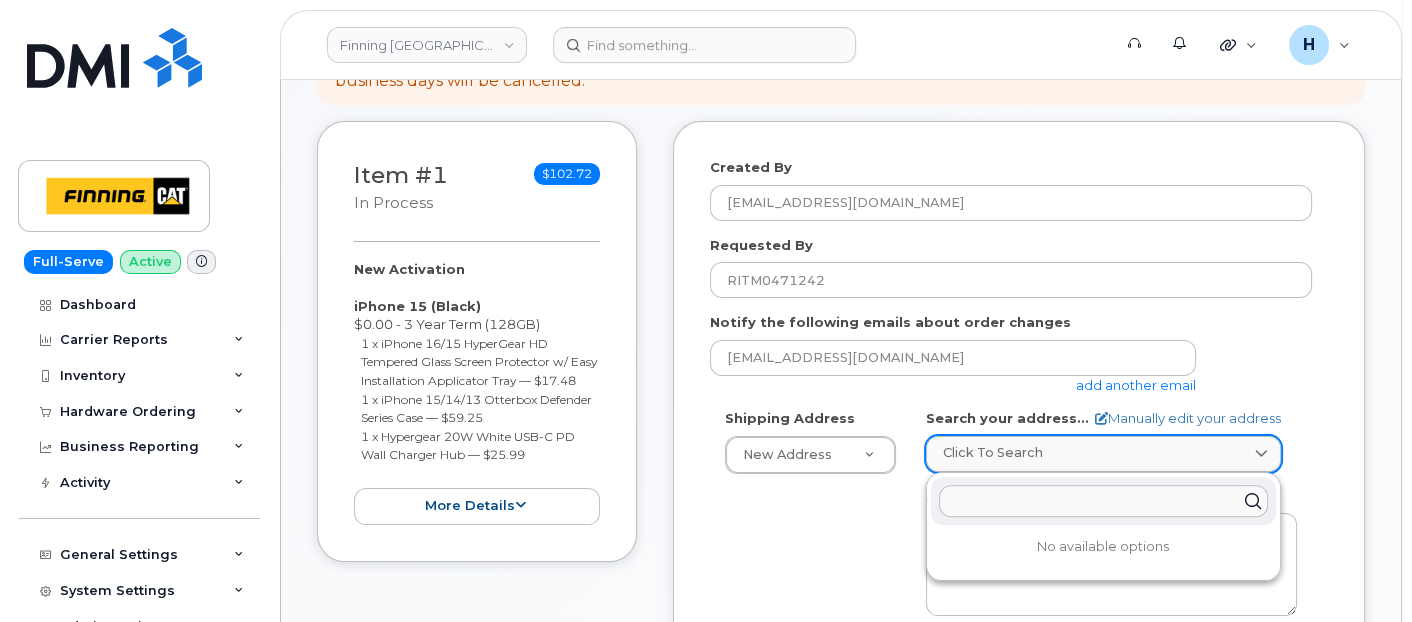 paste on "11560 42 ST SE" 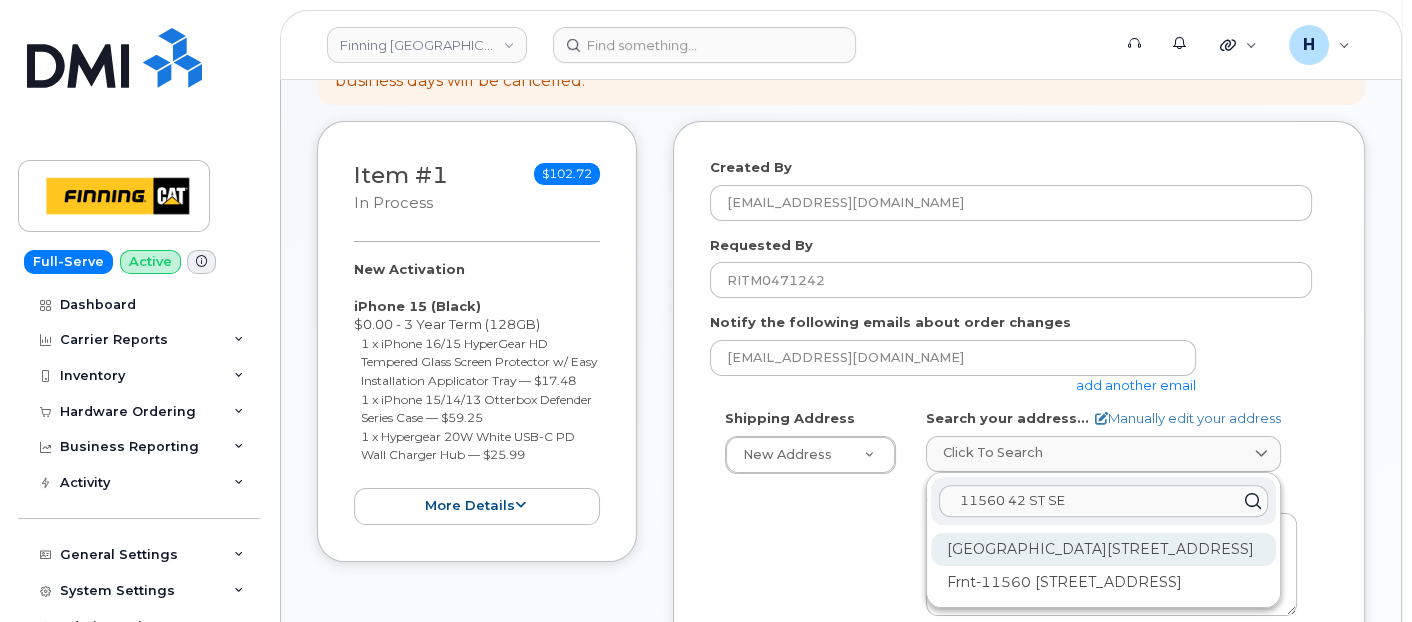 type on "11560 42 ST SE" 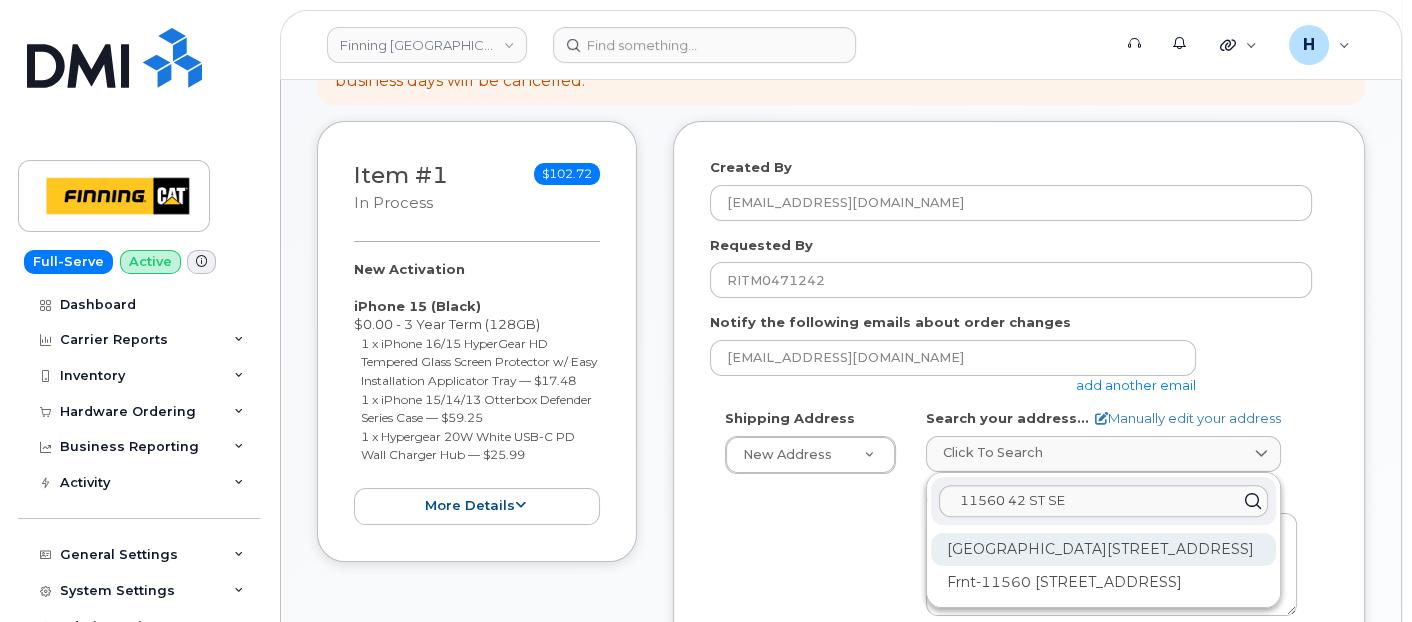 click on "11560 42 St SE Calgary AB T2Z 4E1" 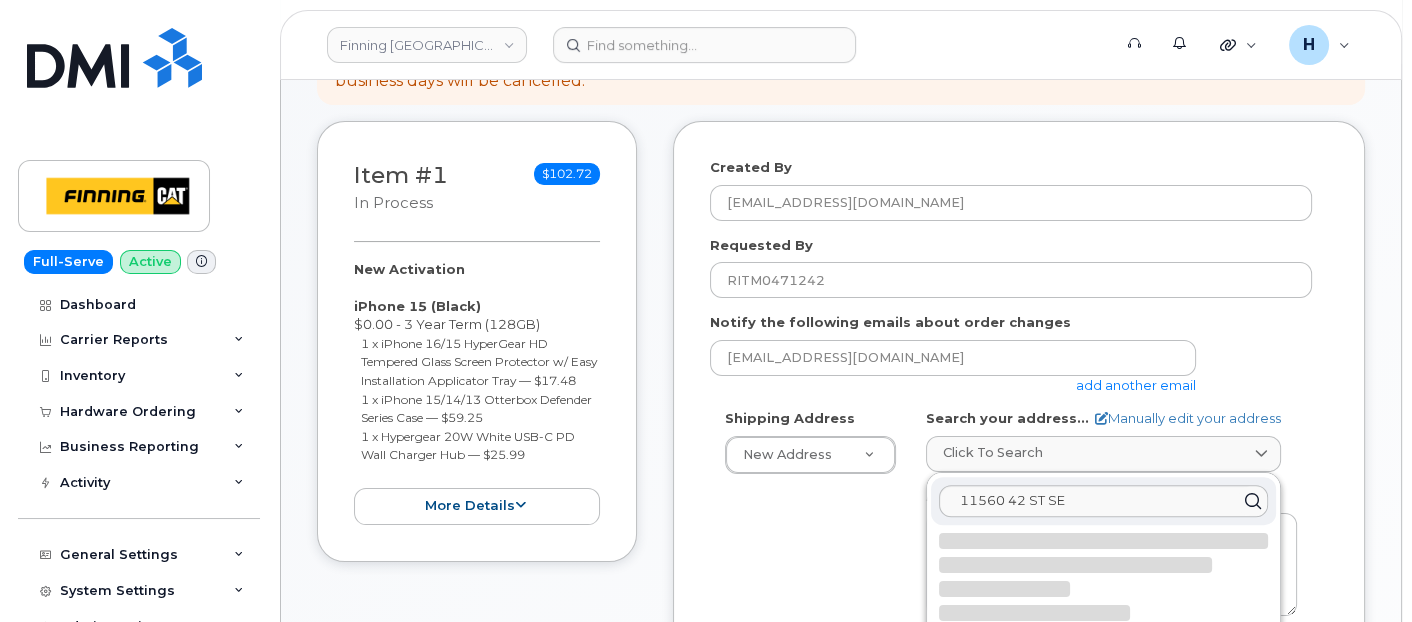 select 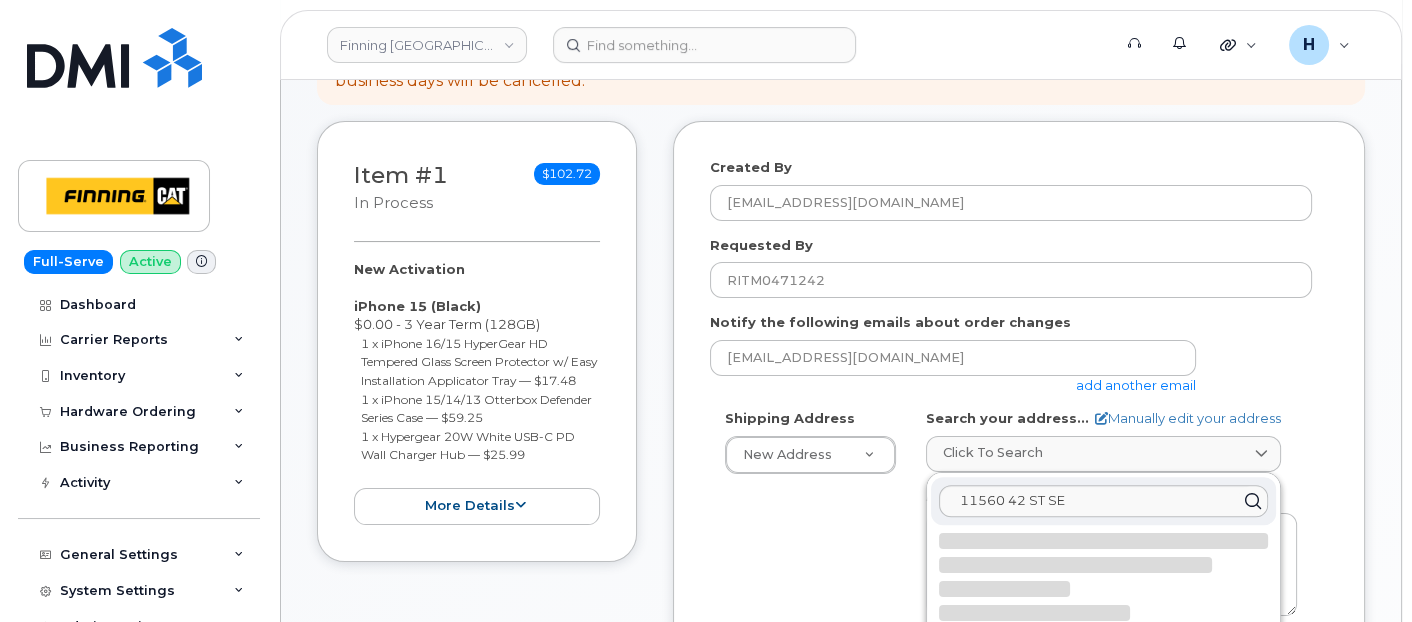 type on "11560 42 St SE
CALGARY AB T2Z 4E1
CANADA" 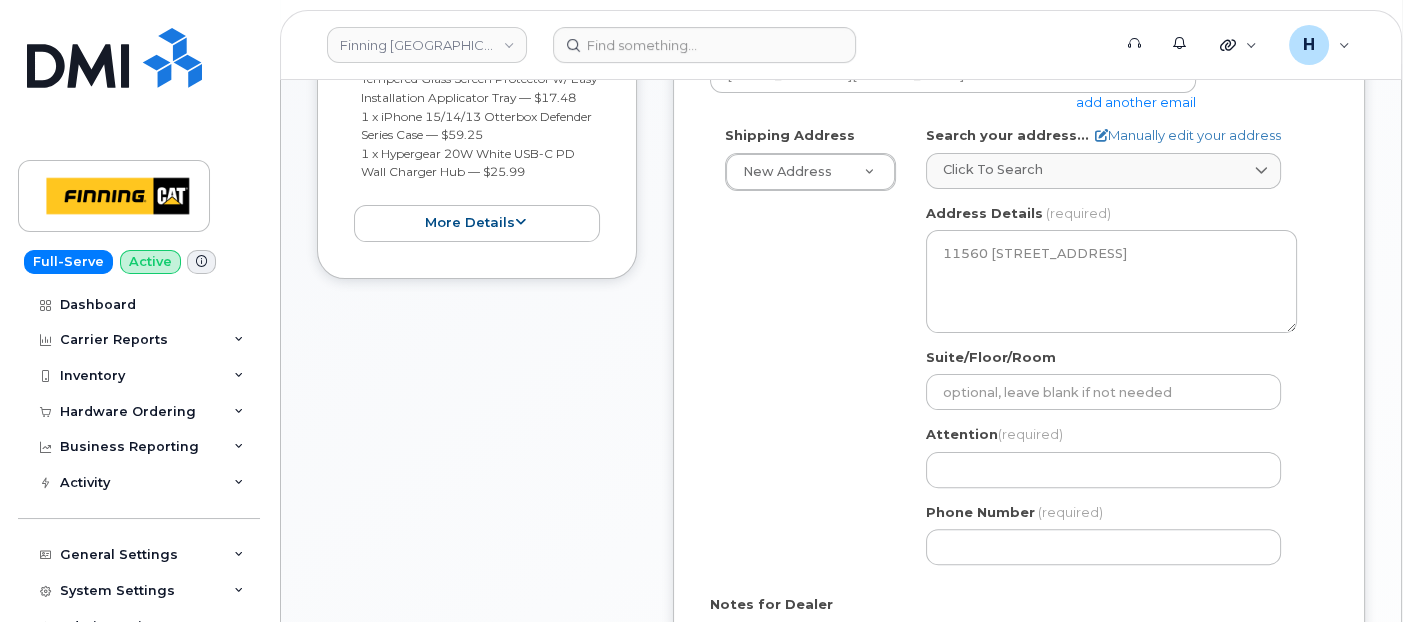 scroll, scrollTop: 777, scrollLeft: 0, axis: vertical 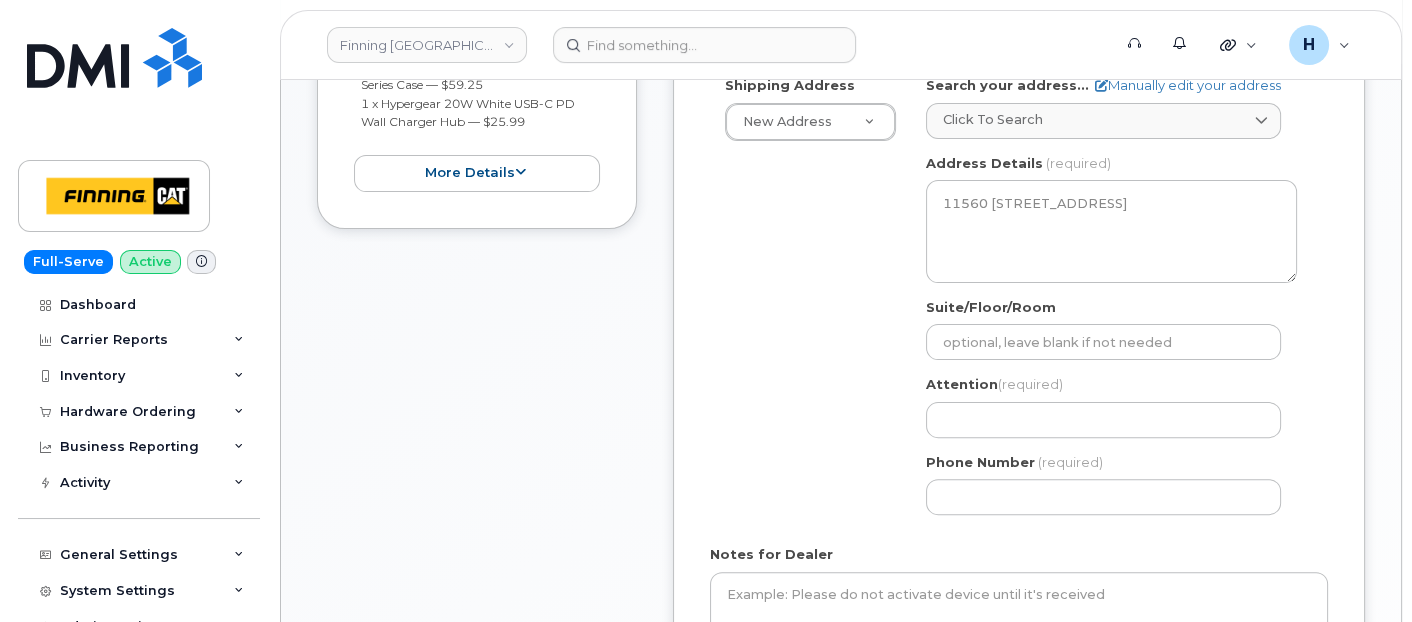 click on "Attention
(required)" at bounding box center [1111, 406] 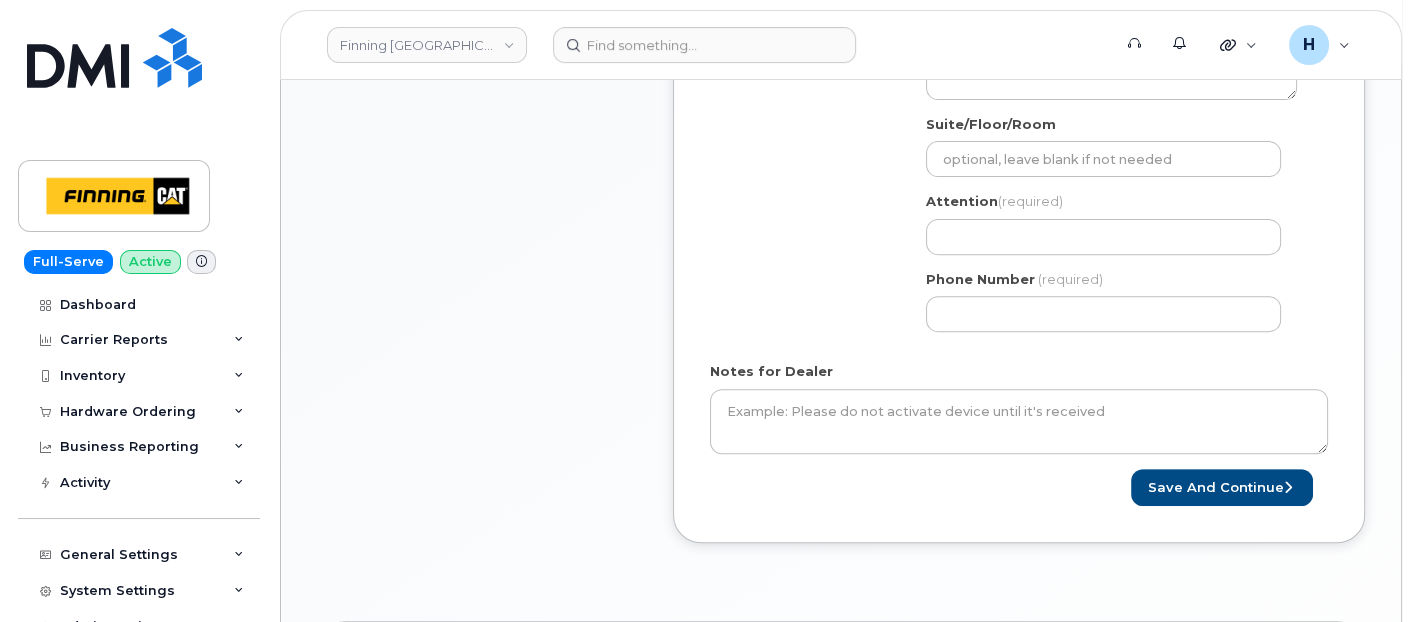 scroll, scrollTop: 1111, scrollLeft: 0, axis: vertical 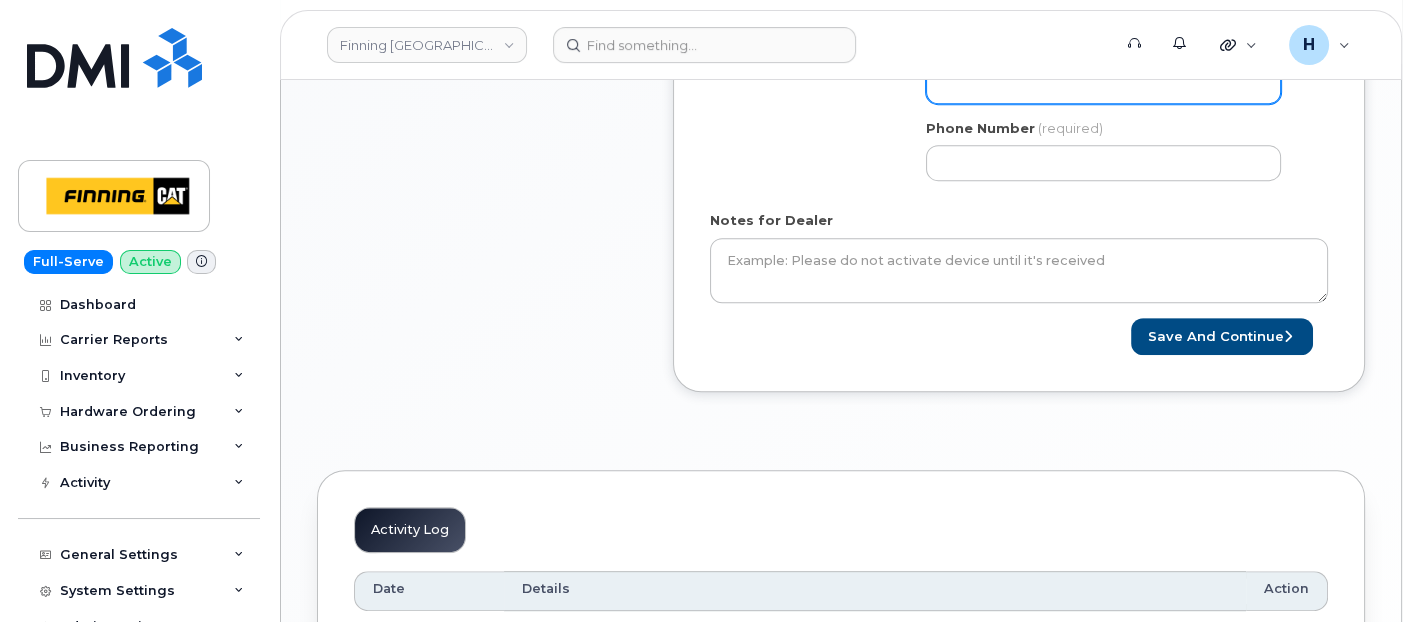 click on "AB
Calgary
Search your address...
Manually edit your address
Click to search 11560 42 ST SE No available options
Address Line
(required)
Lookup your address
11560 42 St SE
City
(required)
City
(required)
City
(required)
Postal Code
(required)
T2Z 4E1
Address Details
(required)
11560 42 St SE
CALGARY AB T2Z 4E1
CANADA
Suite/Floor/Room
Attention
(required)
Phone Number
(required)" at bounding box center (1111, -31) 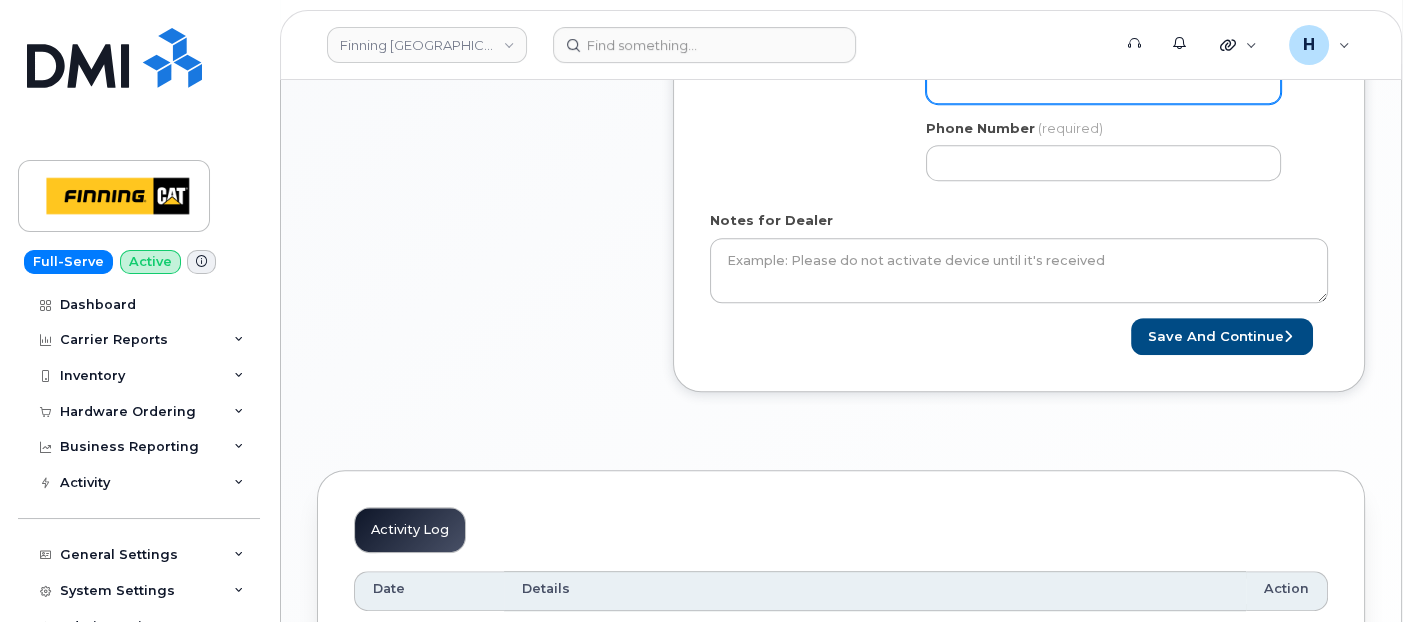 scroll, scrollTop: 777, scrollLeft: 0, axis: vertical 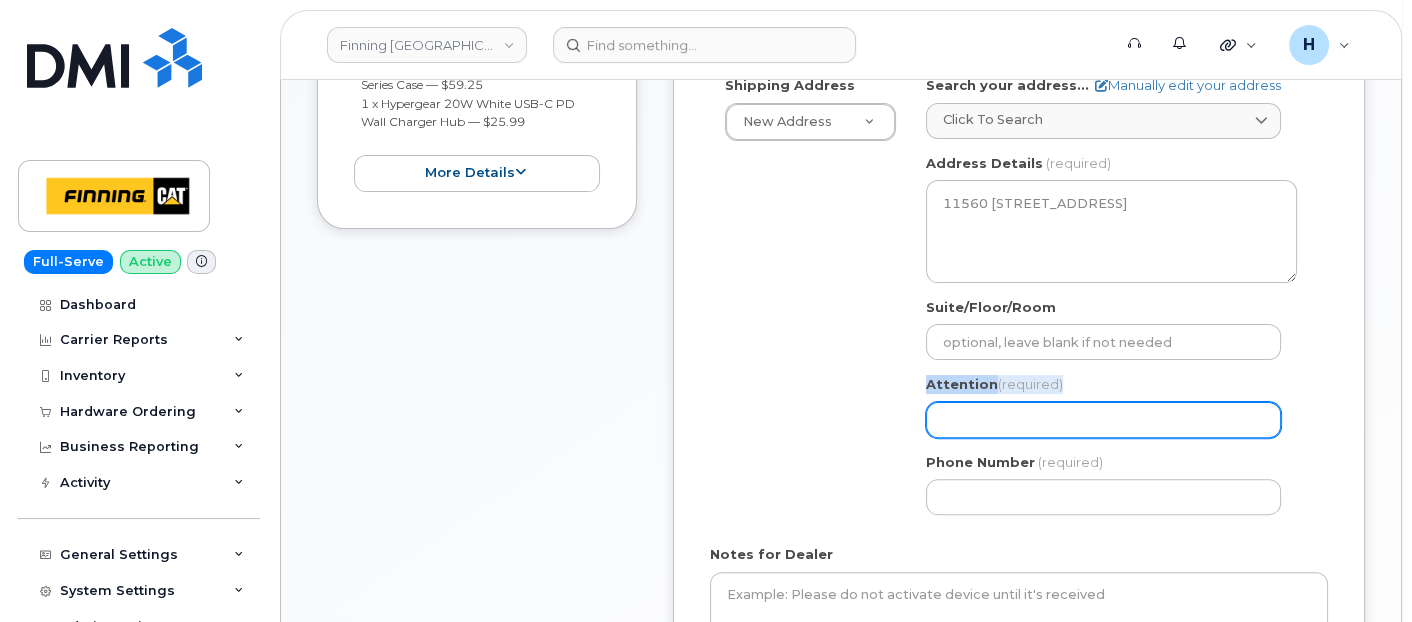 click on "Attention
(required)" at bounding box center (1103, 420) 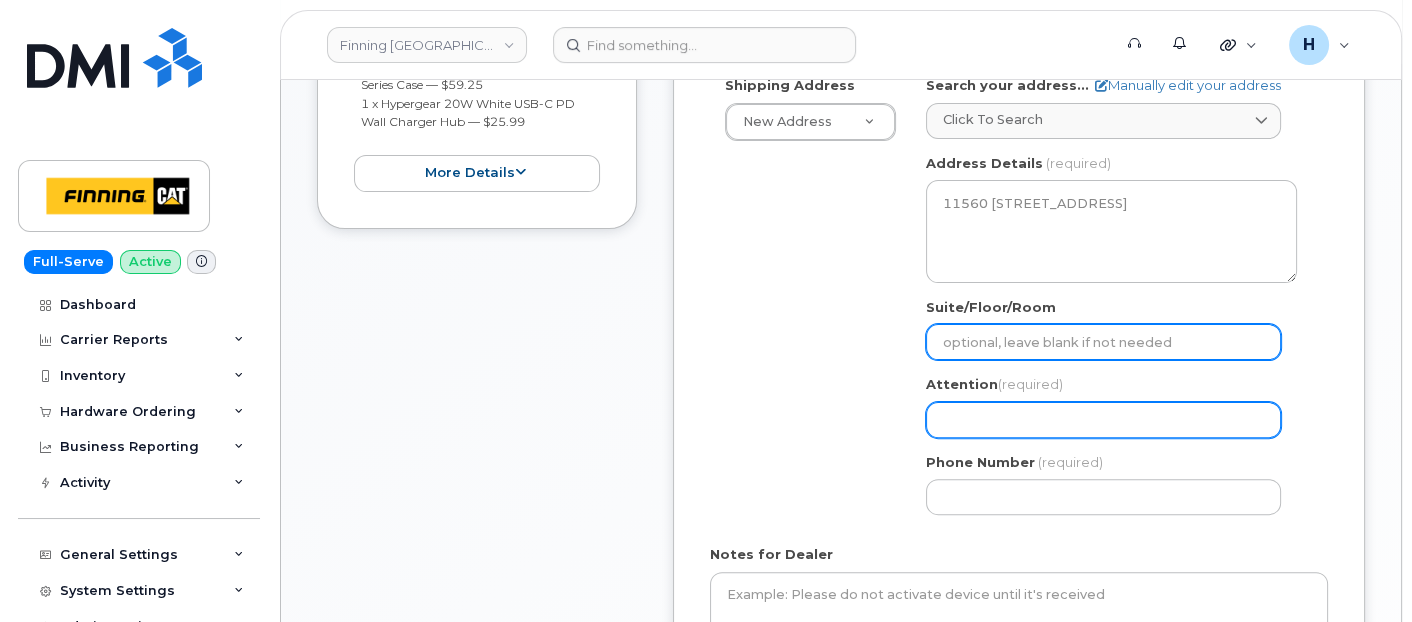 paste on "[PERSON_NAME]" 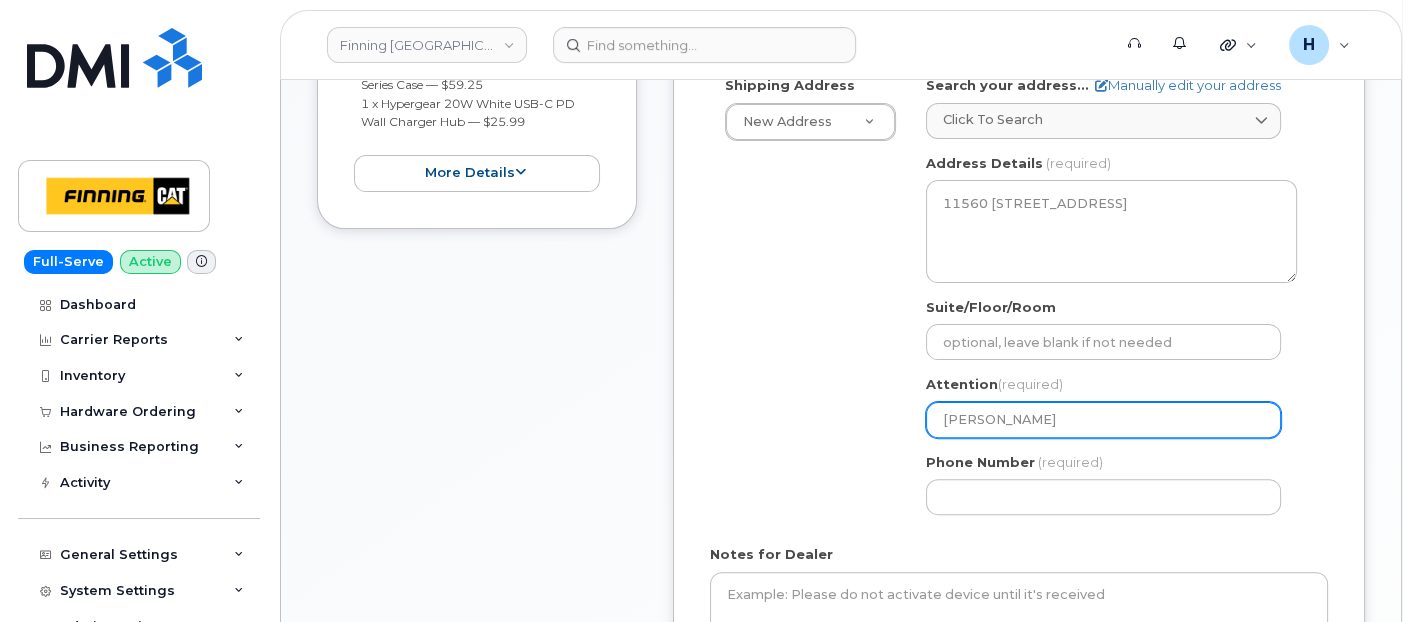 type on "[PERSON_NAME]" 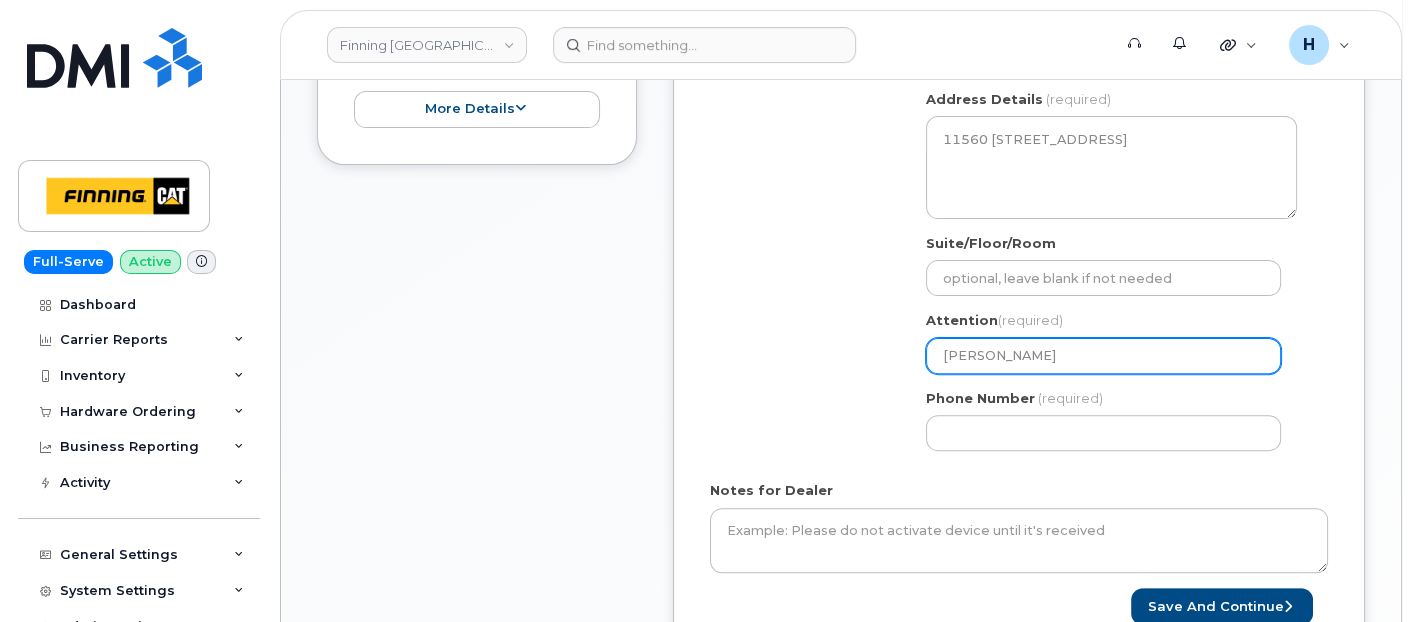 scroll, scrollTop: 888, scrollLeft: 0, axis: vertical 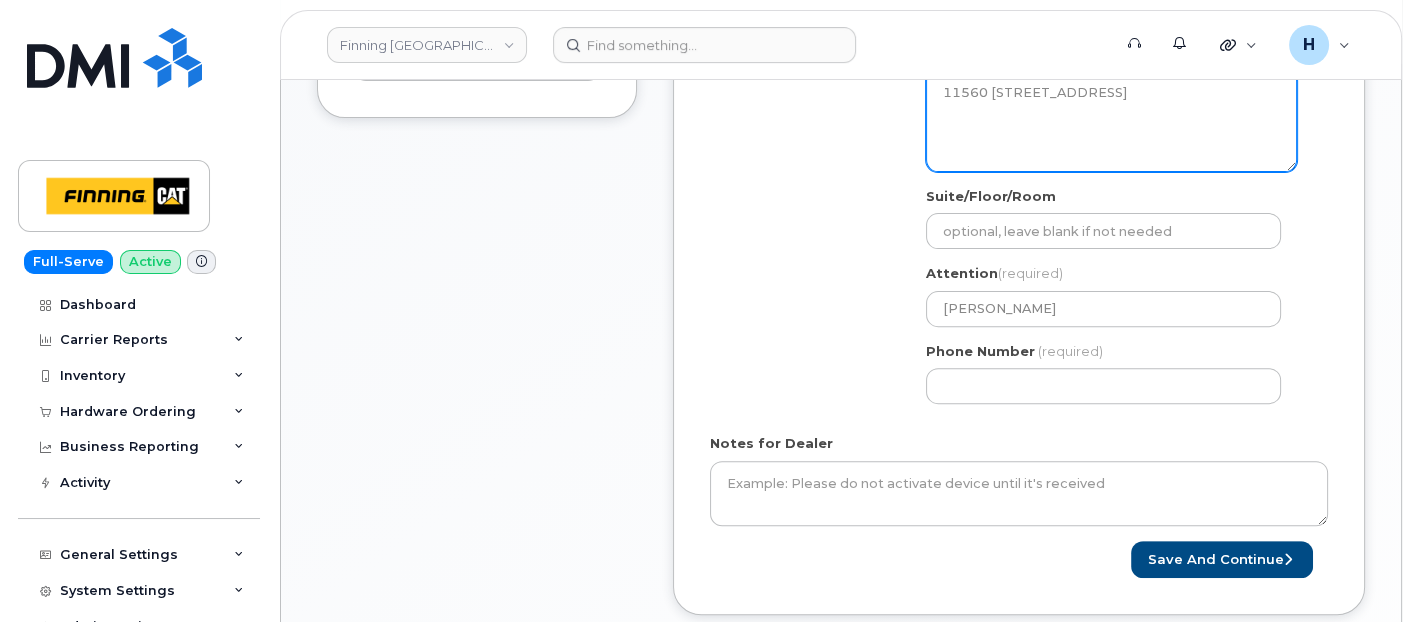 drag, startPoint x: 1031, startPoint y: 107, endPoint x: 1086, endPoint y: 111, distance: 55.145264 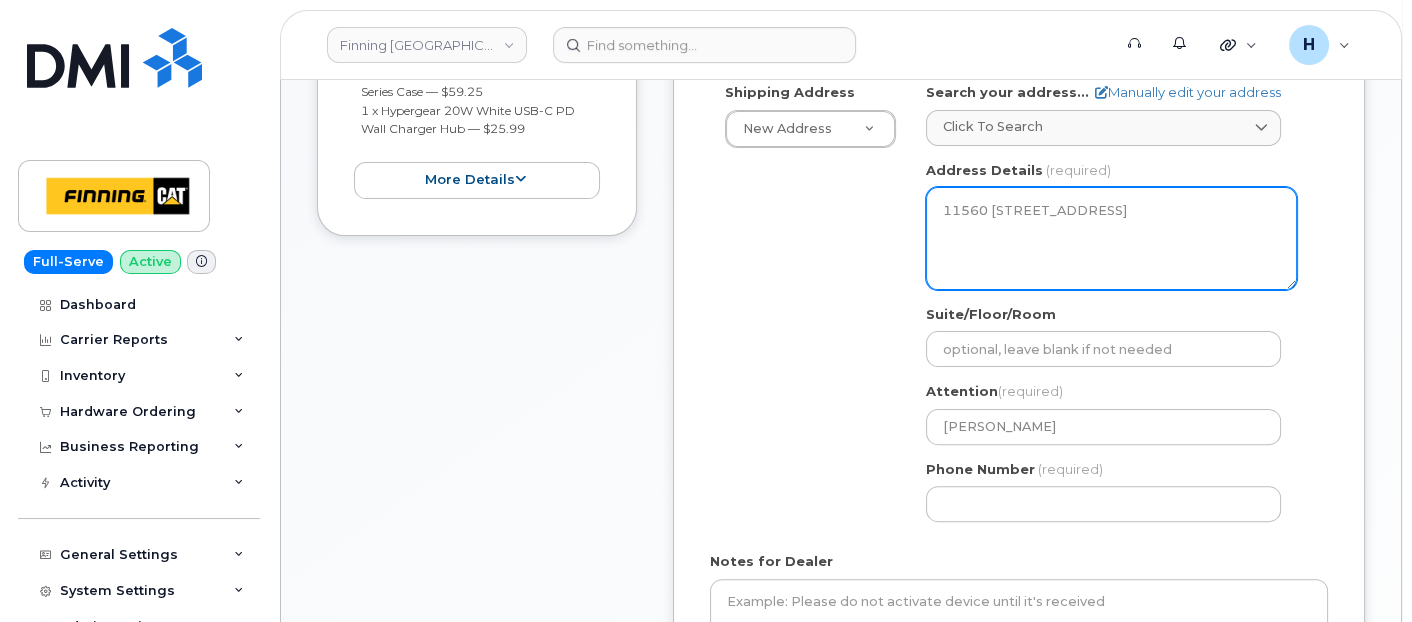 scroll, scrollTop: 666, scrollLeft: 0, axis: vertical 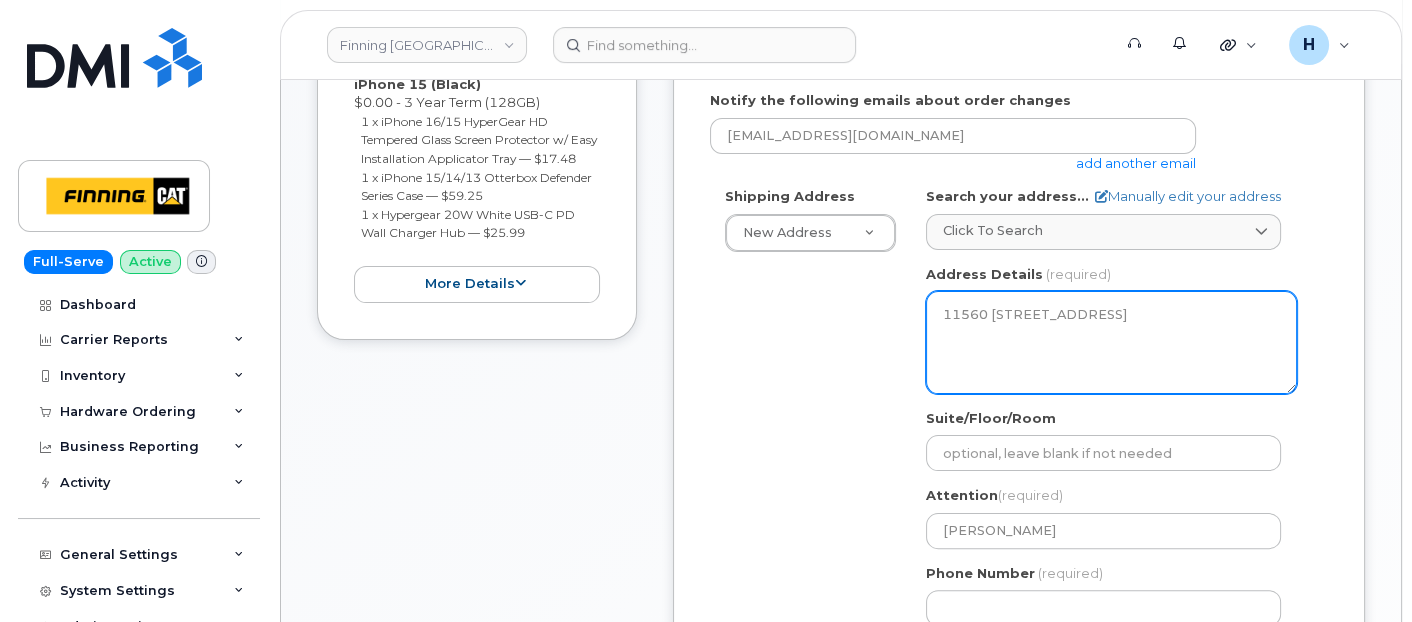 drag, startPoint x: 938, startPoint y: 317, endPoint x: 985, endPoint y: 311, distance: 47.38143 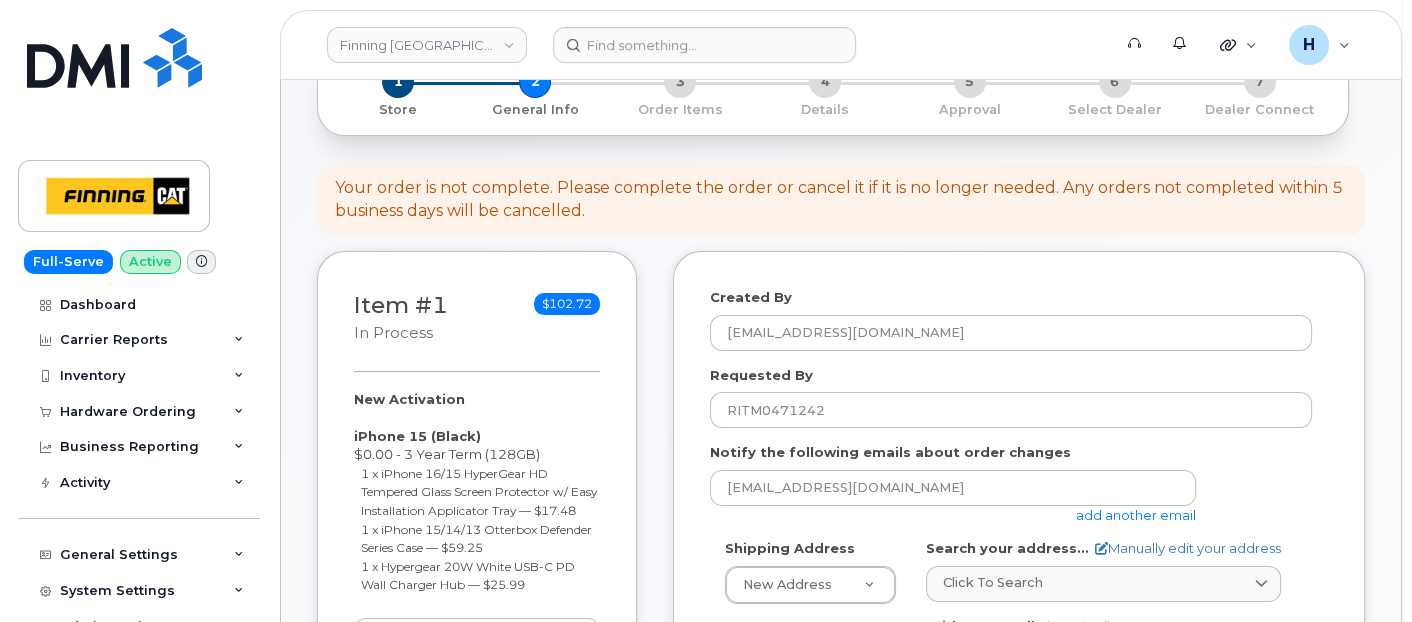 scroll, scrollTop: 111, scrollLeft: 0, axis: vertical 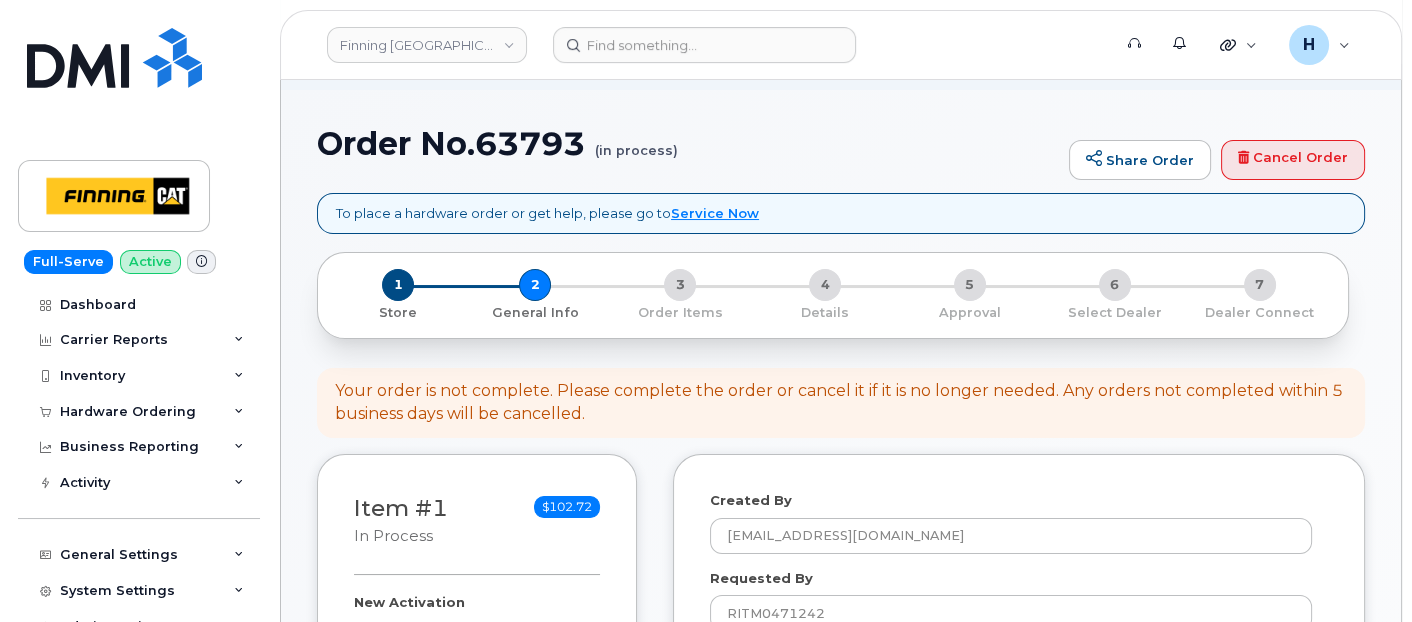 click on "Order No.63793
(in process)" at bounding box center [688, 143] 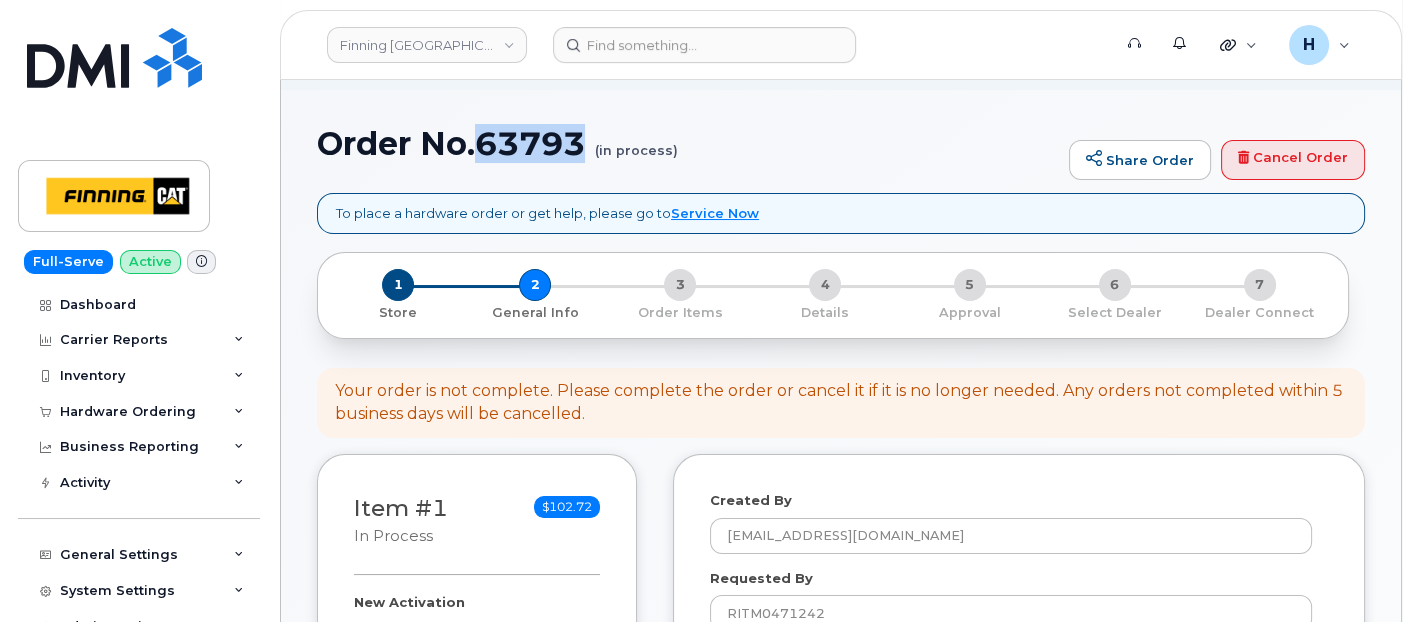 click on "Order No.63793
(in process)" at bounding box center (688, 143) 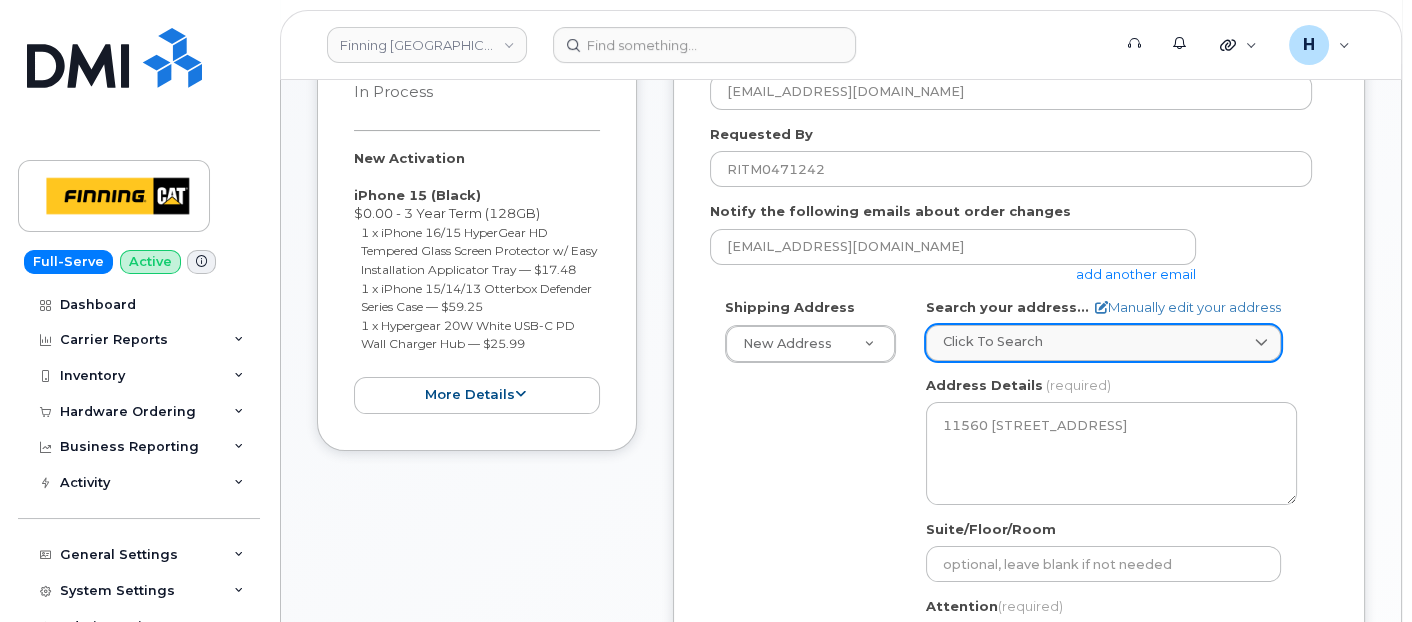 scroll, scrollTop: 888, scrollLeft: 0, axis: vertical 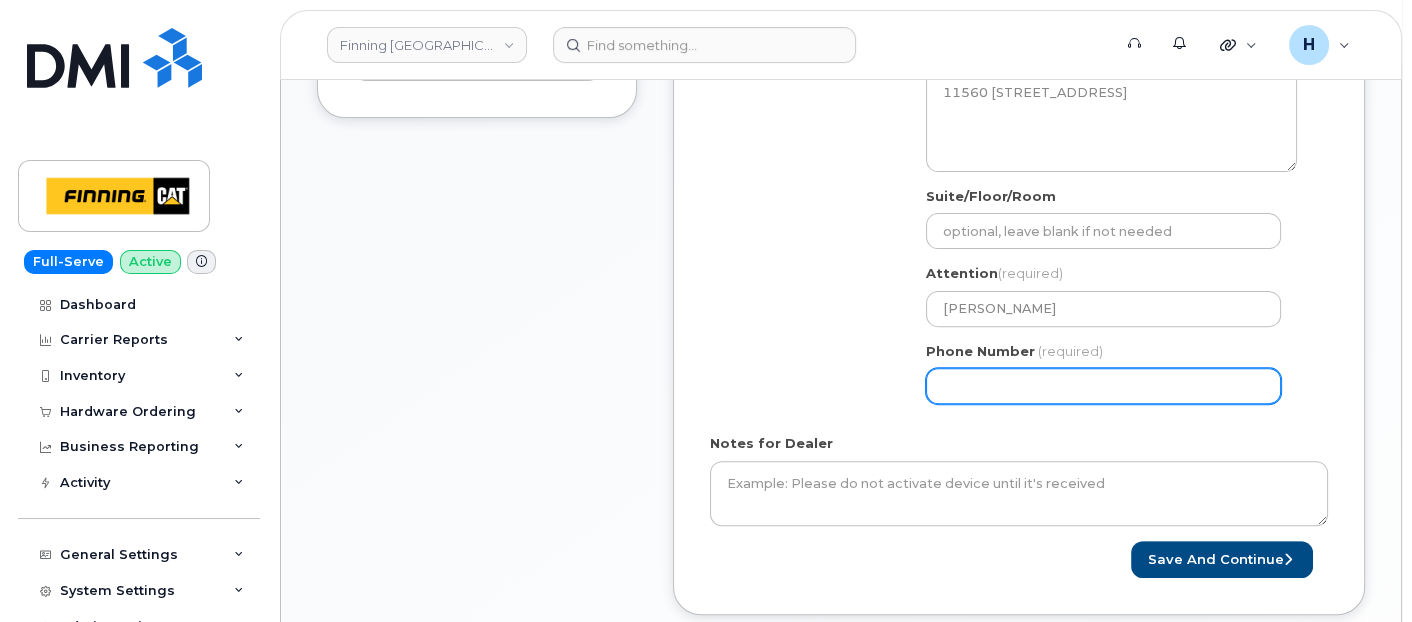 drag, startPoint x: 1009, startPoint y: 398, endPoint x: 997, endPoint y: 398, distance: 12 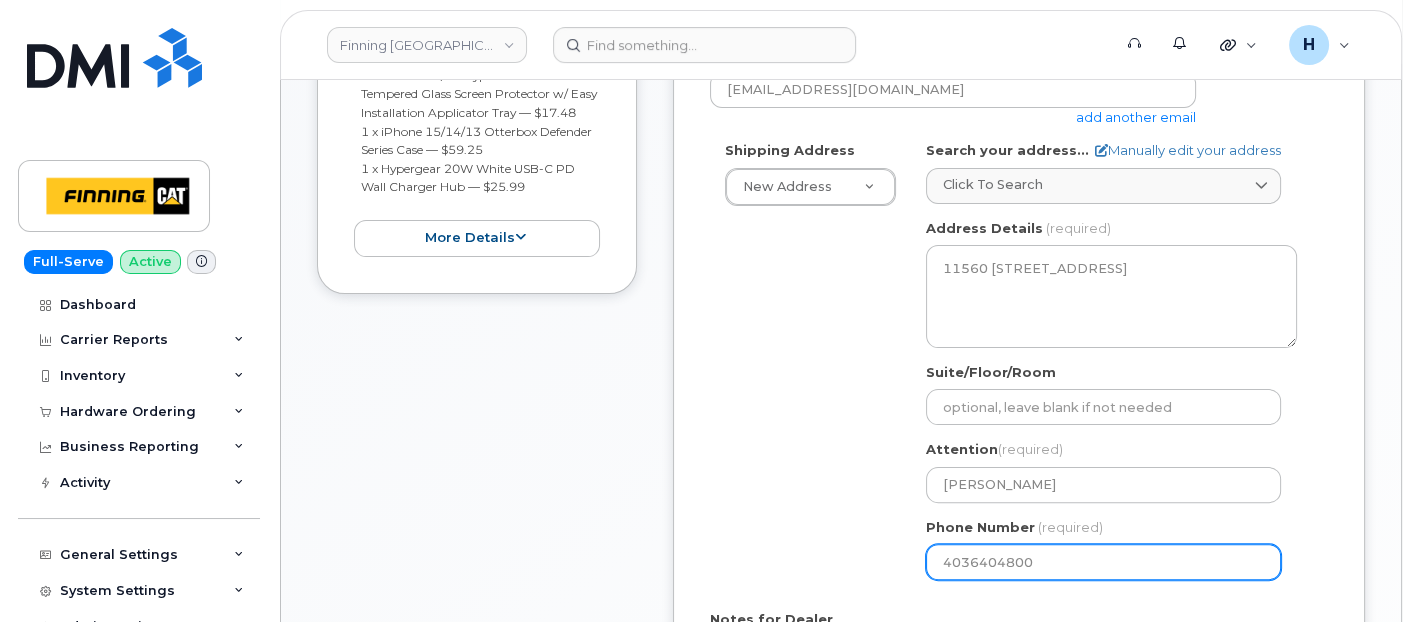 scroll, scrollTop: 555, scrollLeft: 0, axis: vertical 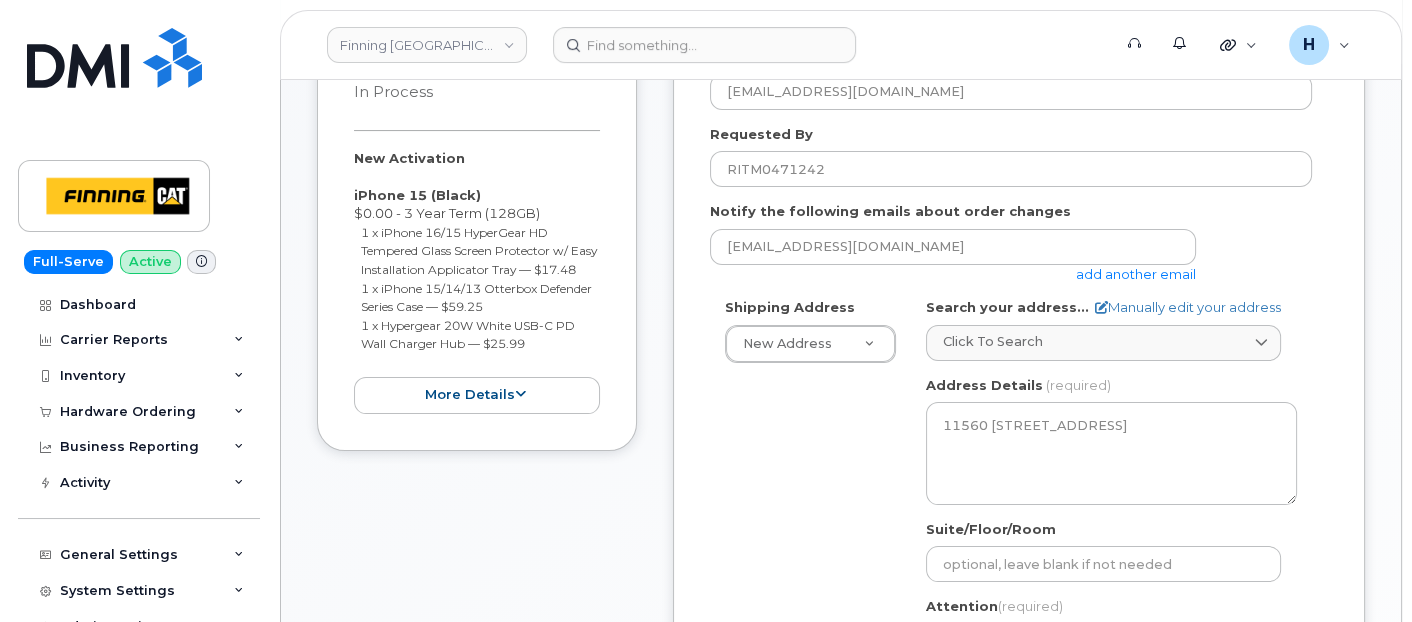 type on "4036404800" 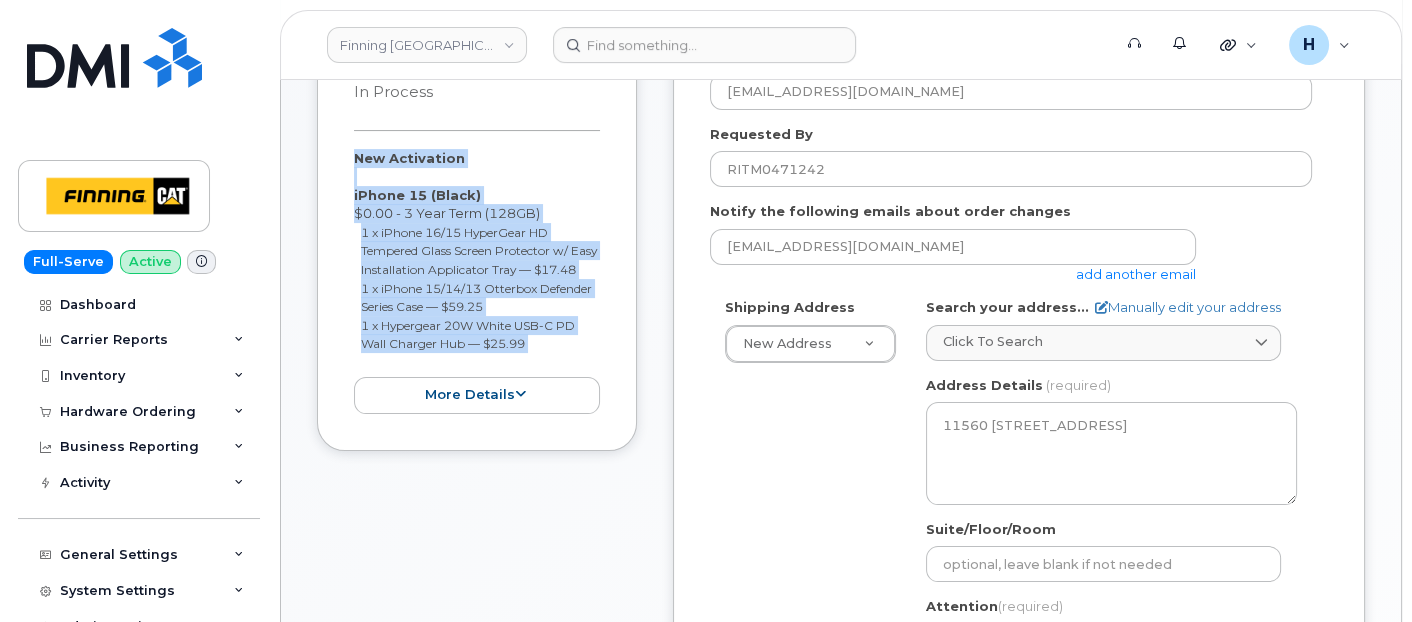copy on "New Activation
iPhone 15
(Black)
$0.00 - 3 Year Term (128GB)
1 x iPhone 16/15 HyperGear HD Tempered Glass Screen Protector w/ Easy Installation Applicator Tray
—
$17.48
1 x iPhone 15/14/13 Otterbox Defender Series Case
—
$59.25
1 x Hypergear 20W White USB-C PD Wall Charger Hub
—
$25.99
more details
Request
New Activation
Employee
Carrier Base
Telus
Requested Device
iPhone 15
Term Details
3 Year Term (128GB)
Requested Accessories
iPhone 16/15 HyperGear HD Tempered Glass Screen Protector w/ Easy Installation Applicator Tray x 1
— $17.48
iPhone 15/14/13 Otterbox Defender Series Case x 1
— $59.25
Hypergear 20W White USB-C PD Wall Charger Hub x 1
— $25.99
Accounting Codes
…
Estimated Device Cost
$0.00
Estimated Shipping Charge
$5.00
Estimated Total
(Device & Accessories)
$107.72
collapse" 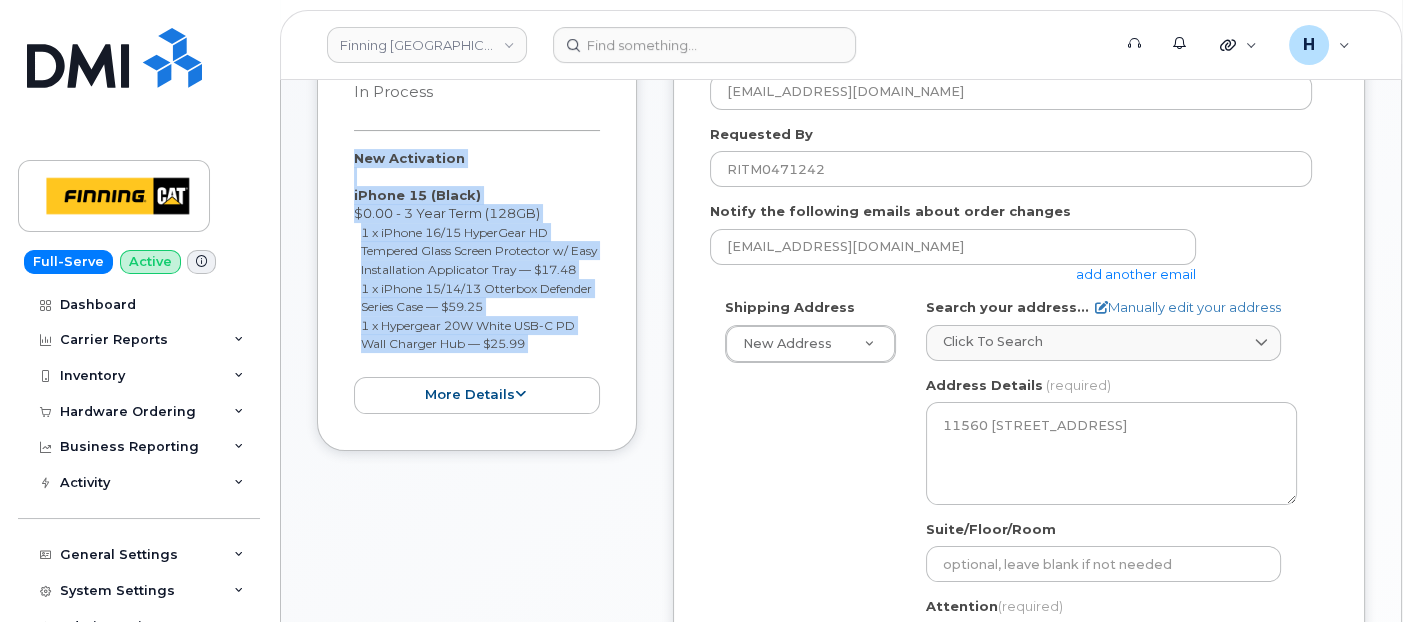 drag, startPoint x: 348, startPoint y: 156, endPoint x: 552, endPoint y: 378, distance: 301.49628 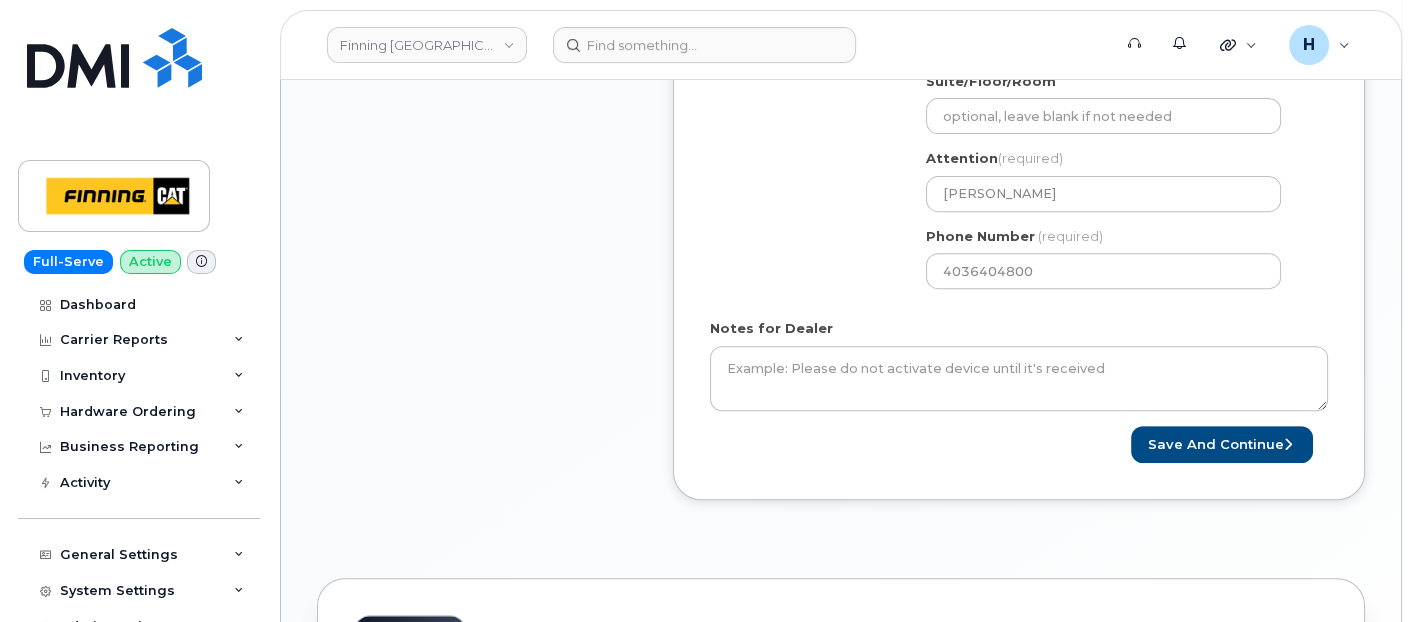 scroll, scrollTop: 1111, scrollLeft: 0, axis: vertical 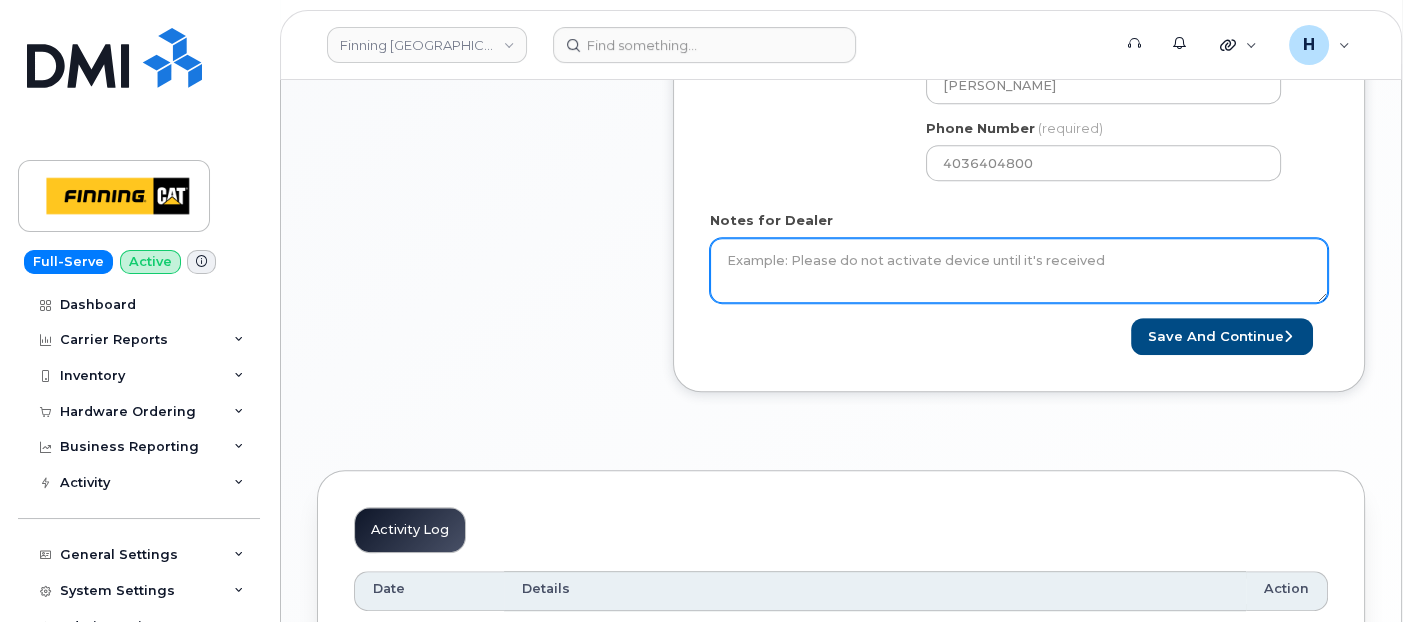 click on "Notes for Dealer" at bounding box center [1019, 271] 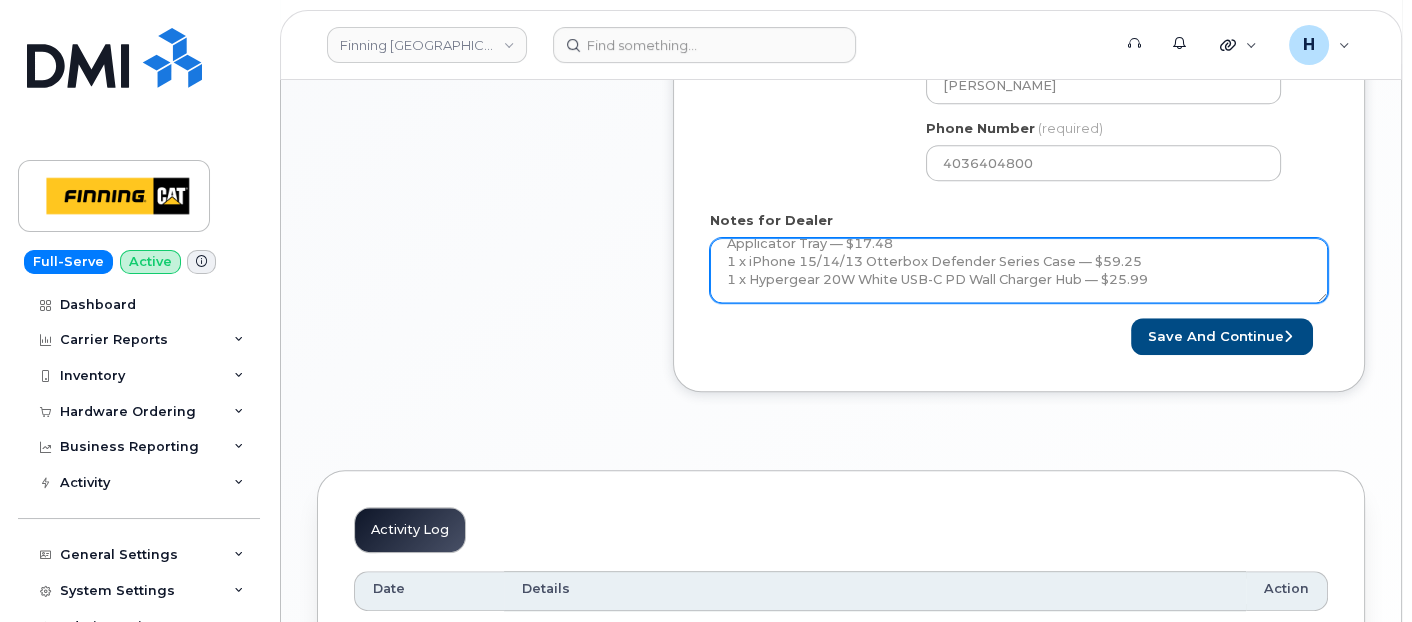 scroll, scrollTop: 131, scrollLeft: 0, axis: vertical 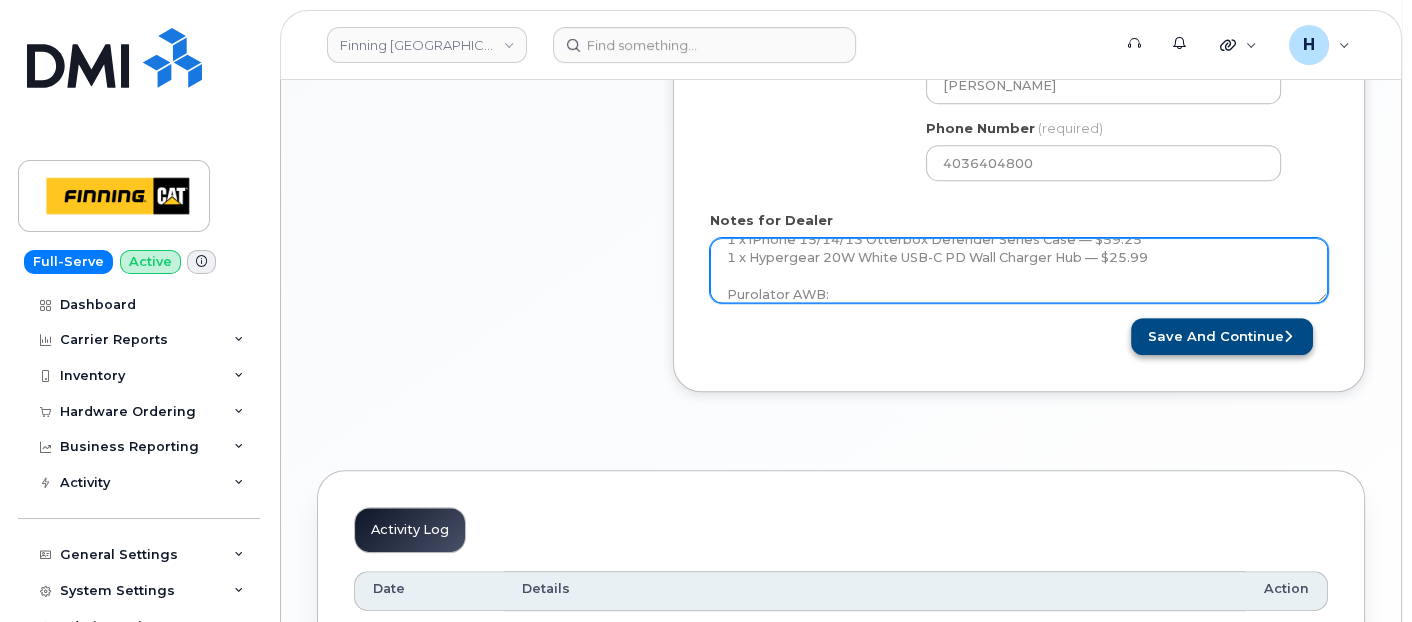 type on "New Activation
iPhone 15 (Black)
$0.00 - 3 Year Term (128GB)
1 x iPhone 16/15 HyperGear HD Tempered Glass Screen Protector w/ Easy Installation Applicator Tray — $17.48
1 x iPhone 15/14/13 Otterbox Defender Series Case — $59.25
1 x Hypergear 20W White USB-C PD Wall Charger Hub — $25.99
Purolator AWB:" 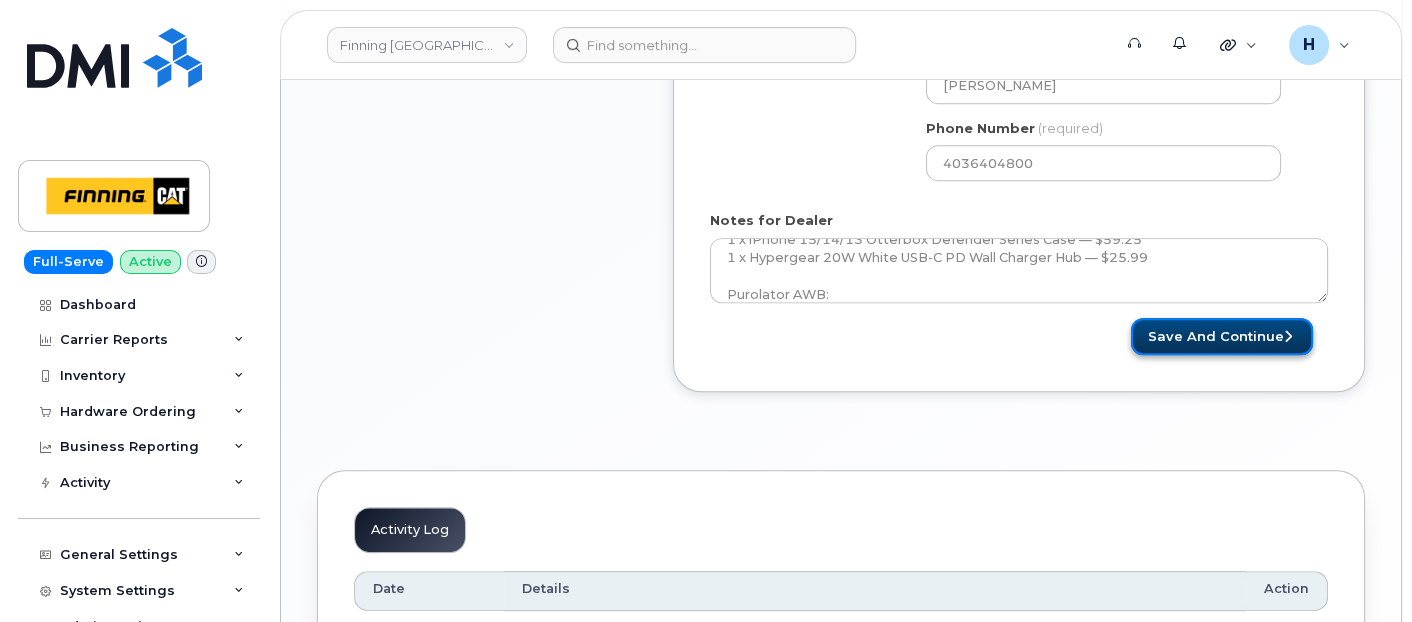 click on "Save and Continue" at bounding box center (1222, 336) 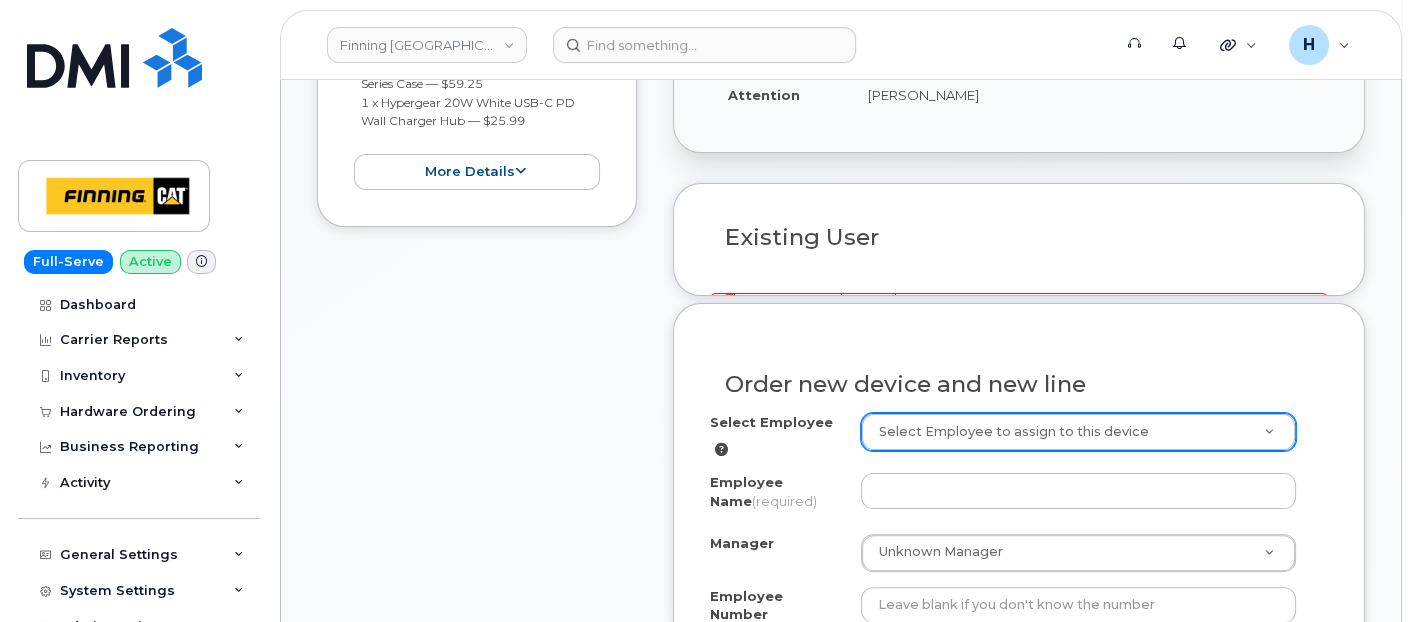 scroll, scrollTop: 677, scrollLeft: 0, axis: vertical 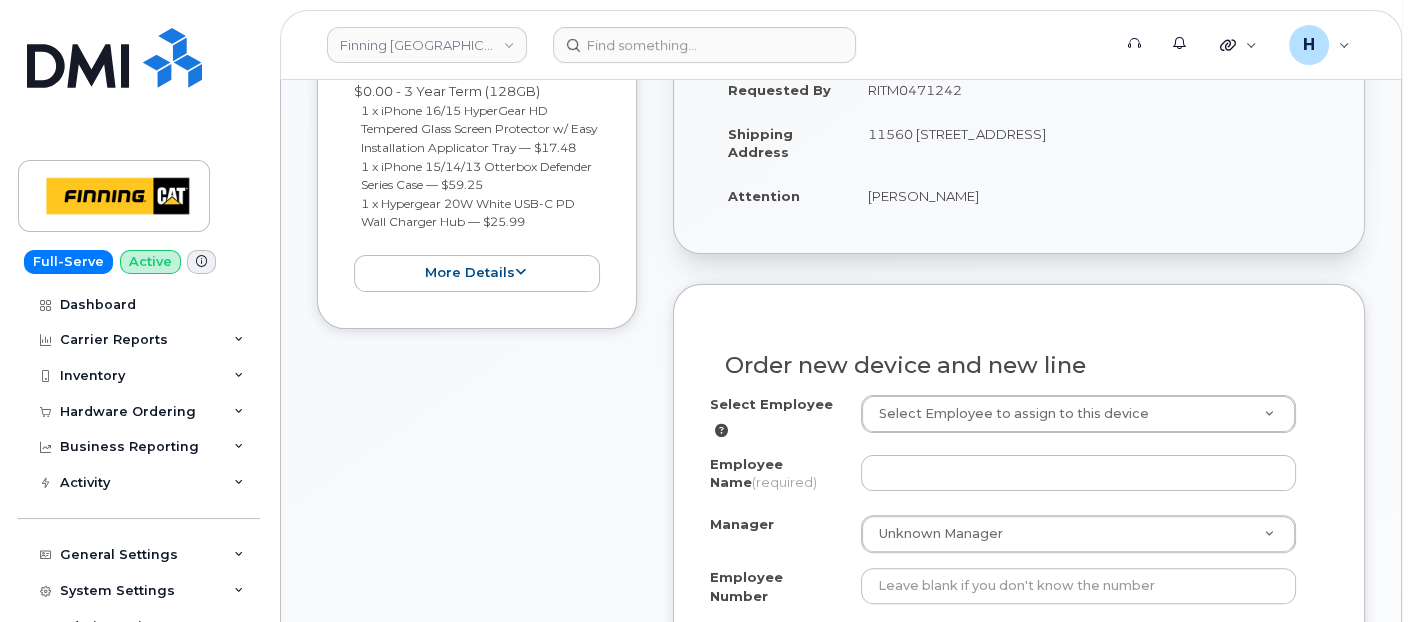 drag, startPoint x: 867, startPoint y: 199, endPoint x: 989, endPoint y: 196, distance: 122.03688 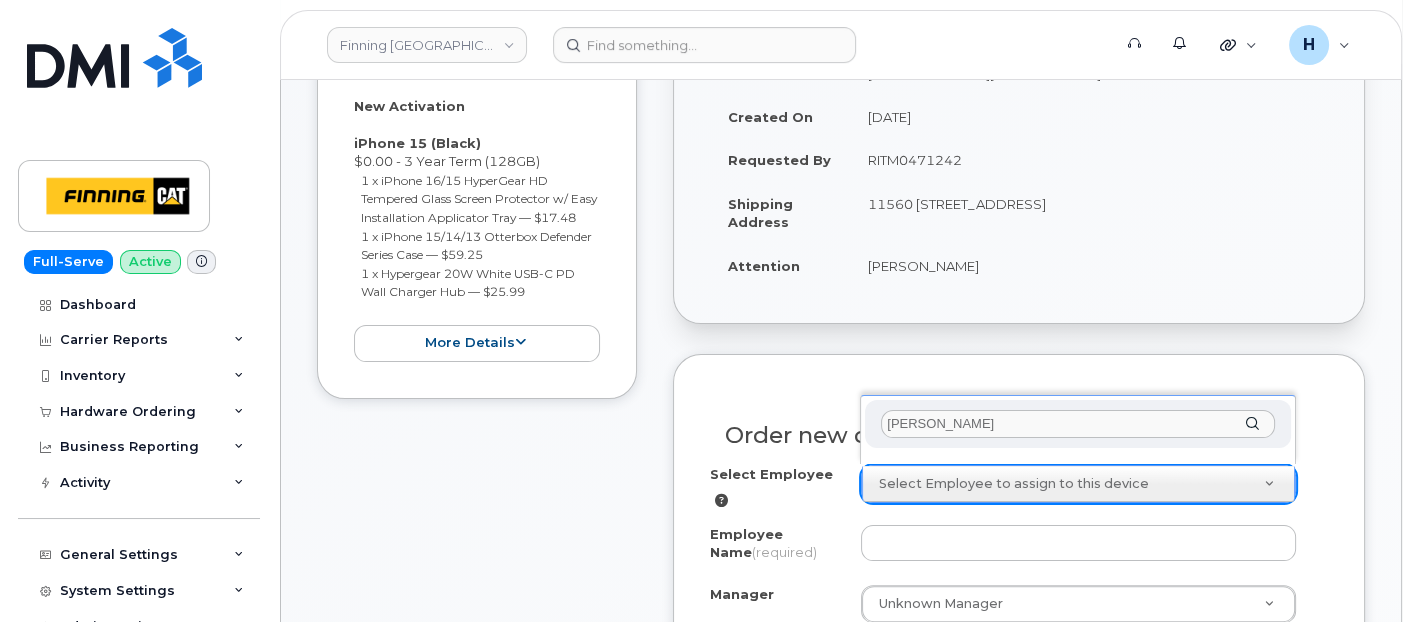scroll, scrollTop: 677, scrollLeft: 0, axis: vertical 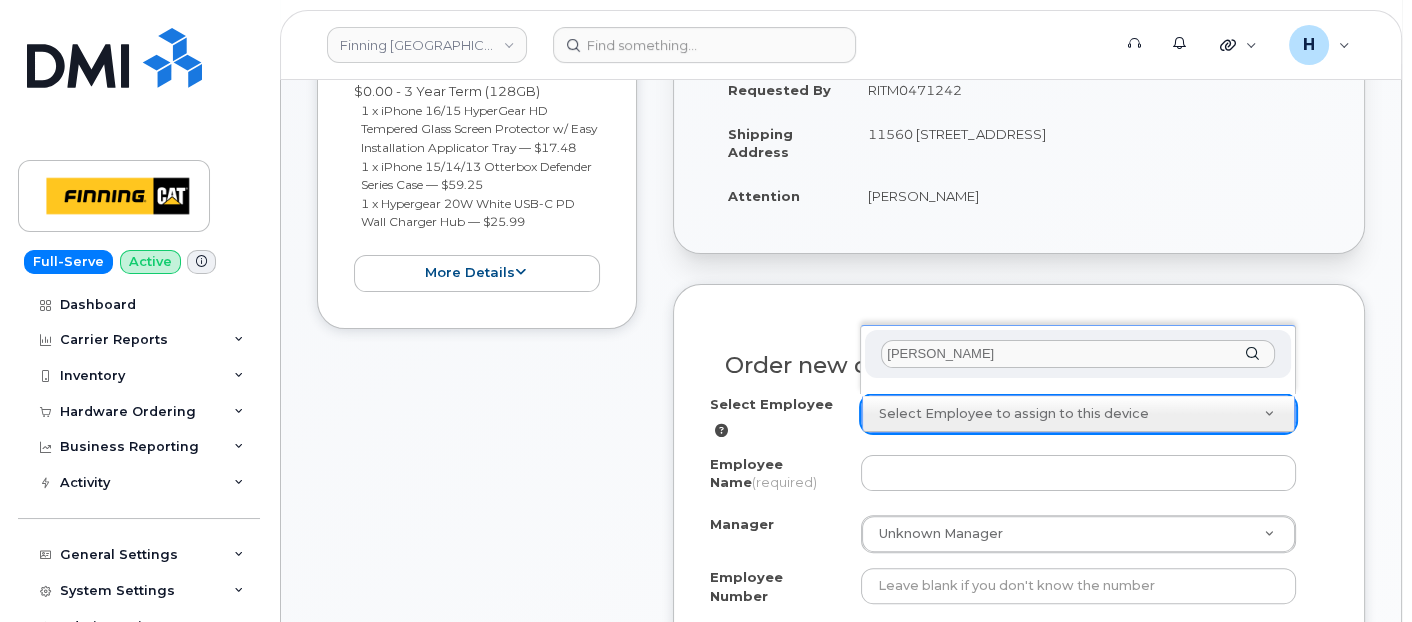 click on "[PERSON_NAME]" at bounding box center [1078, 354] 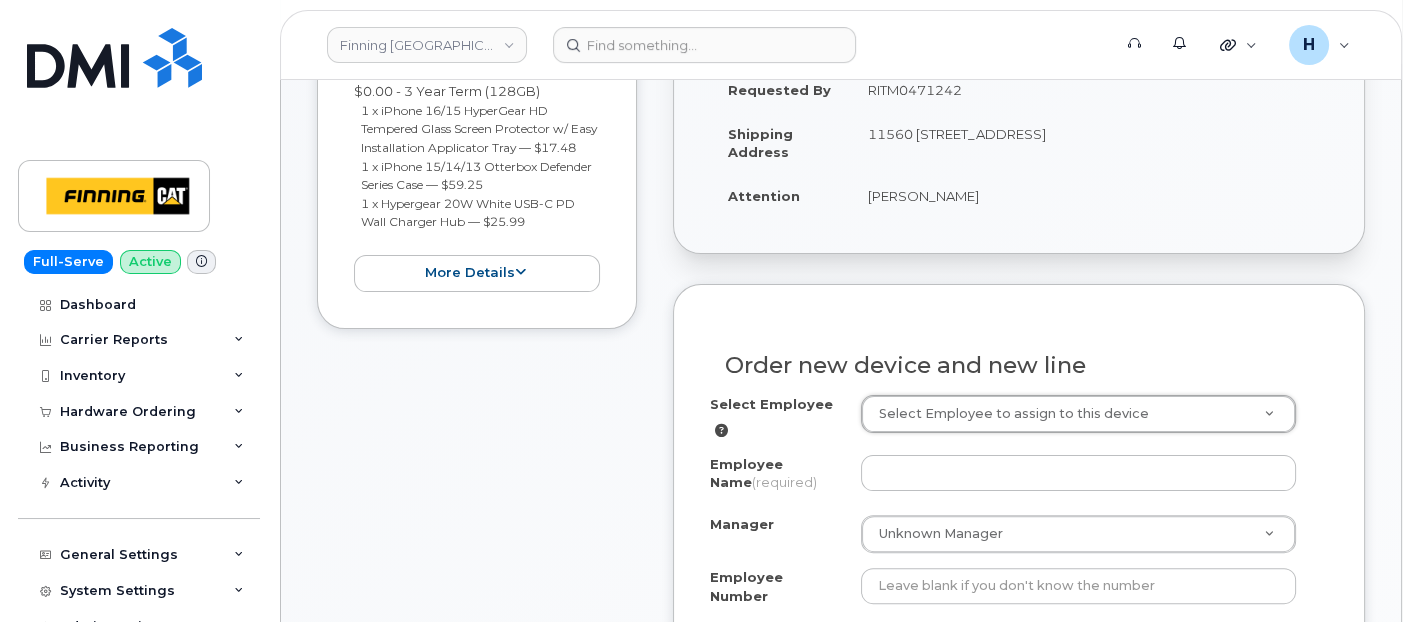 drag, startPoint x: 958, startPoint y: 404, endPoint x: 920, endPoint y: 430, distance: 46.043457 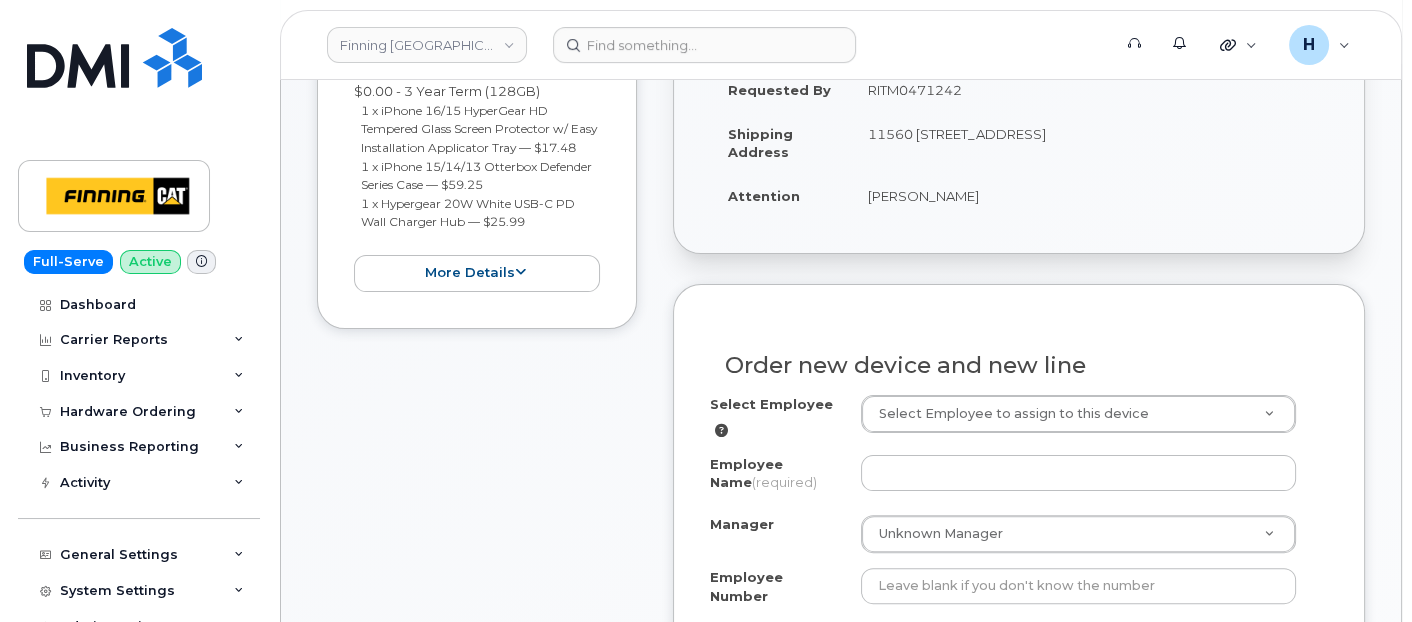 click on "Select Employee
Select Employee to assign to this device
Employee Name
(required)
Manager
Unknown Manager      Manager             Manager                     Aaron Andersen
Aaron Edwards
Aaron Fair
Aaron Glasser
Aaron Kirouac
Abbas Mohamed
Adam Brumwell
Adam Crowston
Adam Komar
Adam Mailloux
Adam Pifko
Adam Prpich-Storowotsky
Adelle Gascon
Adrijana Heigl
Alan Bourdon
Alan Novotny
Alan Pickrell
Alan West
Albert Au
Albert Sum
Al D&#39;Ambrosio
Alejandro Lazarevic
Alena Godin
Alexander Partsch
Alexandre De Moraes Zanelatto
Alex Colquhoun
Alex Gassler
Alex Ivkovic
Alihan Sevin
Ali Jinnah
Alistair Pangracs
Allan Huliganga
Allan Nordick
Allan Potzold
Allen Kramer
Allison Dancey
Al Madge
Alphonse Gagnon
Alvaro Lopes
Alvin Khau
Alvin Mah
Alvohn Williams
Alyse Wynn
Aly Wilson
Amanda Bodnar
Amanda Fewer
Amanda Gillespie" at bounding box center [1019, 504] 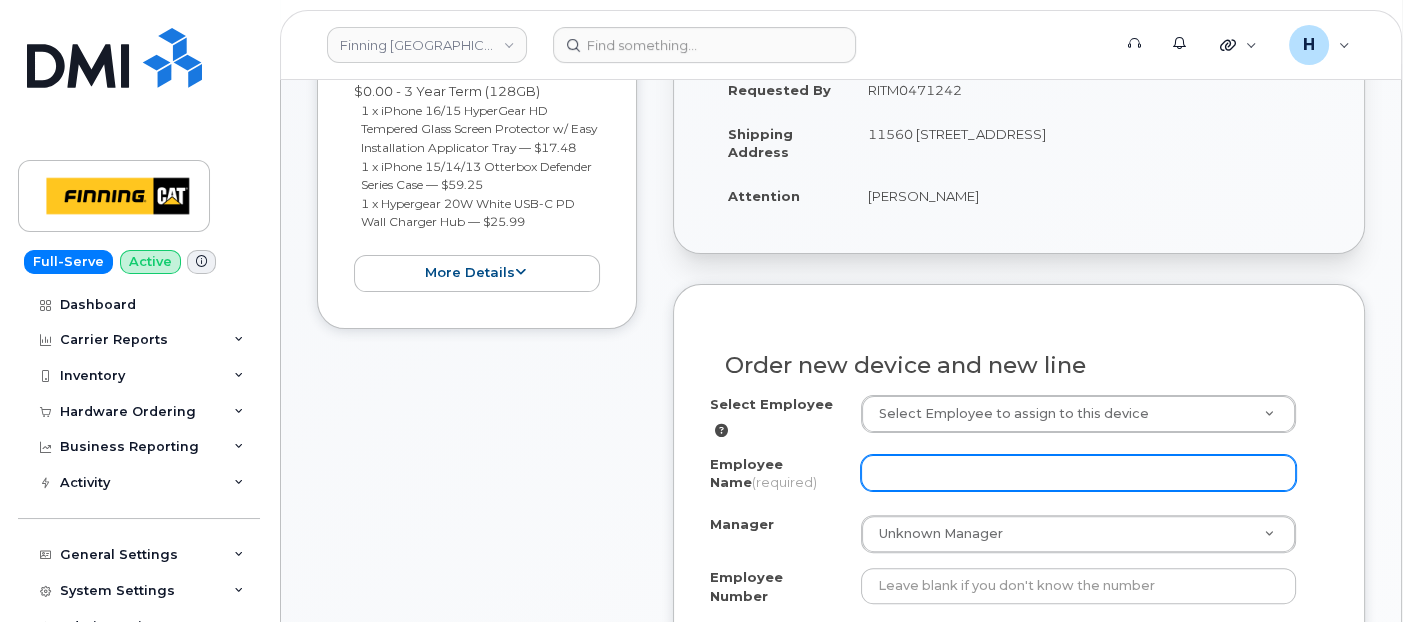 paste on "[PERSON_NAME]" 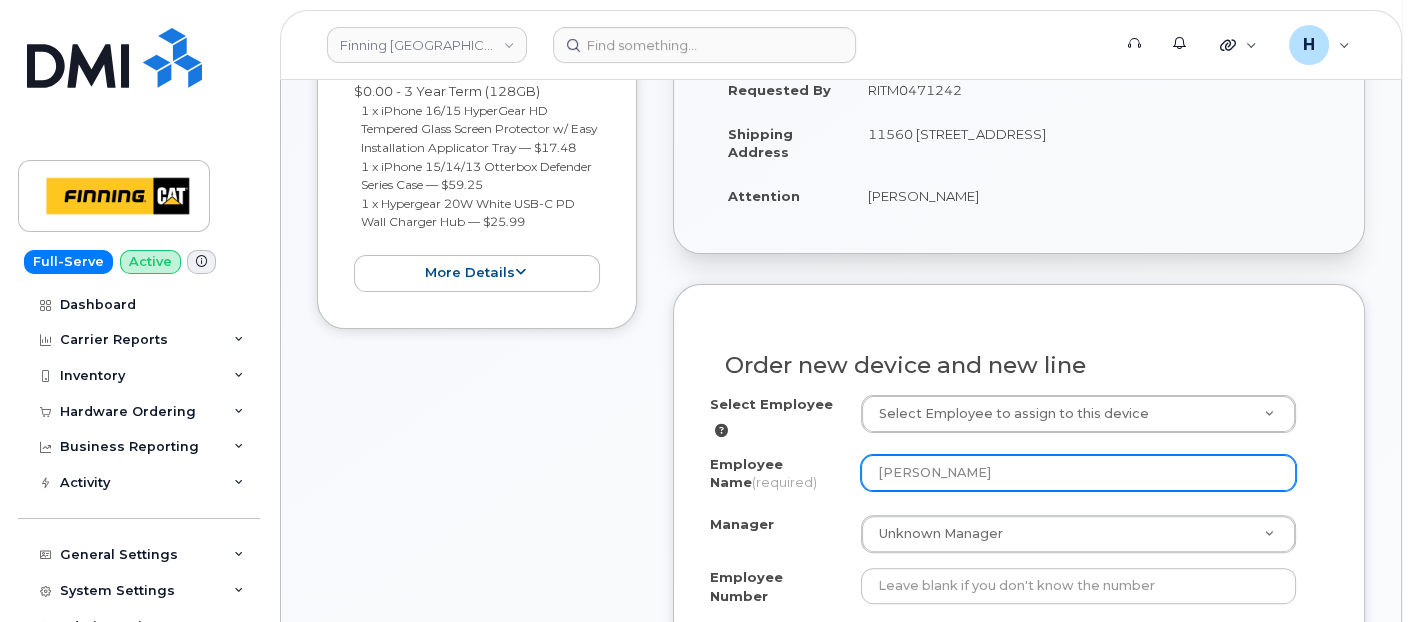 click on "[PERSON_NAME]" at bounding box center [1079, 473] 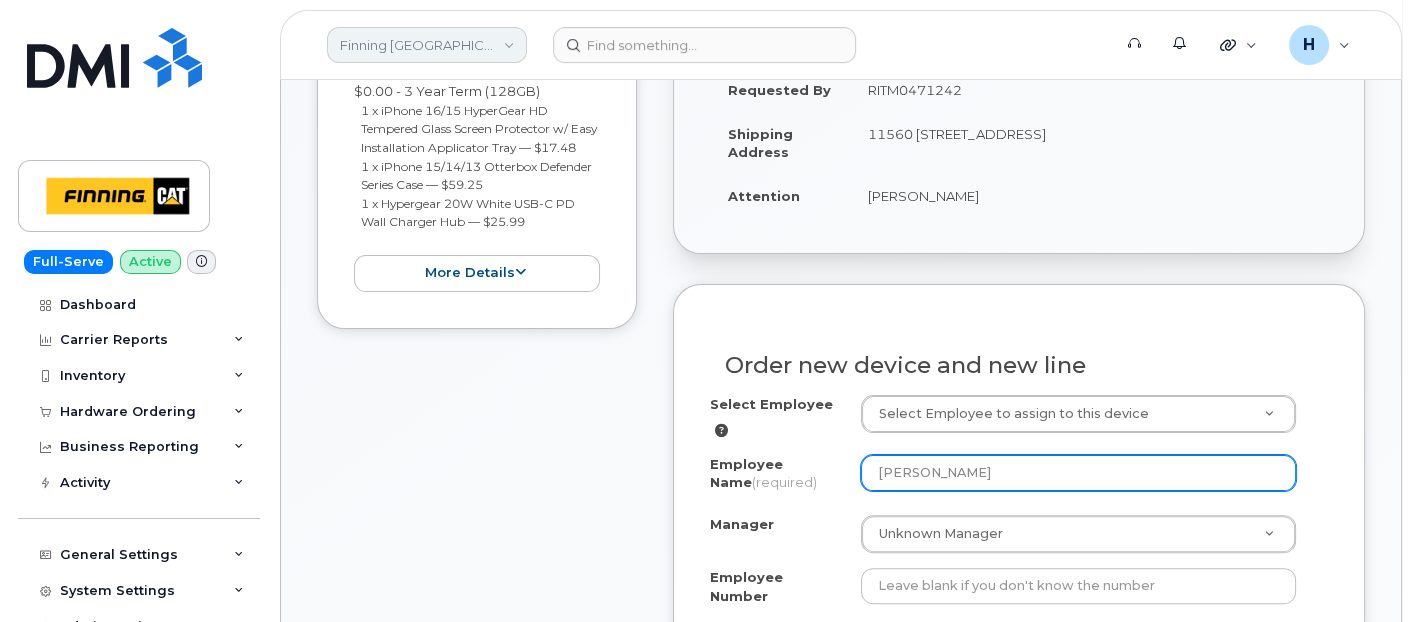 type on "[PERSON_NAME]" 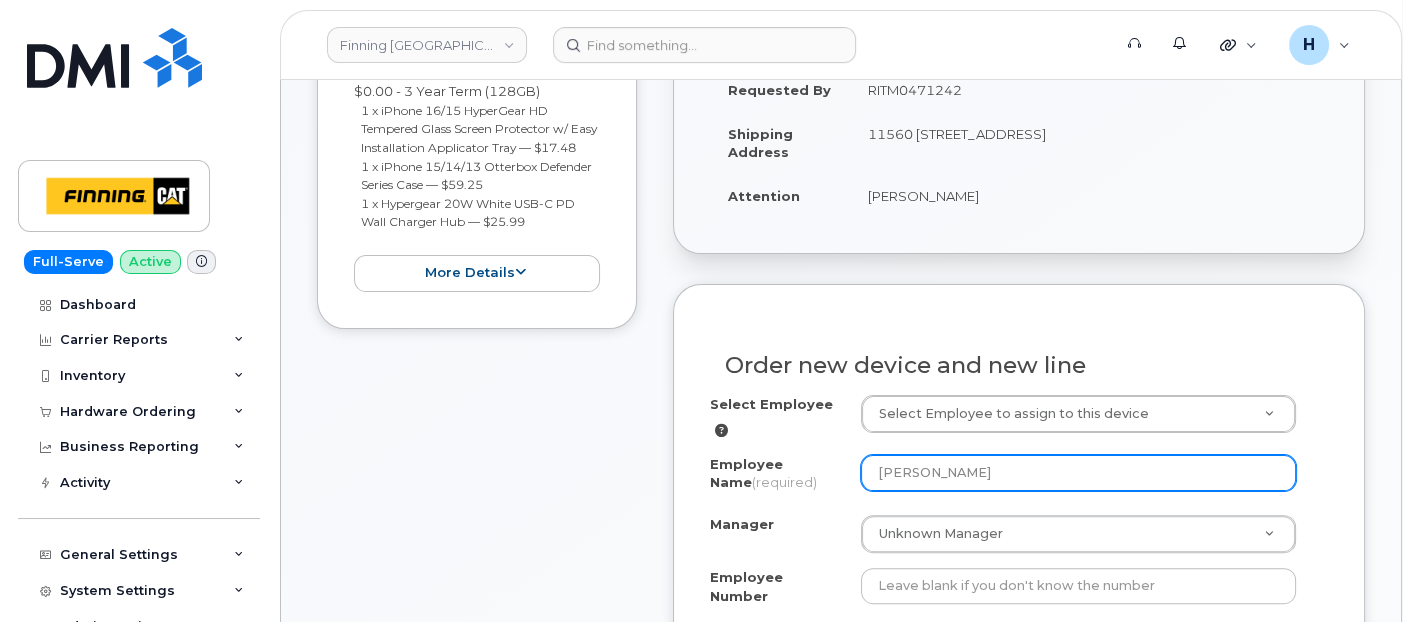 scroll, scrollTop: 788, scrollLeft: 0, axis: vertical 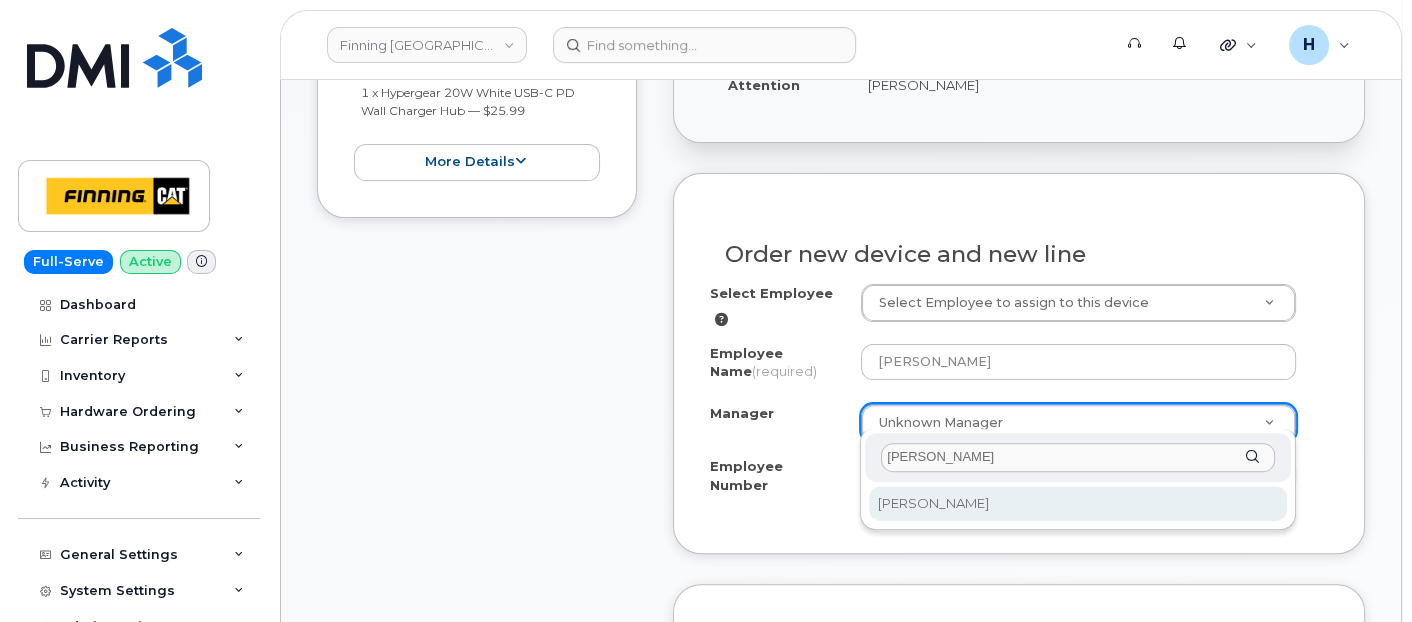 type on "Nima Tokugawa" 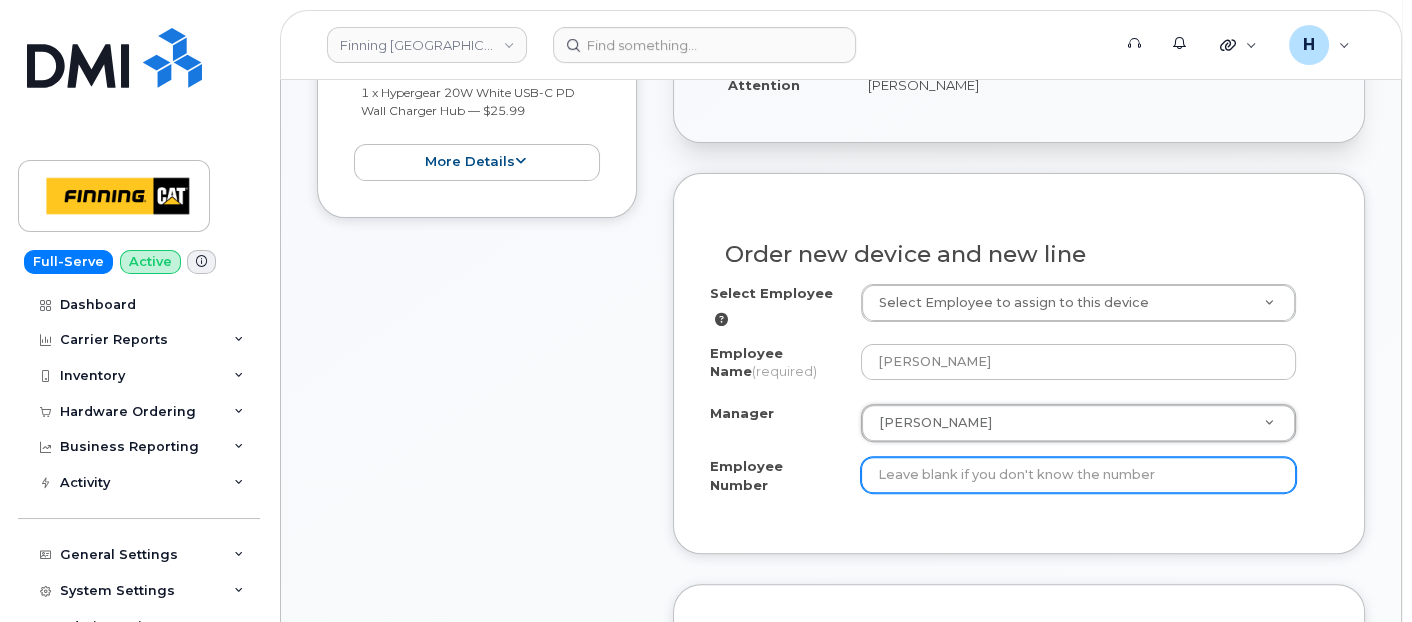 click on "Employee Number" at bounding box center [1079, 475] 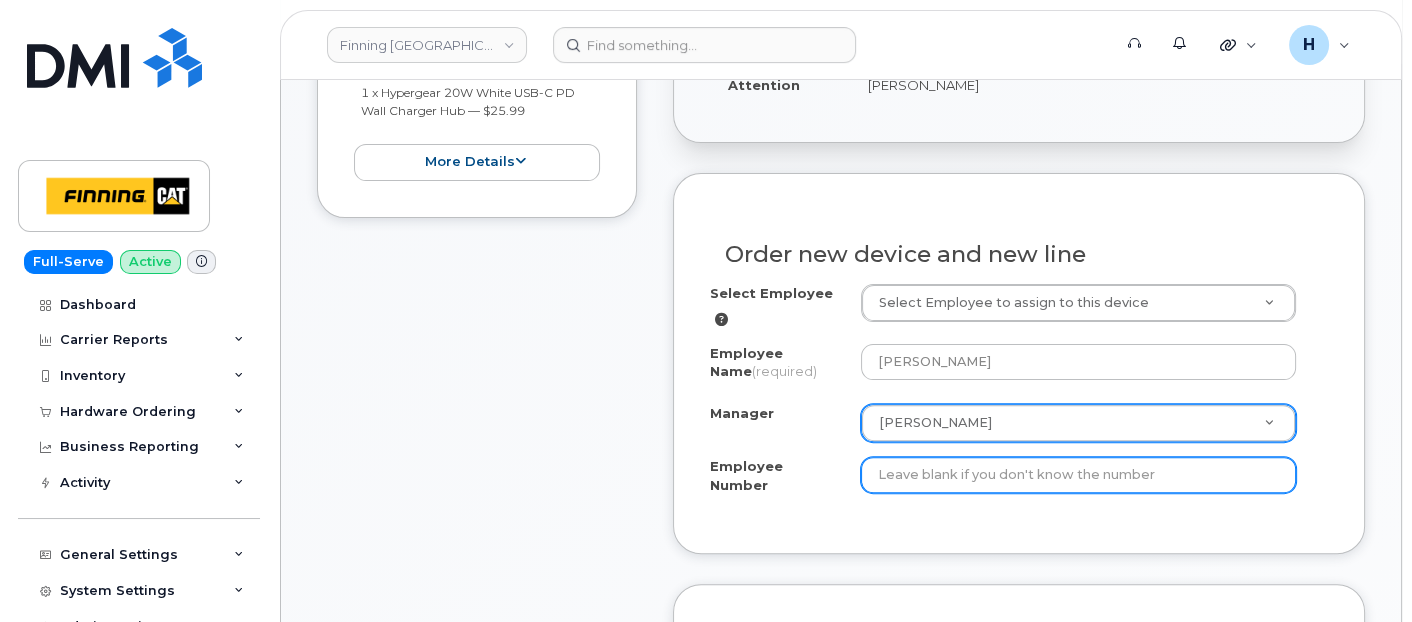 paste on "3500489" 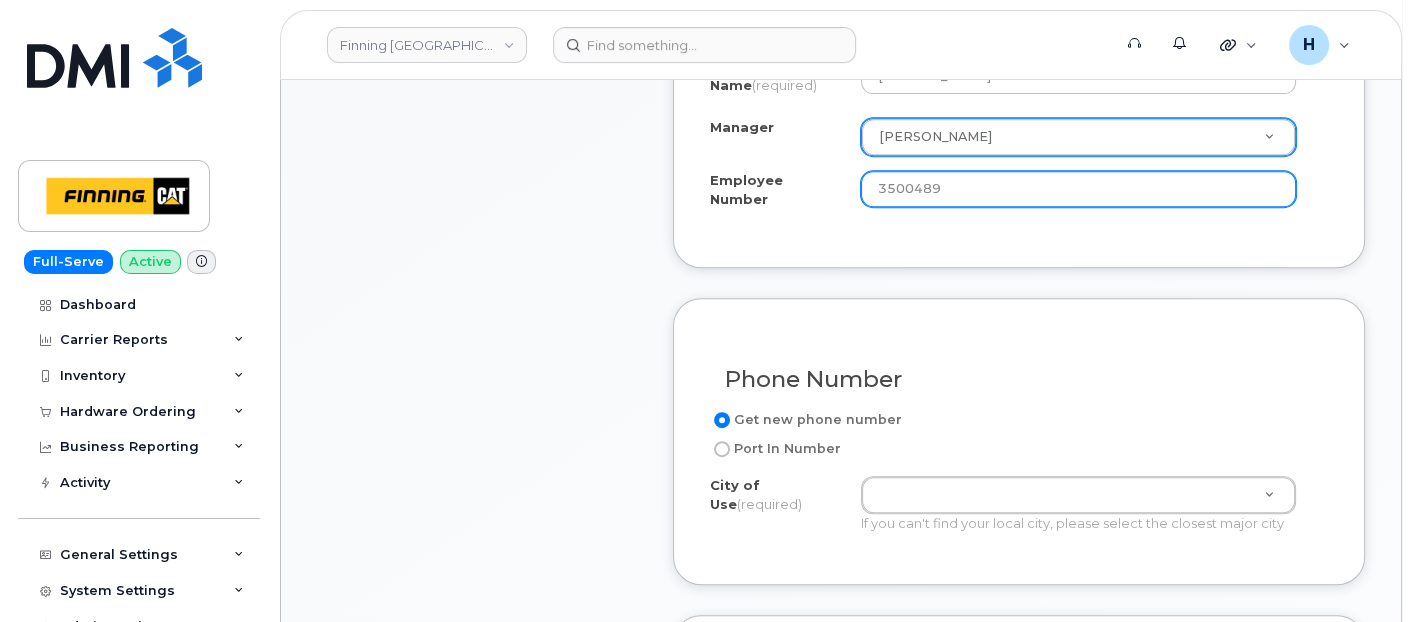 scroll, scrollTop: 1121, scrollLeft: 0, axis: vertical 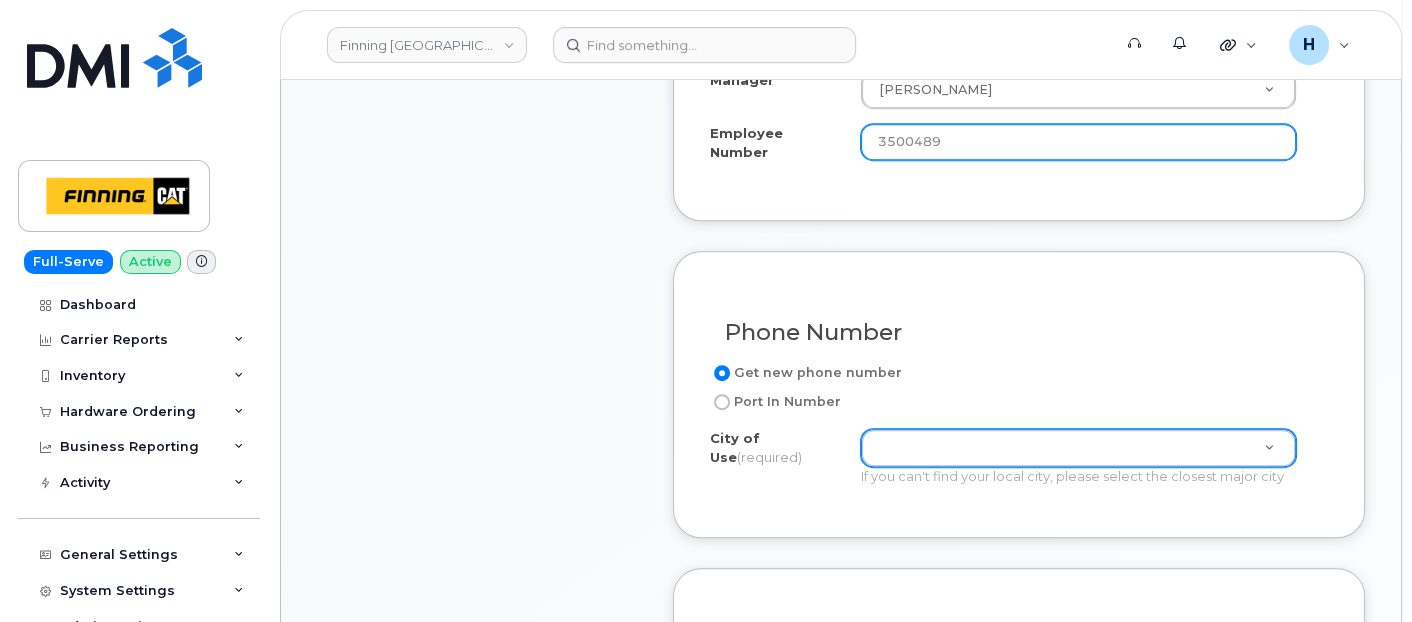 type on "3500489" 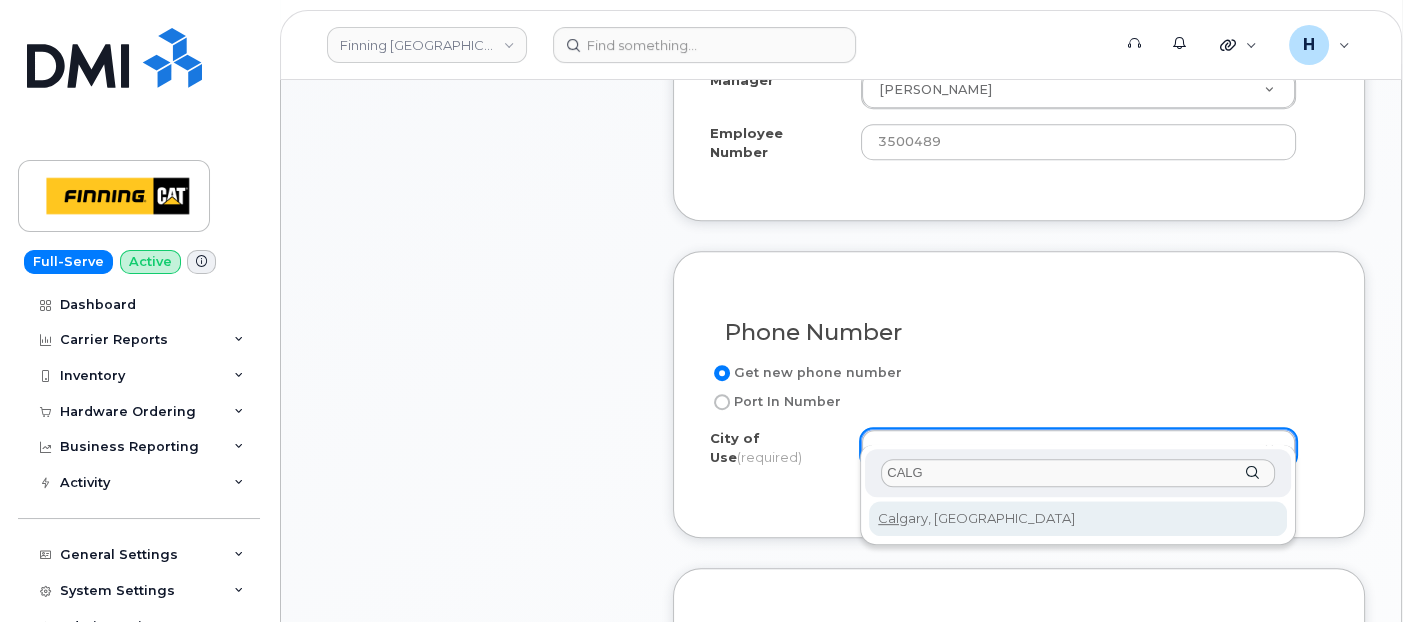 type on "CALG" 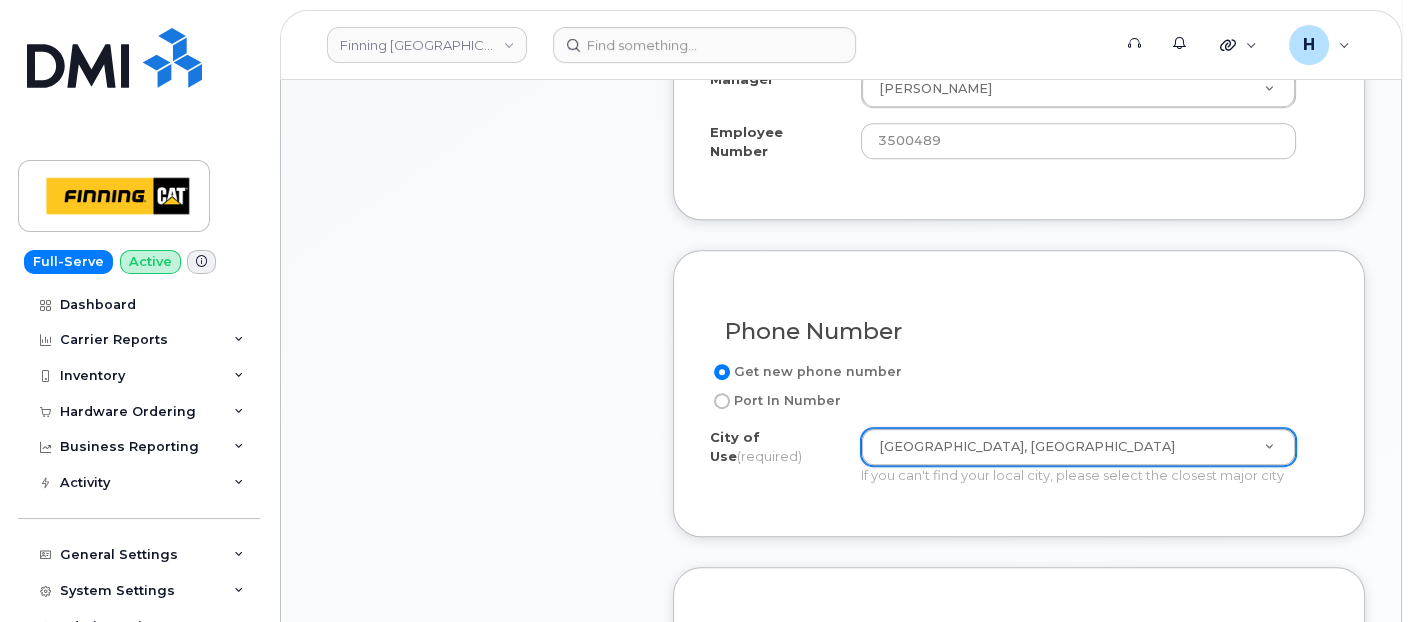 scroll, scrollTop: 1565, scrollLeft: 0, axis: vertical 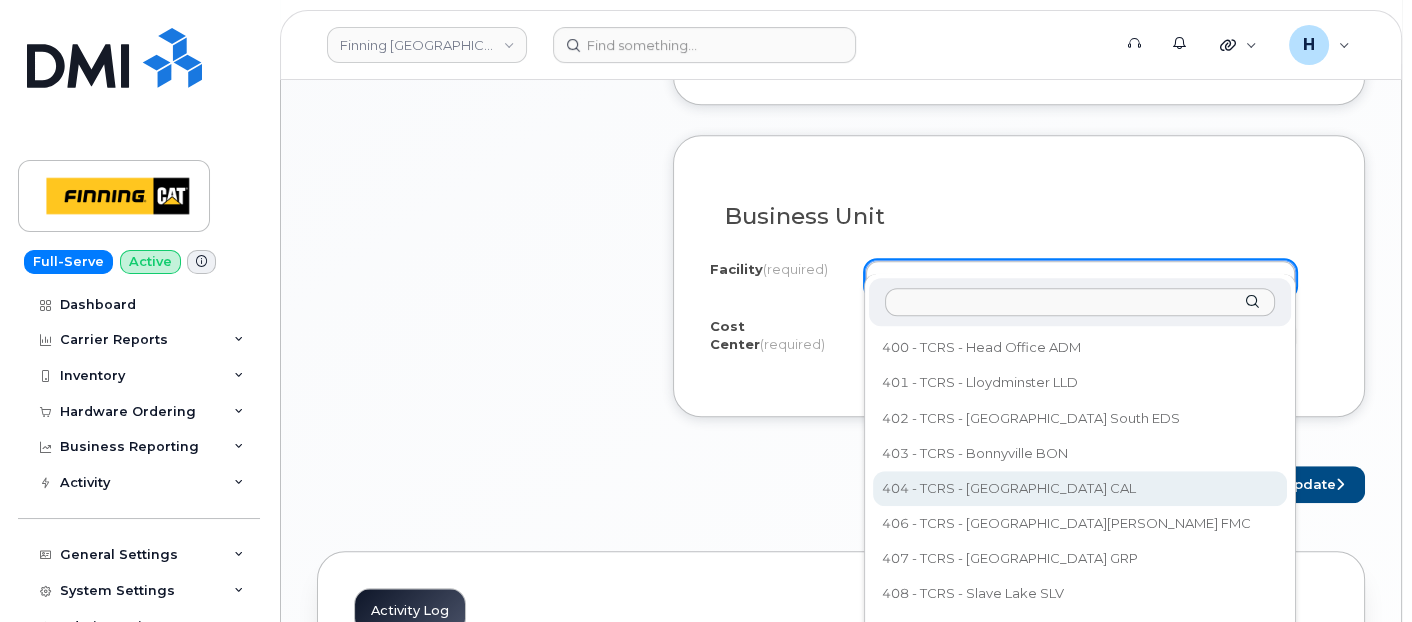 select on "404" 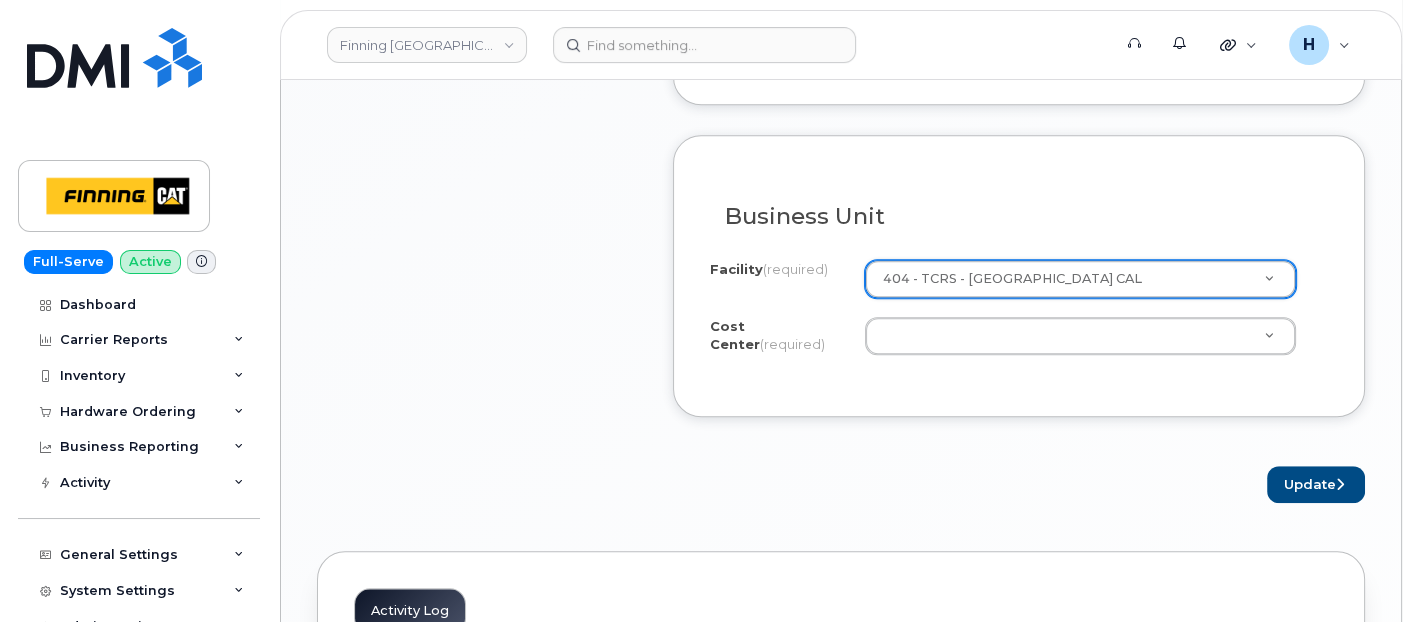 drag, startPoint x: 940, startPoint y: 318, endPoint x: 488, endPoint y: 26, distance: 538.11523 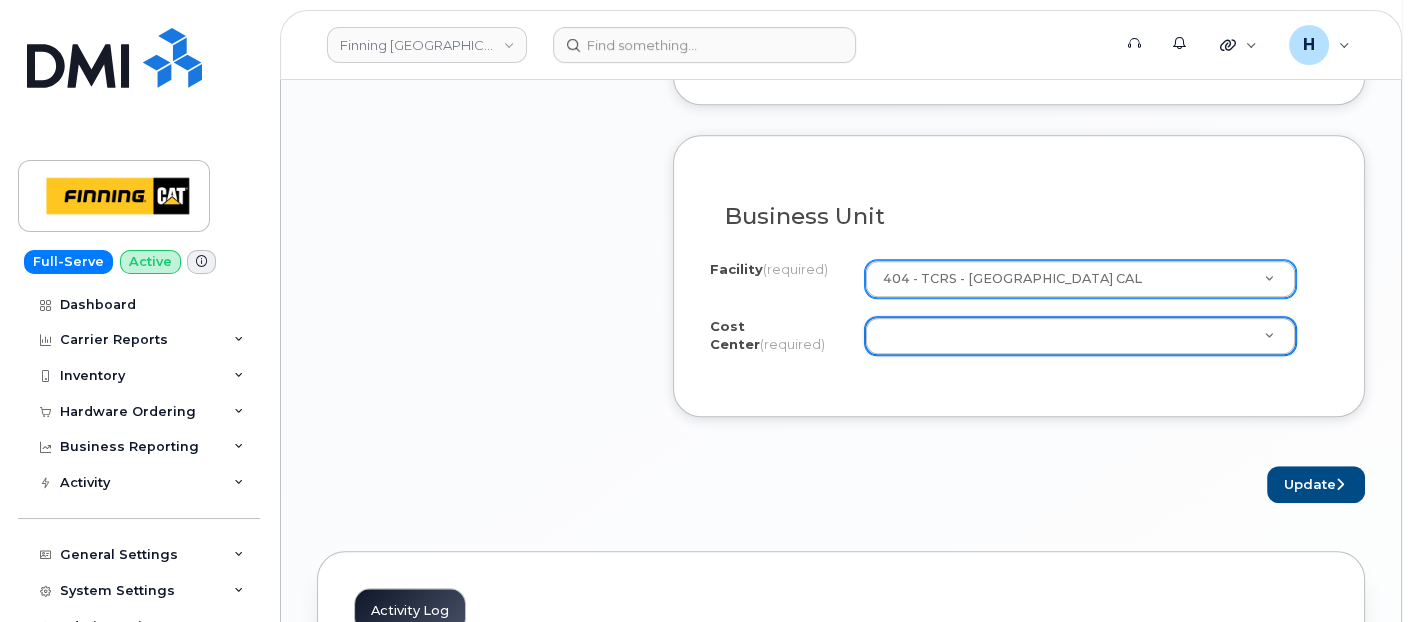 type on "4" 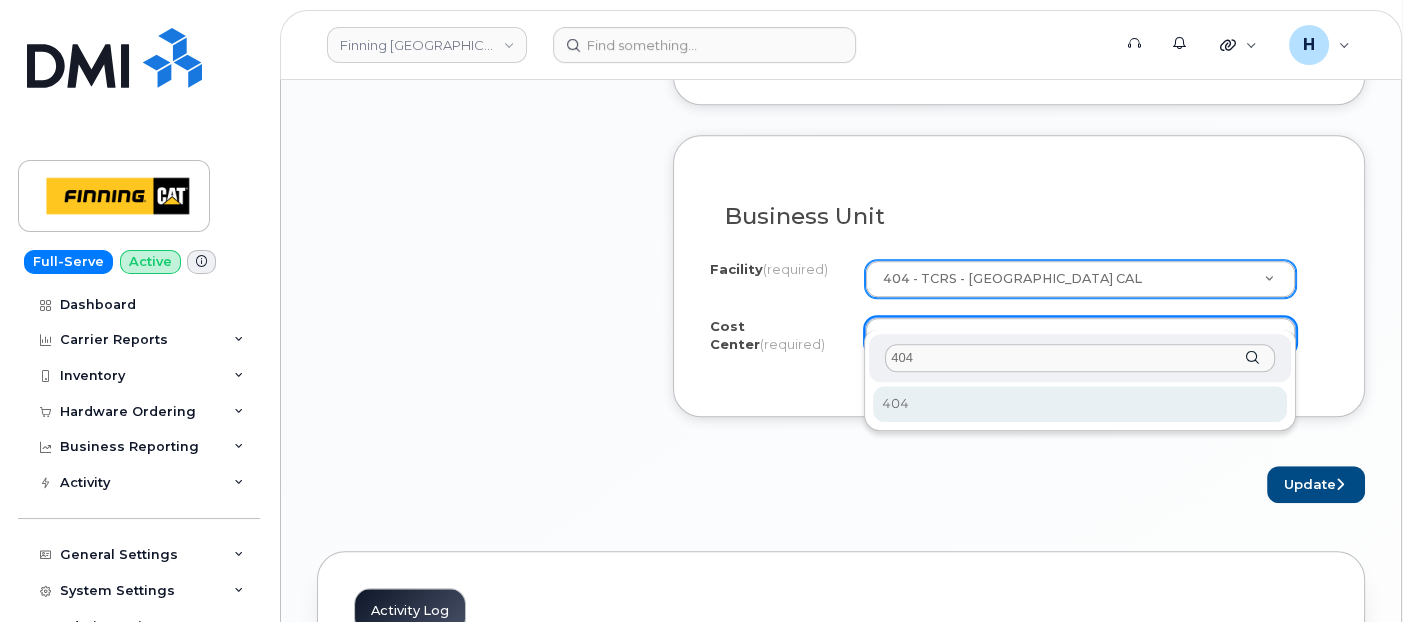 type on "404" 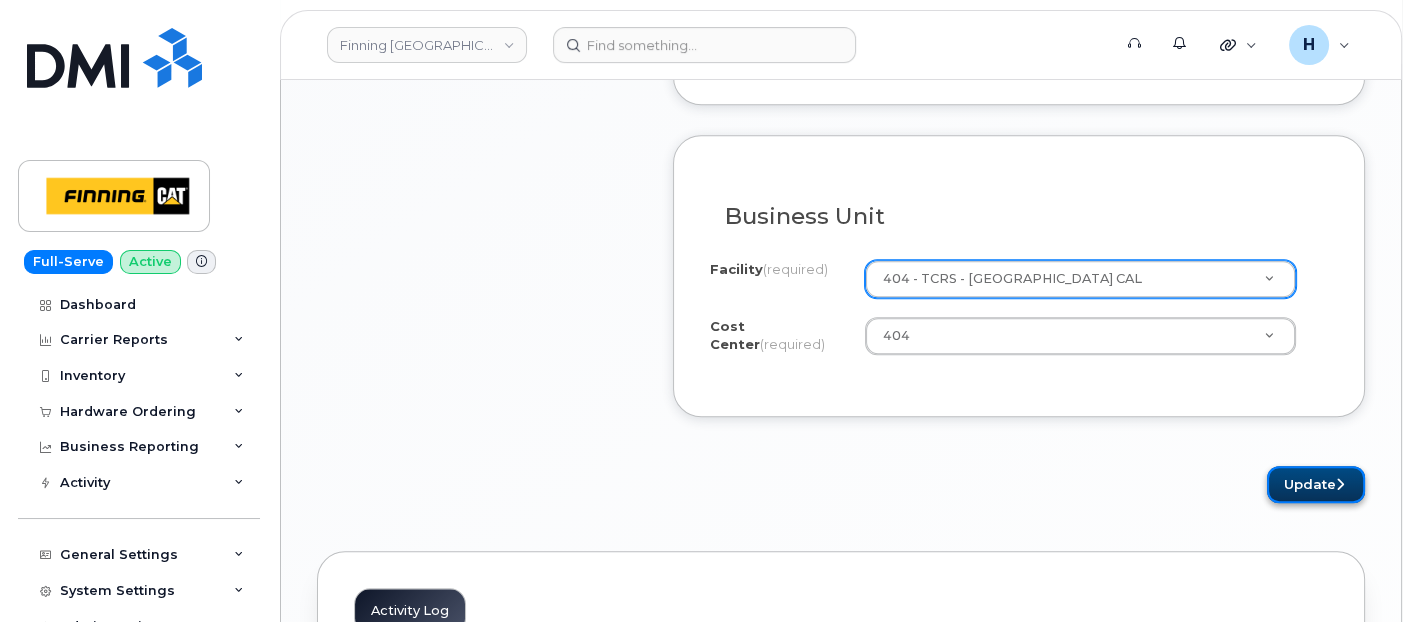 click on "Update" at bounding box center (1316, 484) 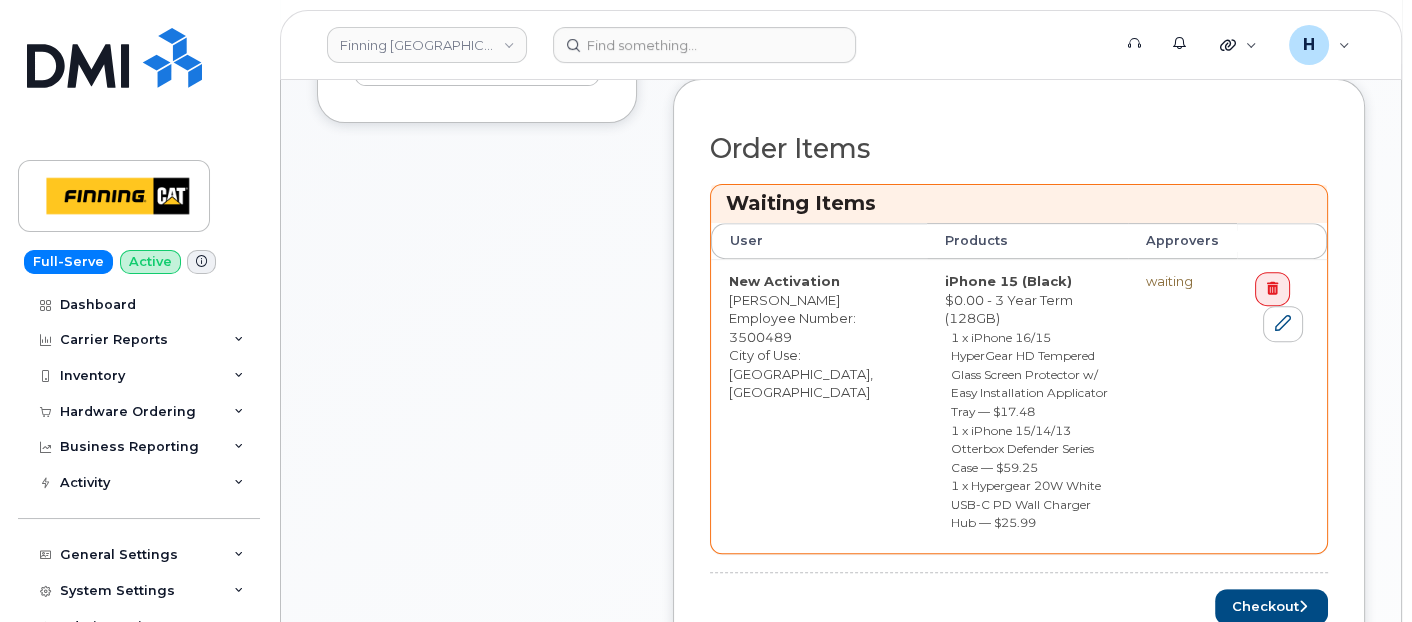 scroll, scrollTop: 1111, scrollLeft: 0, axis: vertical 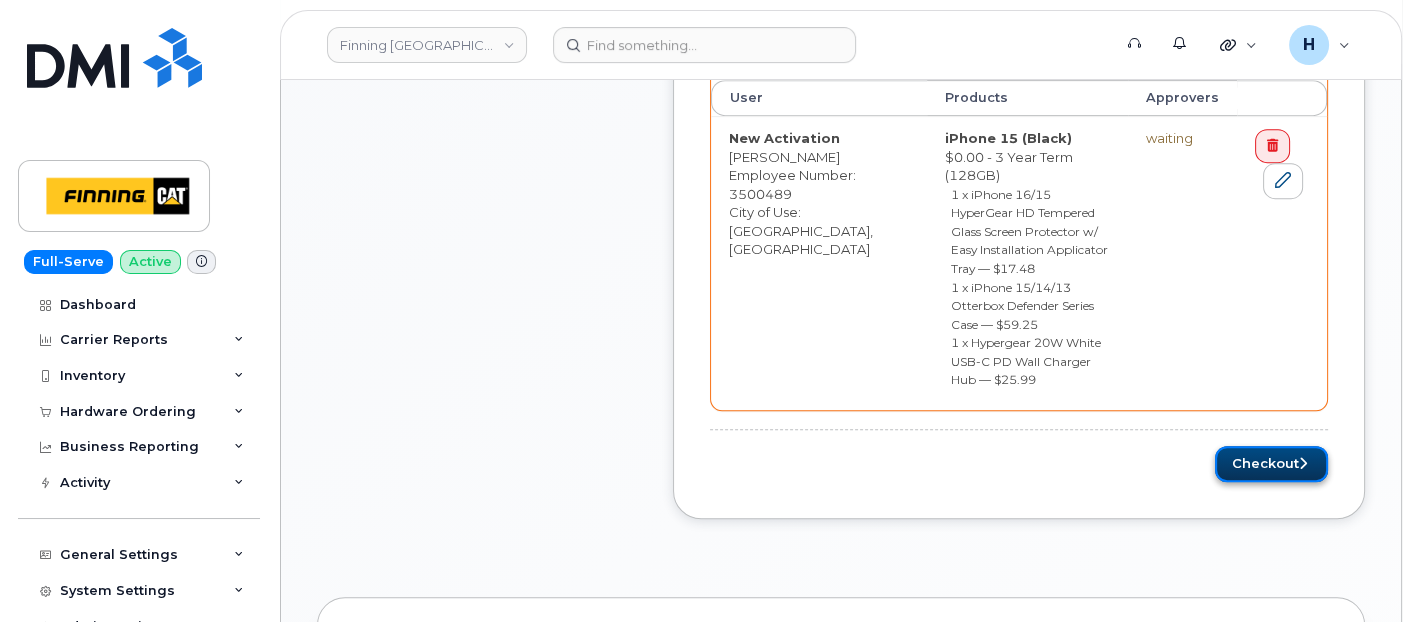 click on "Checkout" at bounding box center (1271, 464) 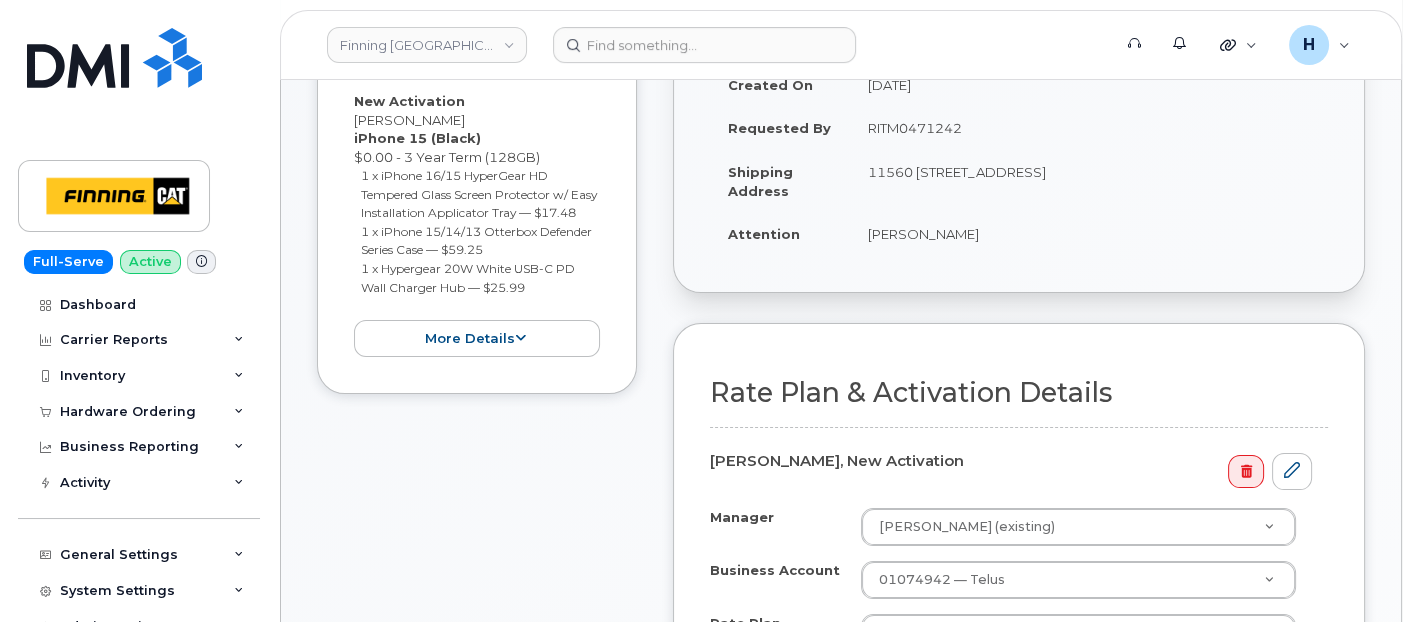 scroll, scrollTop: 555, scrollLeft: 0, axis: vertical 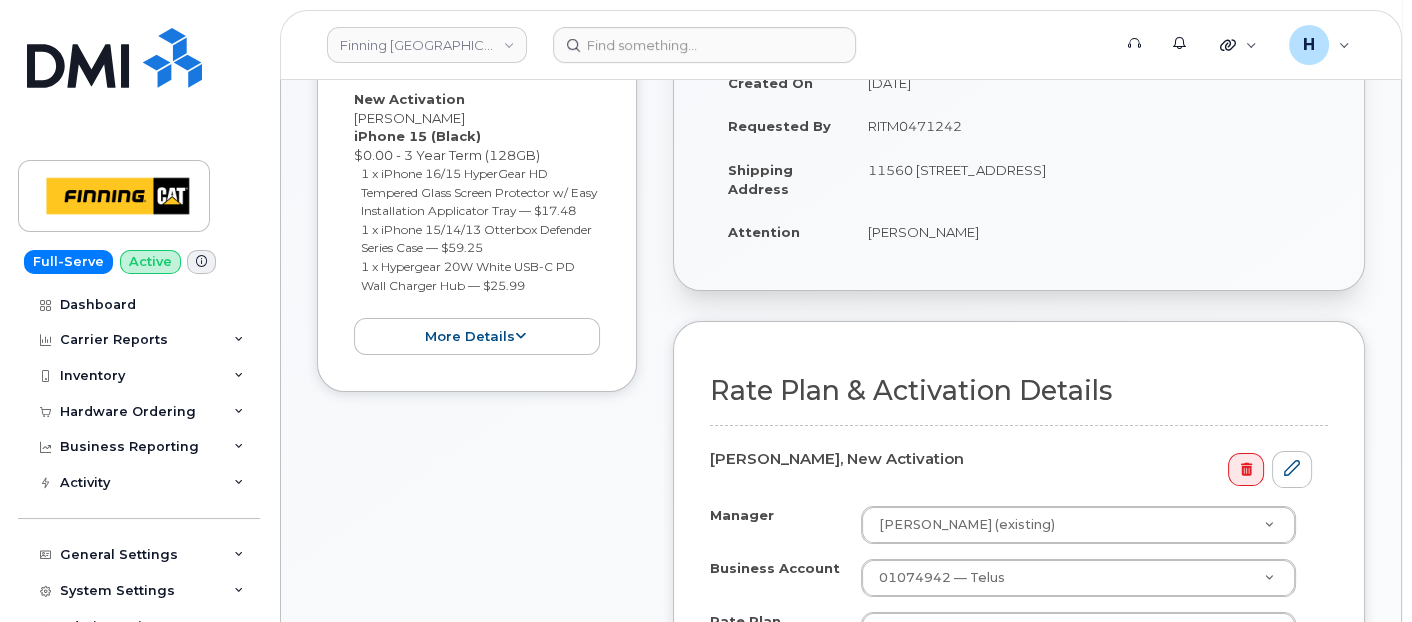 drag, startPoint x: 1007, startPoint y: 238, endPoint x: 870, endPoint y: 252, distance: 137.71347 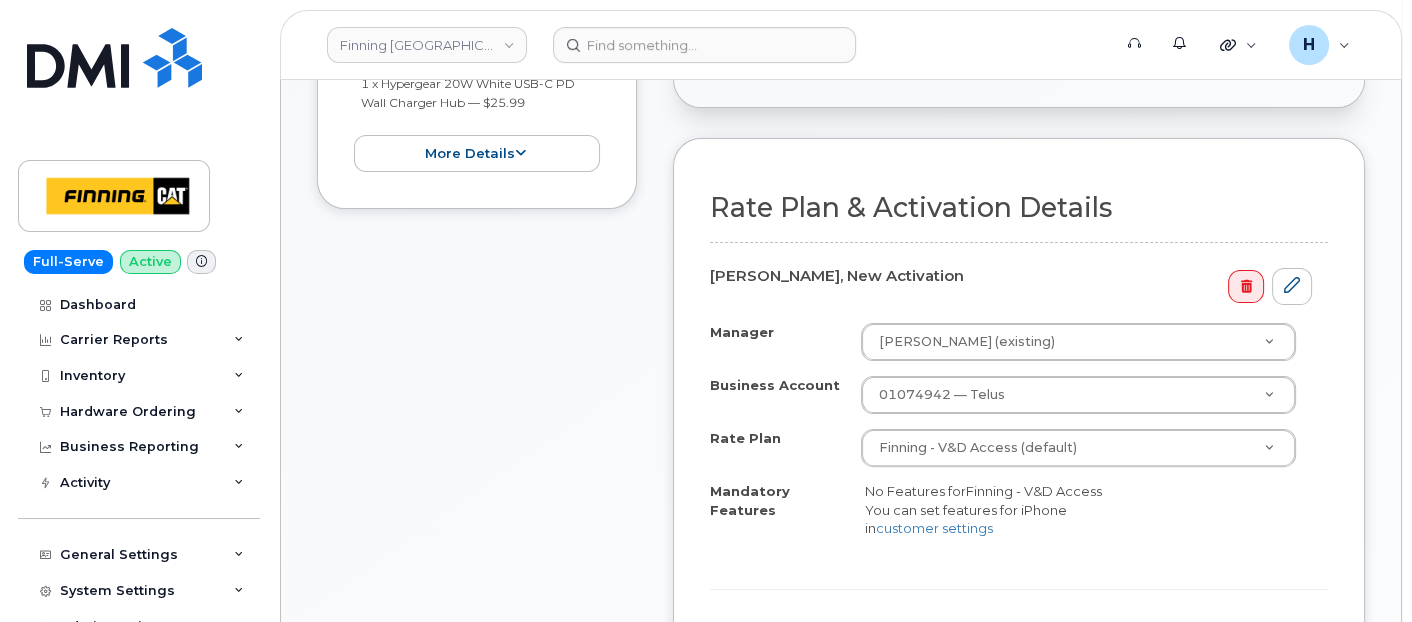 scroll, scrollTop: 888, scrollLeft: 0, axis: vertical 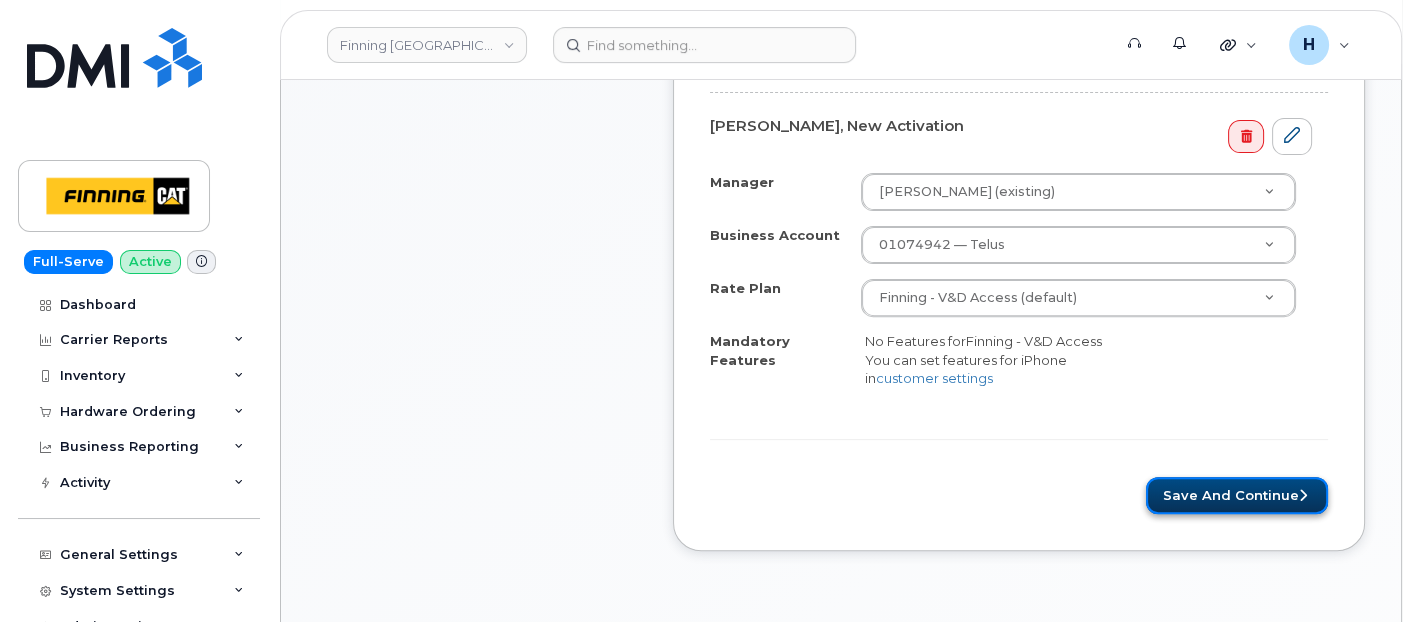 click on "Save and Continue" at bounding box center [1237, 495] 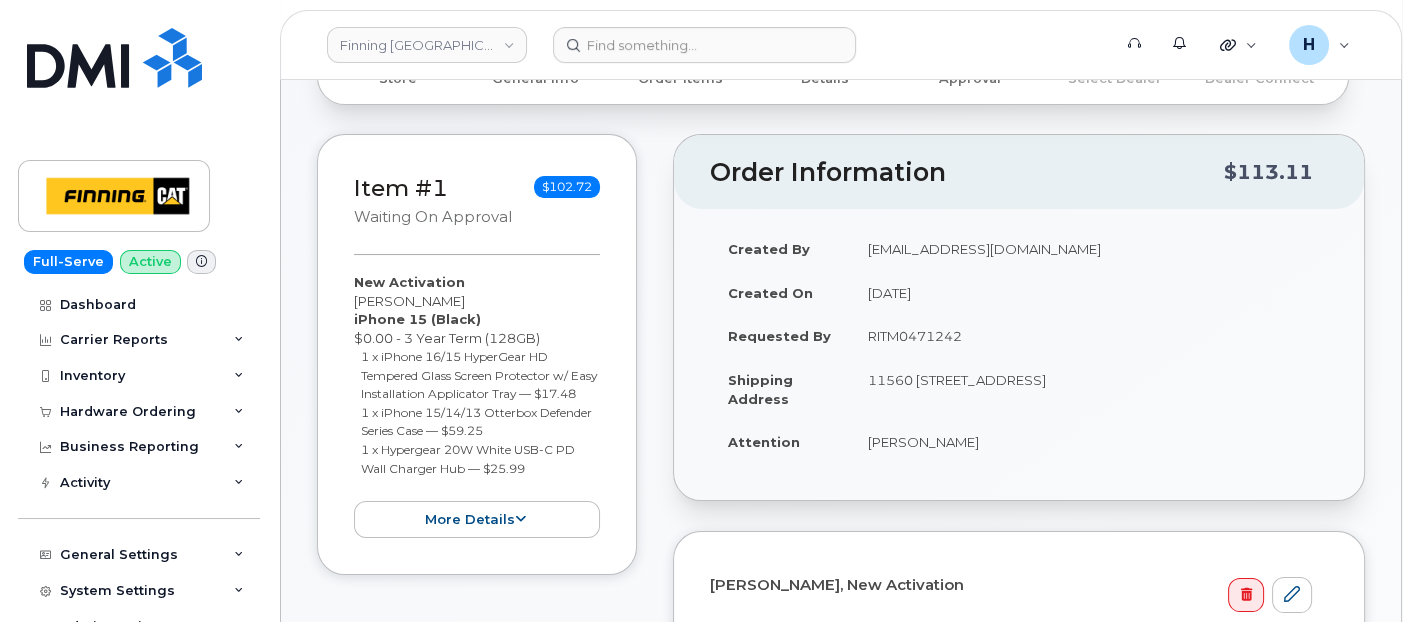 scroll, scrollTop: 444, scrollLeft: 0, axis: vertical 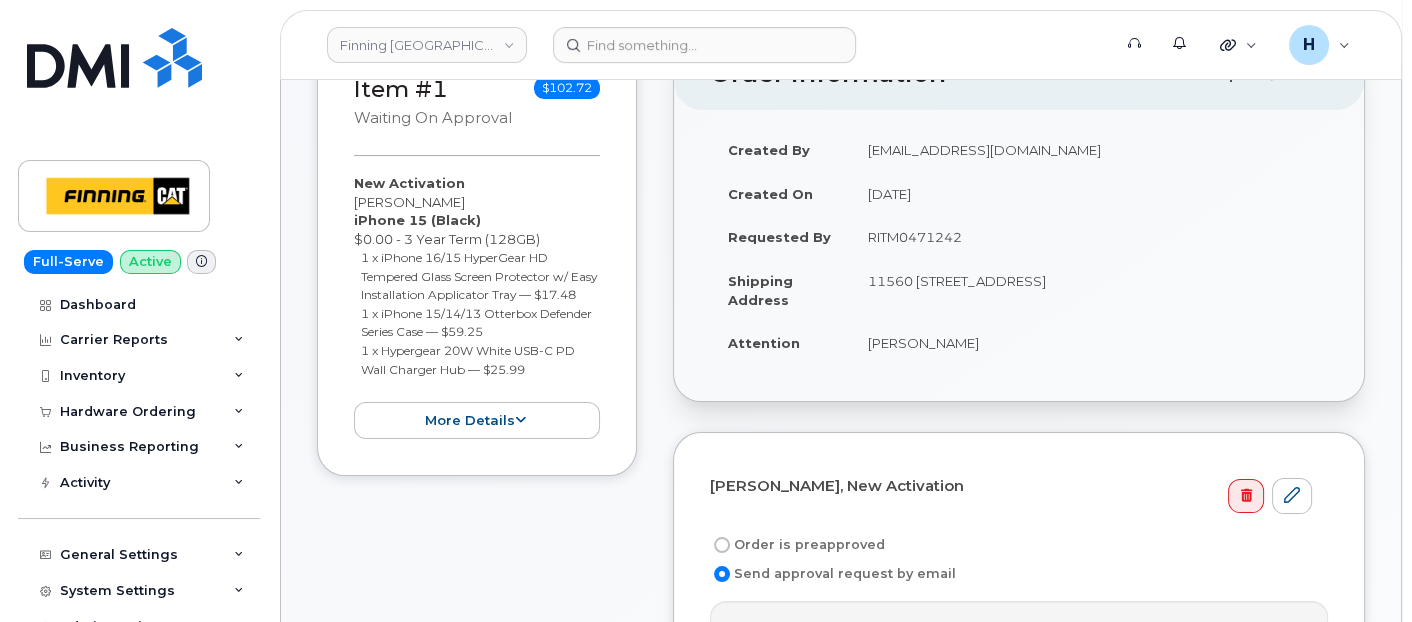 click on "Order is preapproved" at bounding box center [797, 545] 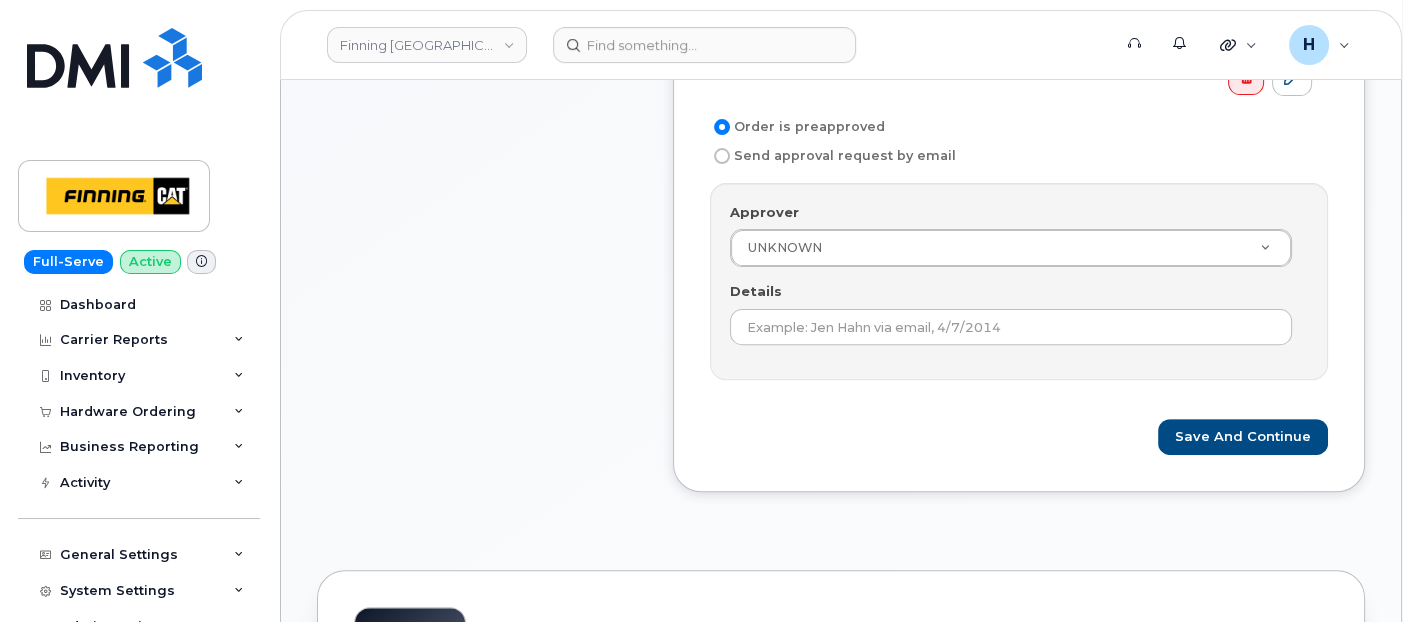 scroll, scrollTop: 888, scrollLeft: 0, axis: vertical 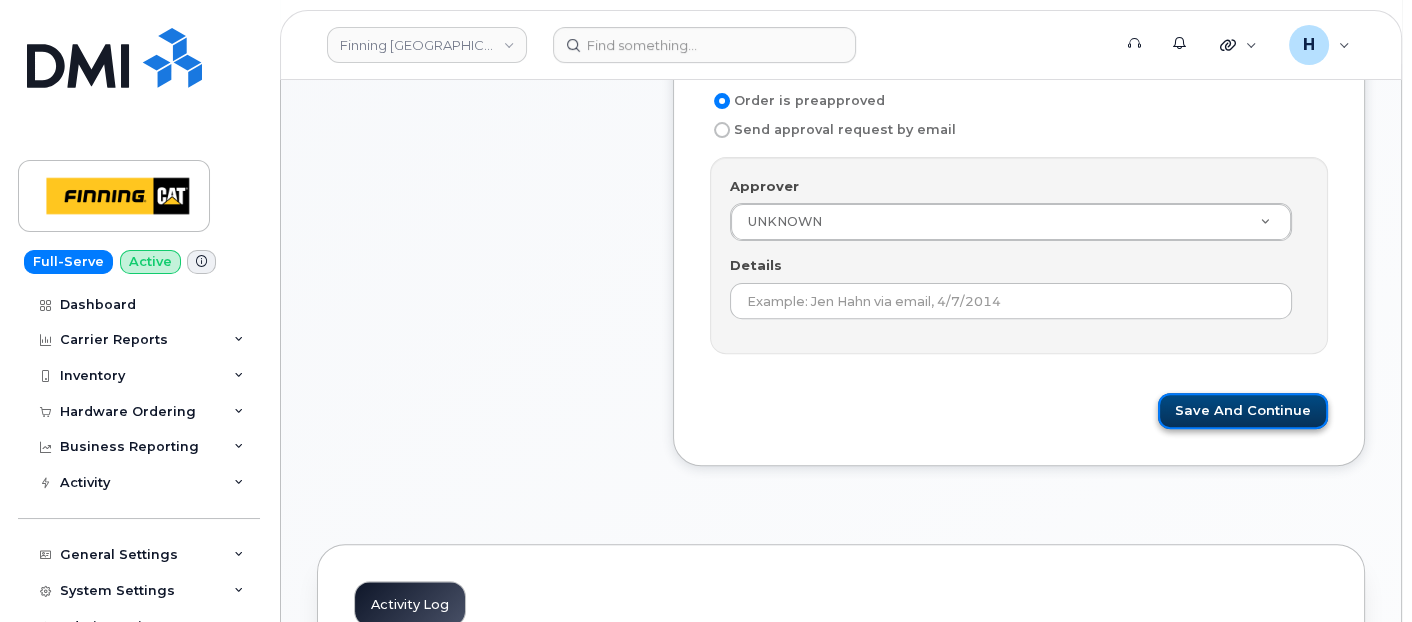 click on "Save and Continue" at bounding box center [1243, 411] 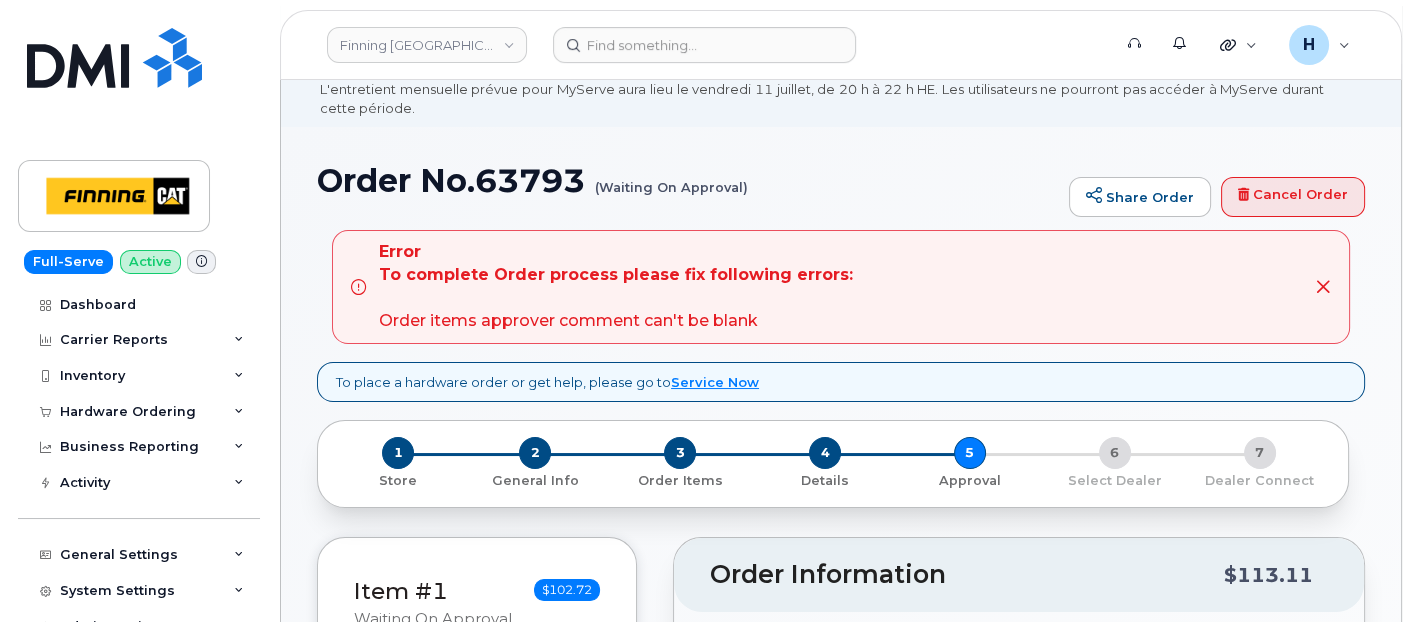scroll, scrollTop: 111, scrollLeft: 0, axis: vertical 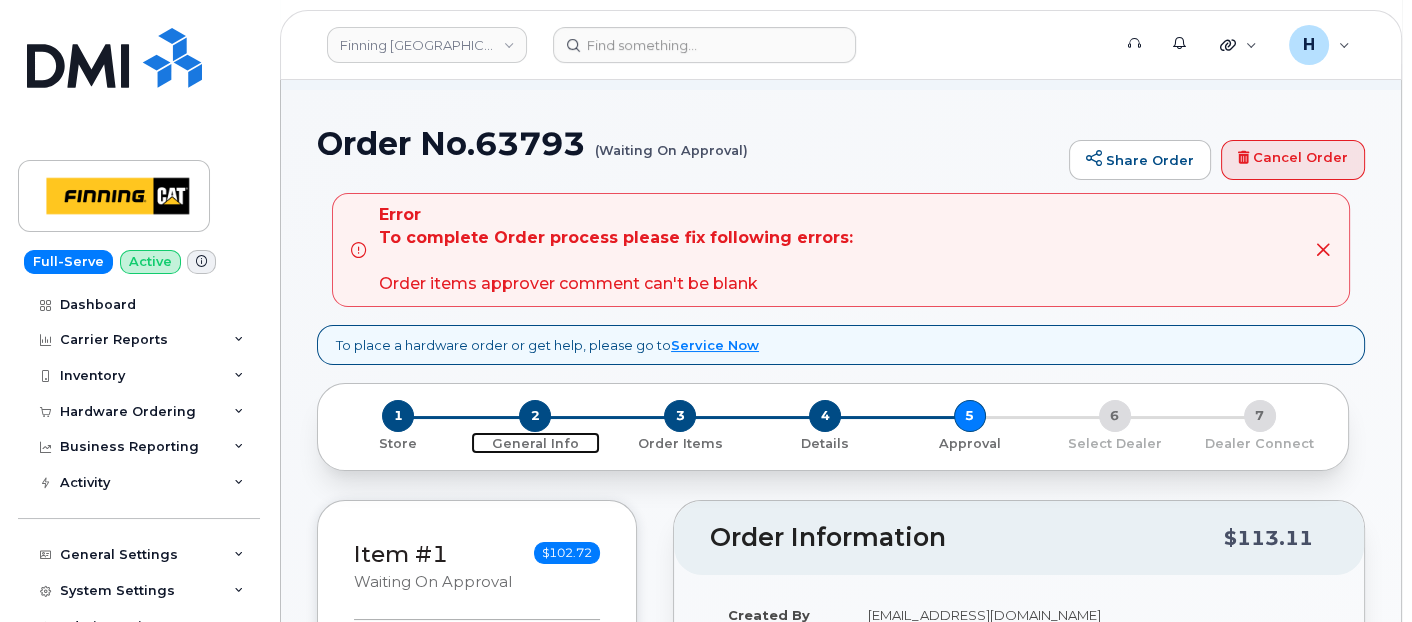 click on "2" at bounding box center (535, 416) 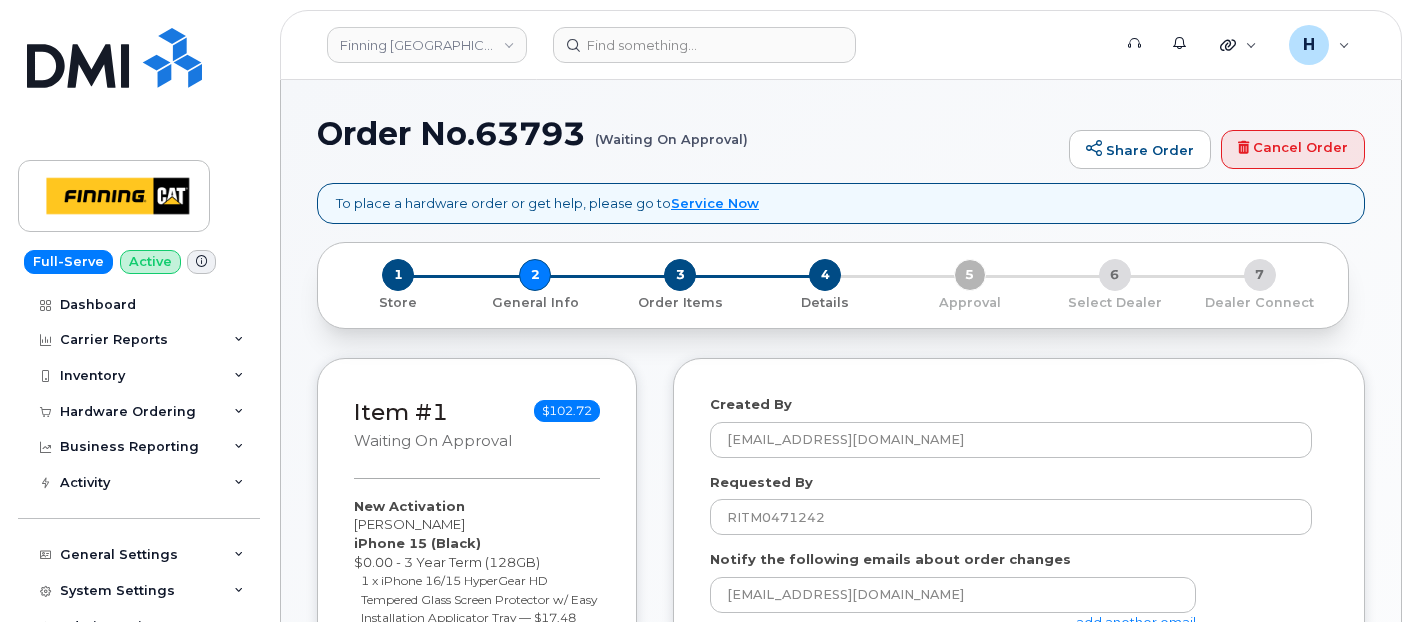 select 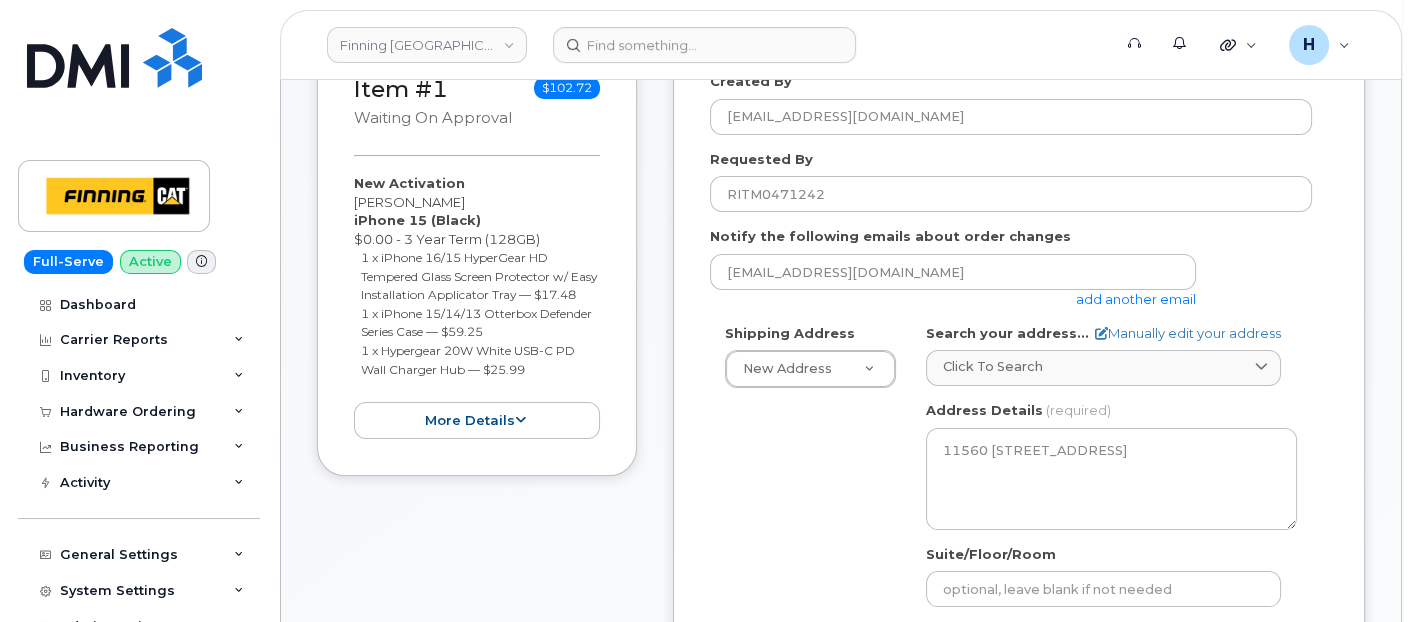 scroll, scrollTop: 777, scrollLeft: 0, axis: vertical 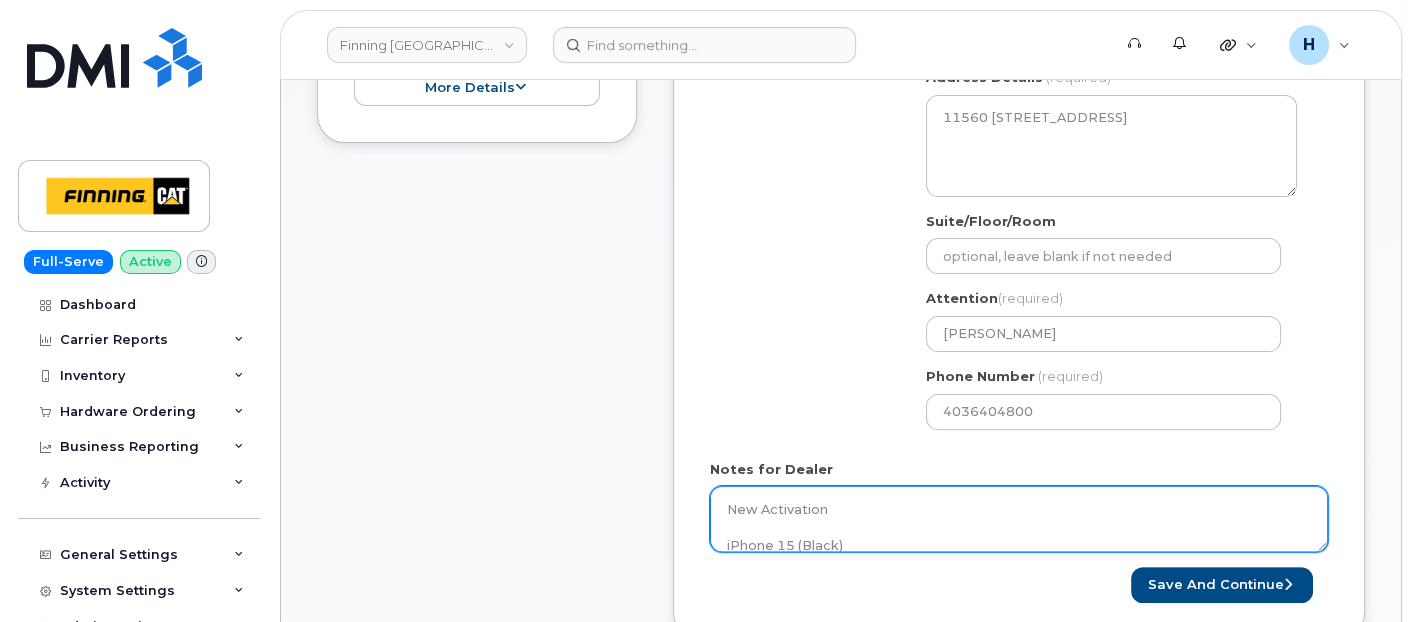 drag, startPoint x: 842, startPoint y: 475, endPoint x: 848, endPoint y: 502, distance: 27.658634 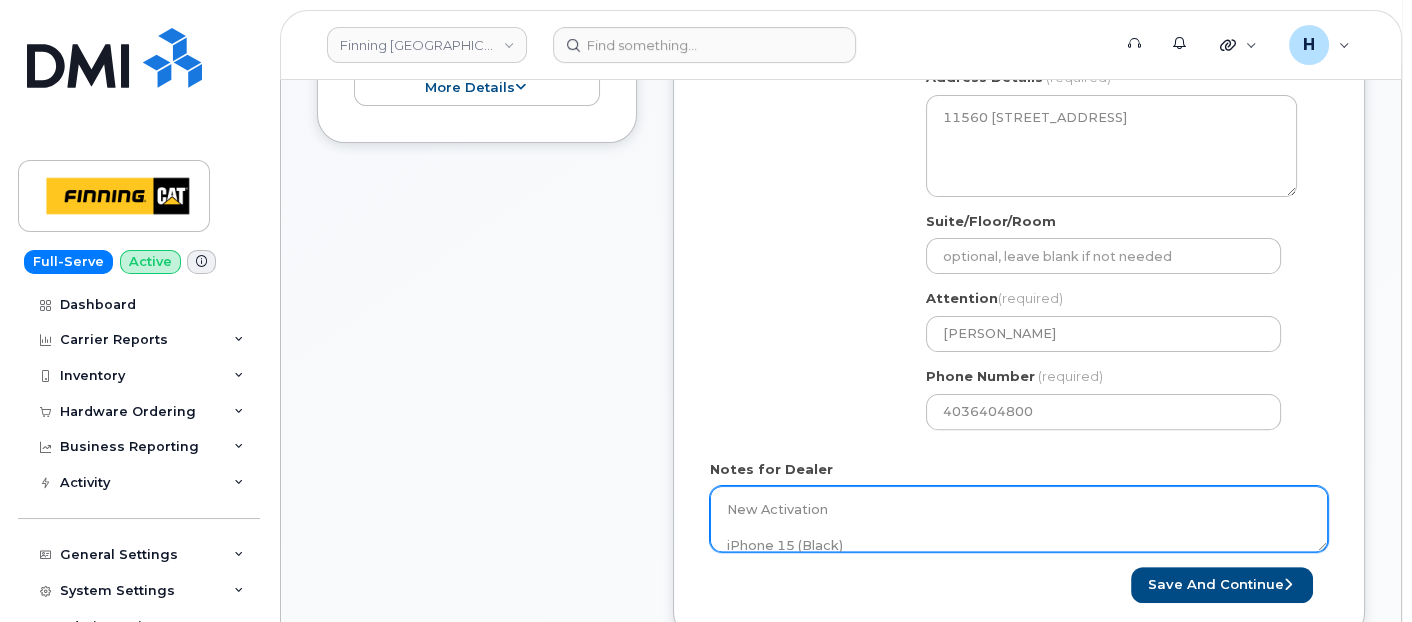 click on "Notes for Dealer
New Activation
iPhone 15 (Black)
$0.00 - 3 Year Term (128GB)
1 x iPhone 16/15 HyperGear HD Tempered Glass Screen Protector w/ Easy Installation Applicator Tray — $17.48
1 x iPhone 15/14/13 Otterbox Defender Series Case — $59.25
1 x Hypergear 20W White USB-C PD Wall Charger Hub — $25.99
Purolator AWB:" at bounding box center [1019, 506] 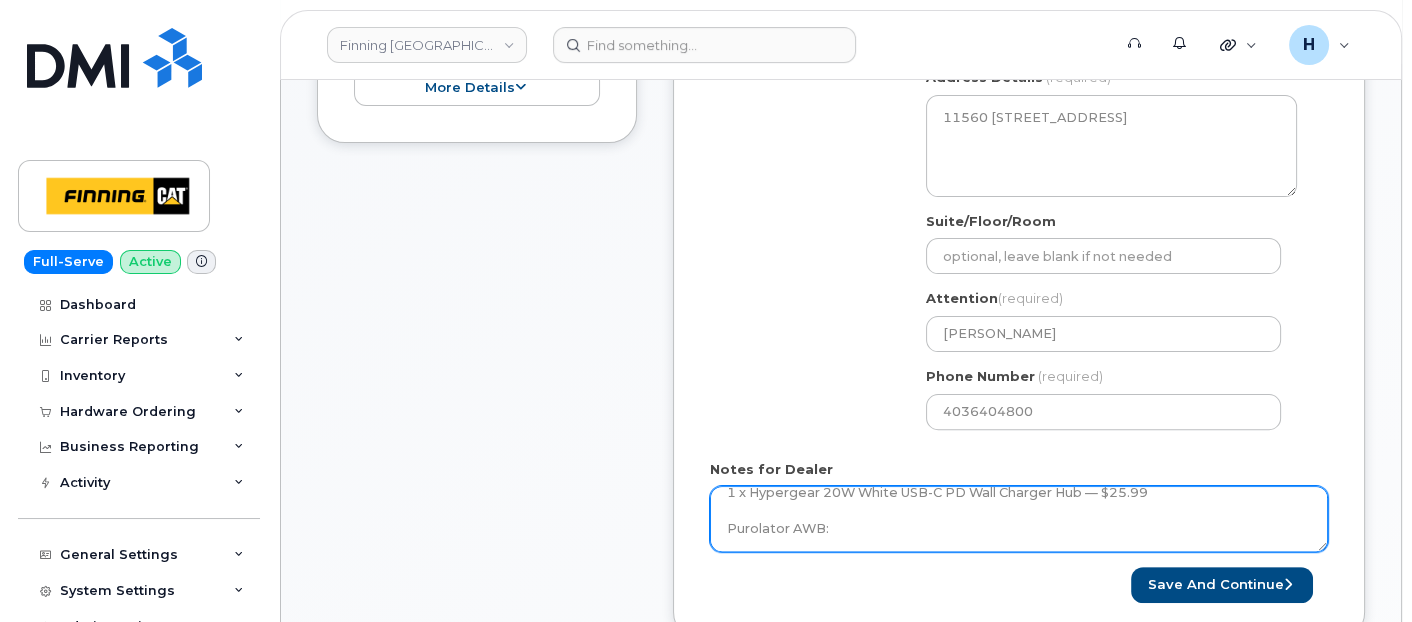 click on "New Activation
iPhone 15 (Black)
$0.00 - 3 Year Term (128GB)
1 x iPhone 16/15 HyperGear HD Tempered Glass Screen Protector w/ Easy Installation Applicator Tray — $17.48
1 x iPhone 15/14/13 Otterbox Defender Series Case — $59.25
1 x Hypergear 20W White USB-C PD Wall Charger Hub — $25.99
Purolator AWB:" at bounding box center (1019, 519) 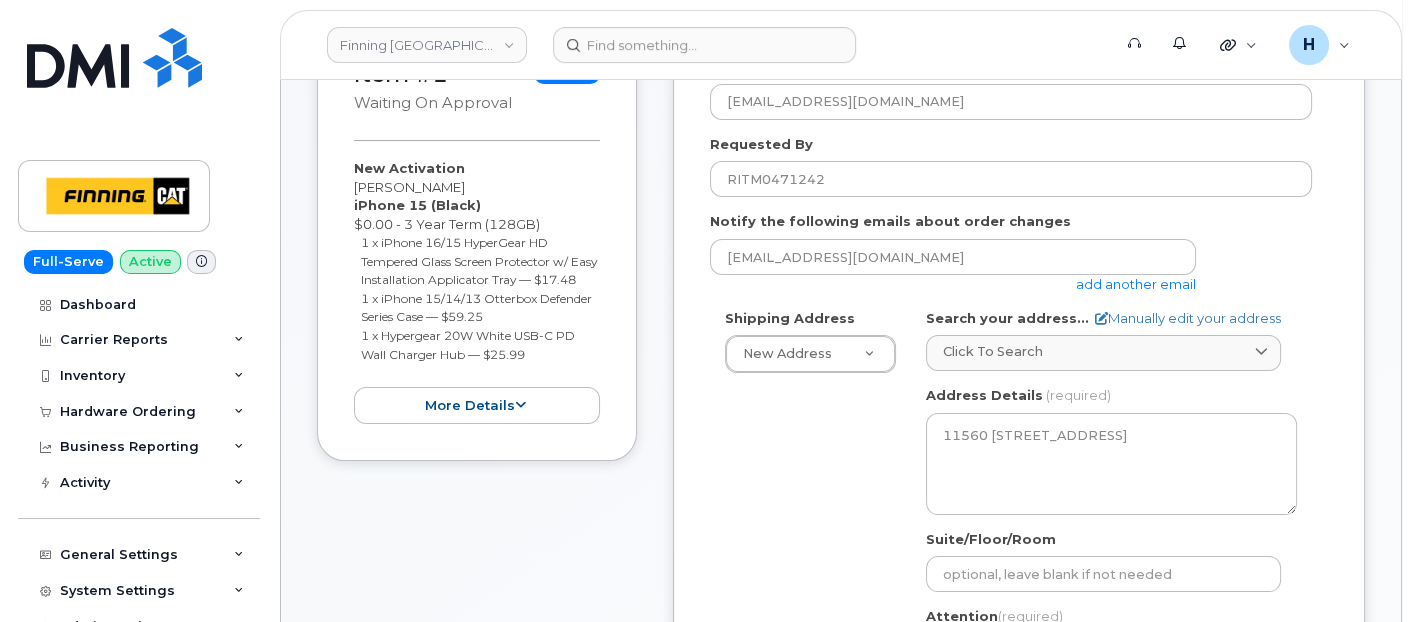 scroll, scrollTop: 222, scrollLeft: 0, axis: vertical 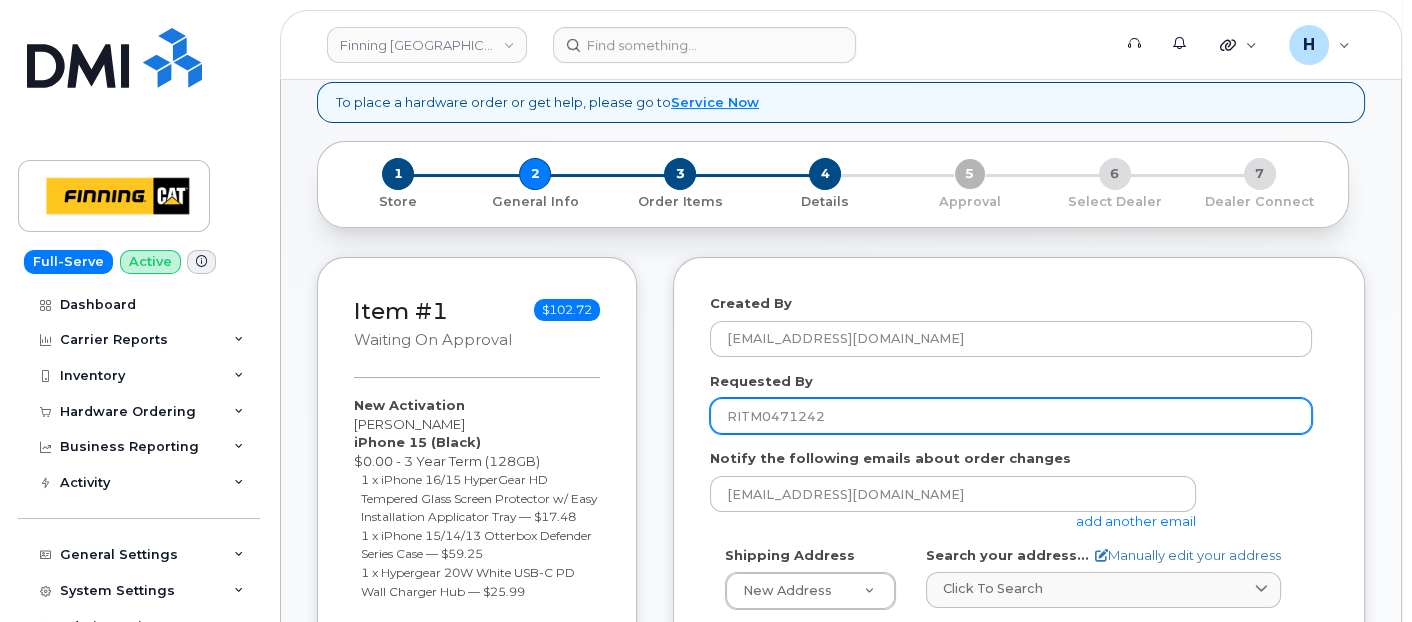 type on "New Activation
iPhone 15 (Black)
$0.00 - 3 Year Term (128GB)
1 x iPhone 16/15 HyperGear HD Tempered Glass Screen Protector w/ Easy Installation Applicator Tray — $17.48
1 x iPhone 15/14/13 Otterbox Defender Series Case — $59.25
1 x Hypergear 20W White USB-C PD Wall Charger Hub — $25.99
Purolator AWB: 335567433172" 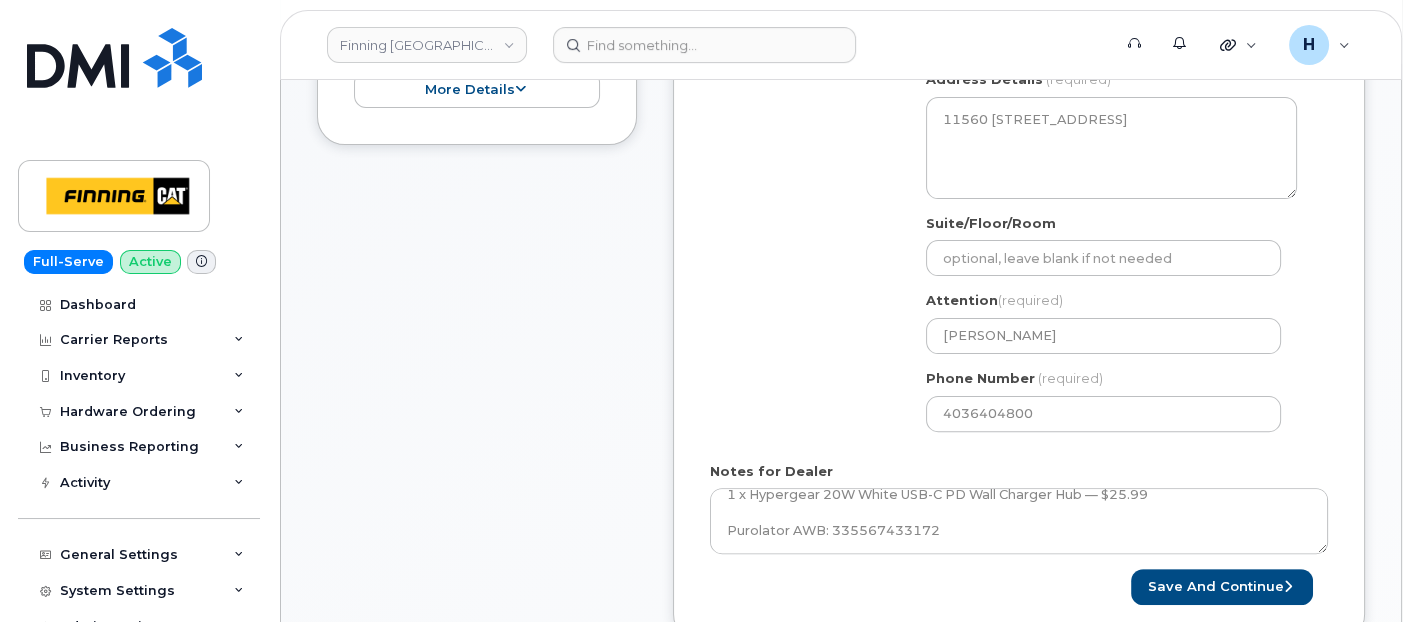 scroll, scrollTop: 888, scrollLeft: 0, axis: vertical 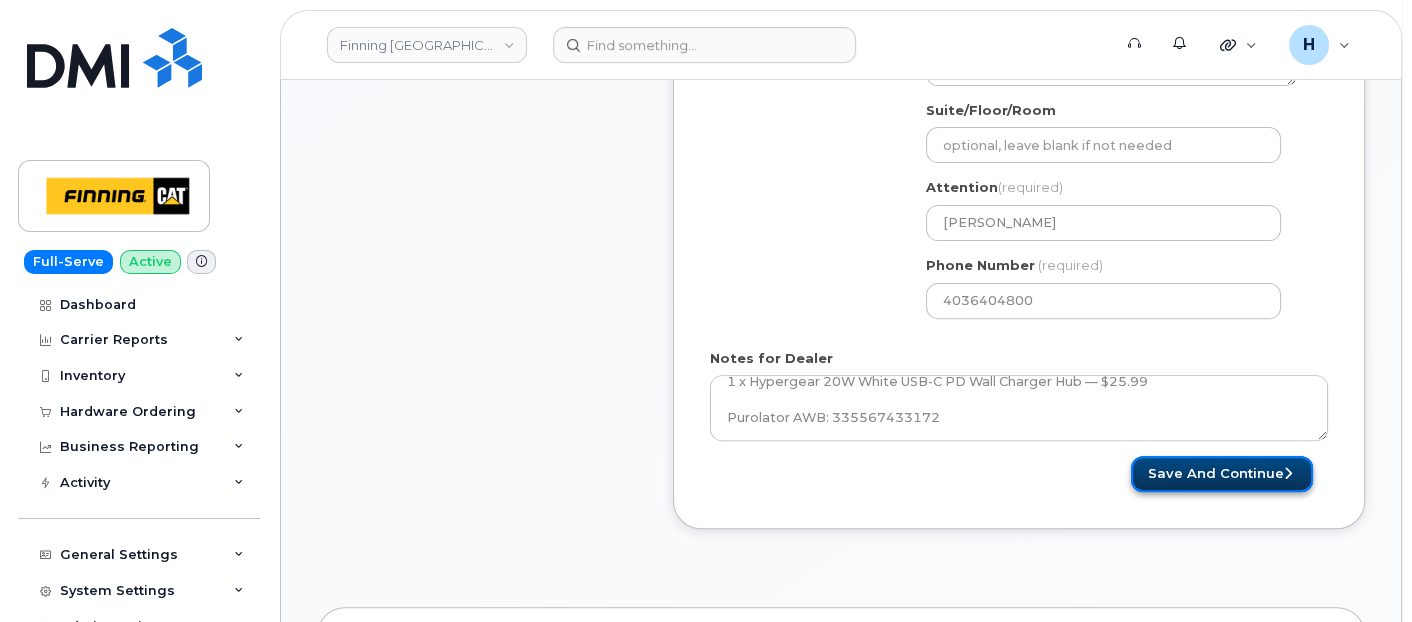 click on "Save and Continue" at bounding box center [1222, 474] 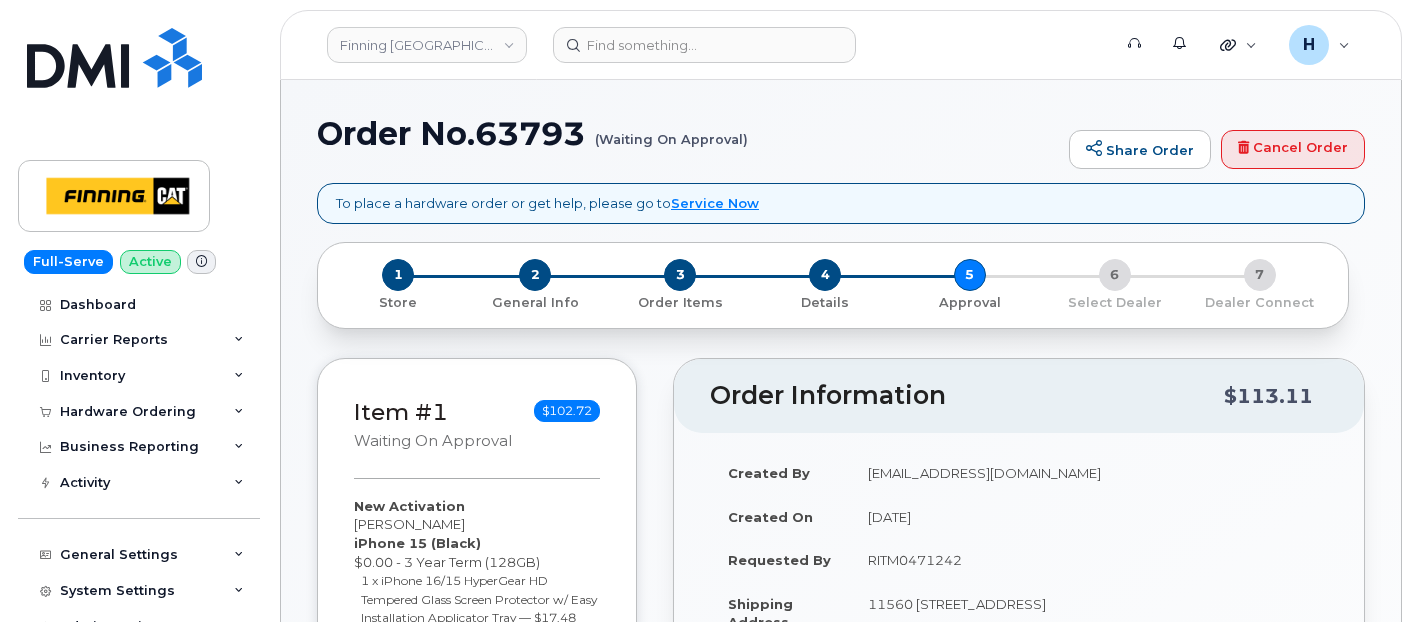 scroll, scrollTop: 0, scrollLeft: 0, axis: both 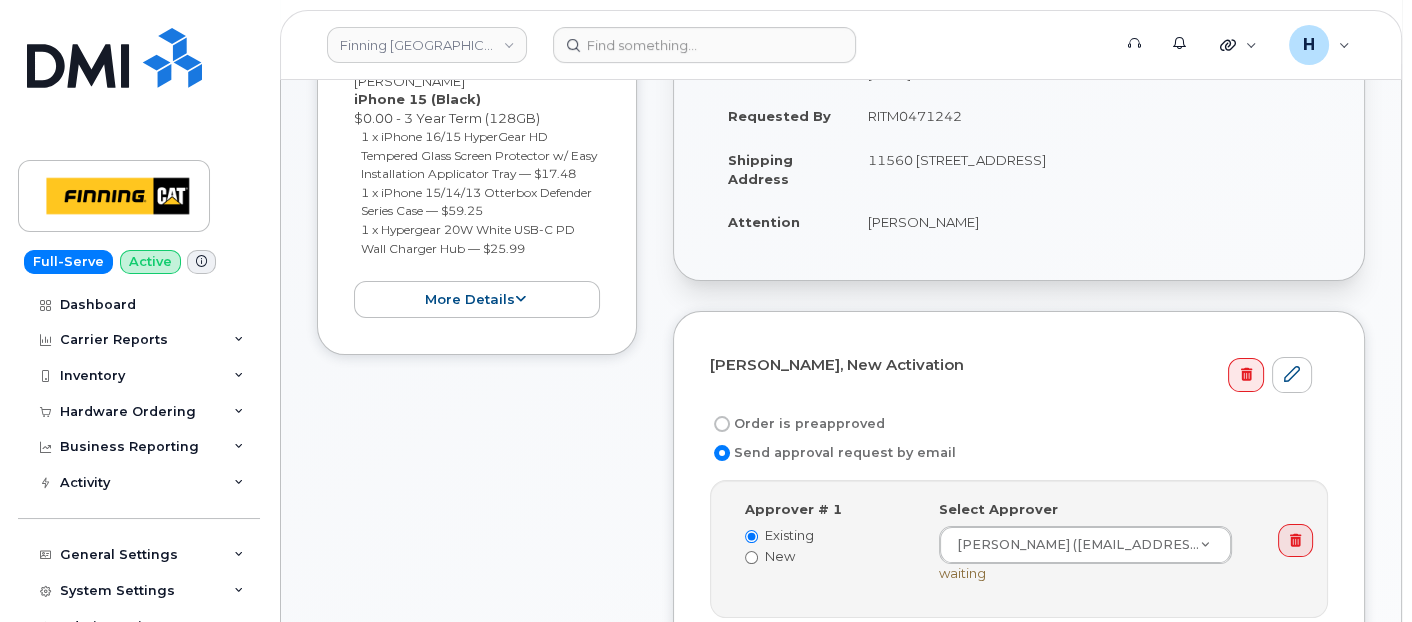 click on "Order is preapproved" at bounding box center [797, 424] 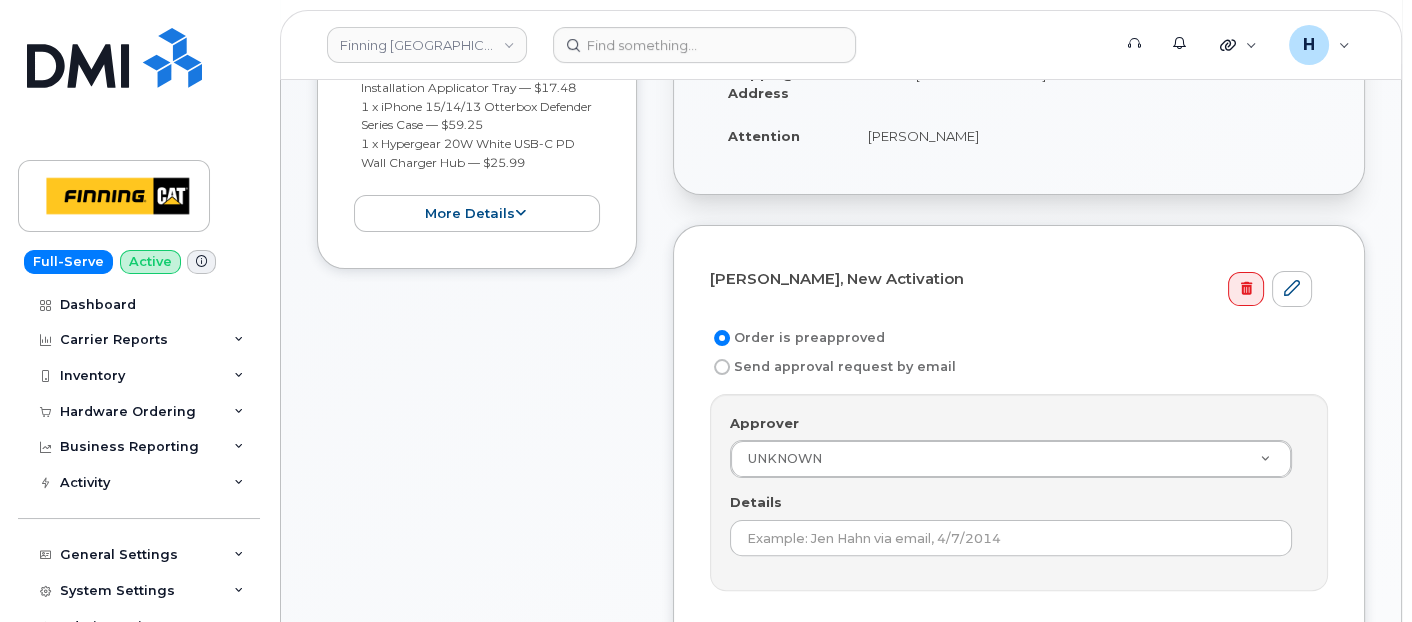 scroll, scrollTop: 898, scrollLeft: 0, axis: vertical 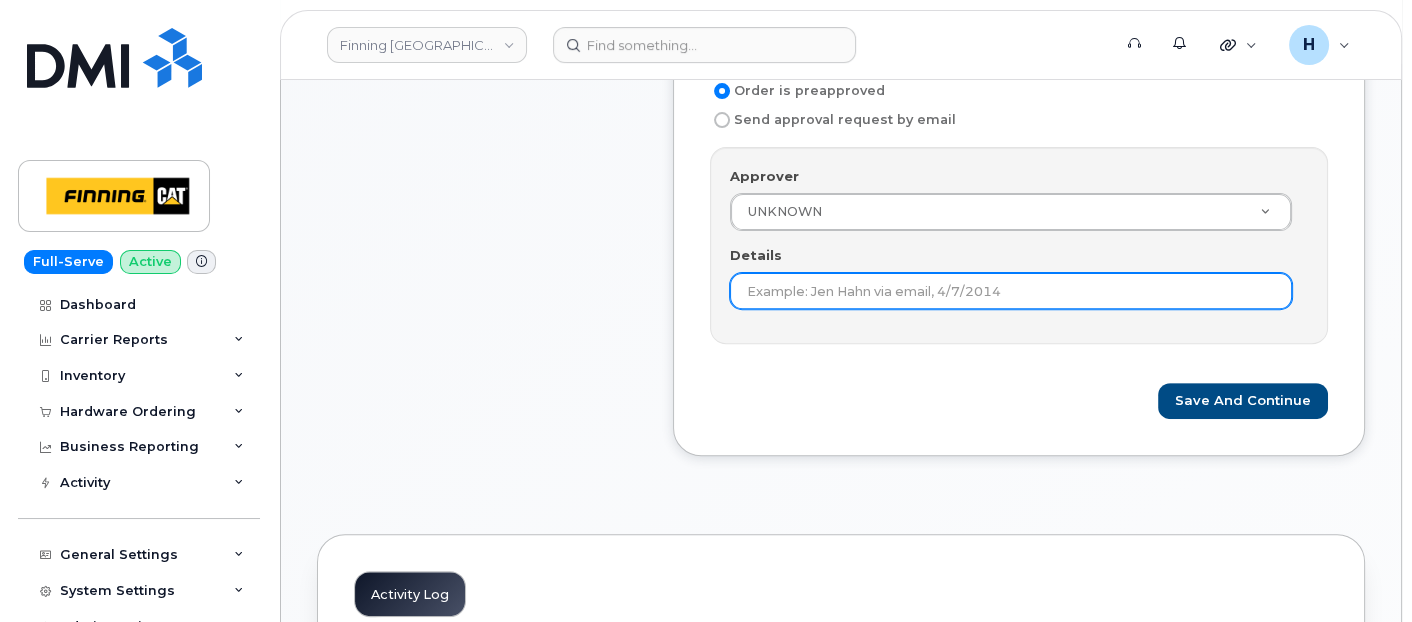click on "Details" at bounding box center (1011, 291) 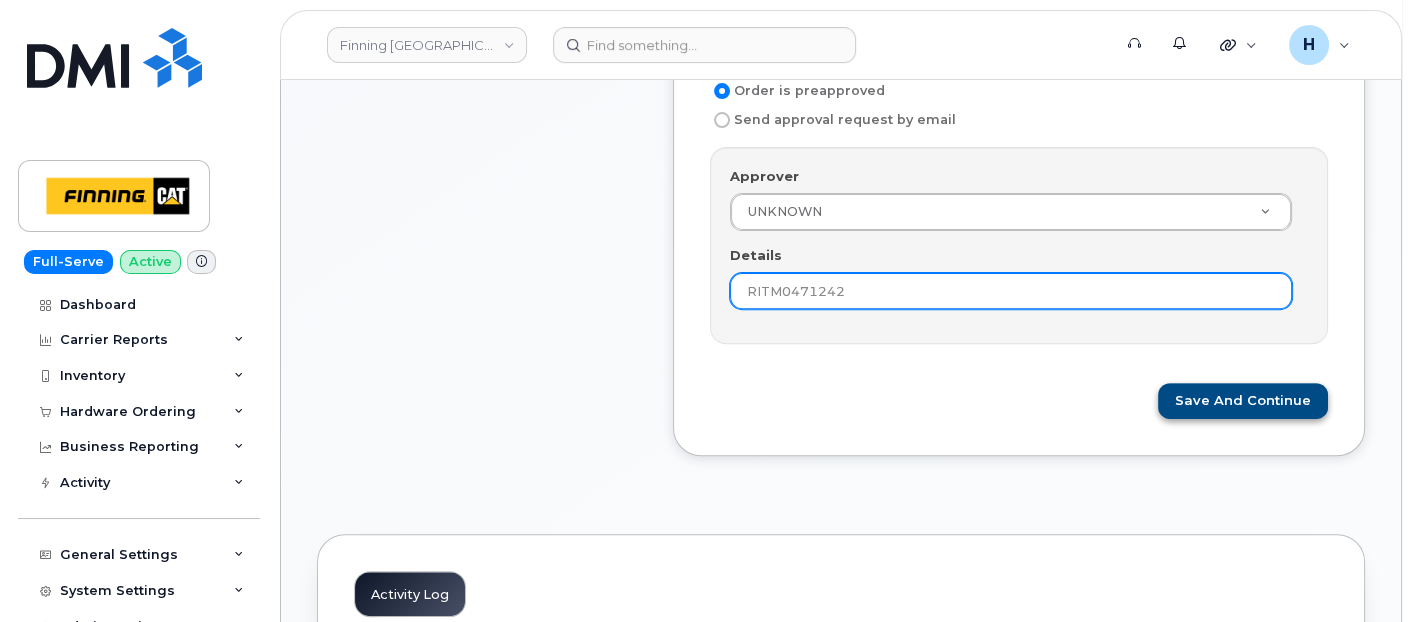 type on "RITM0471242" 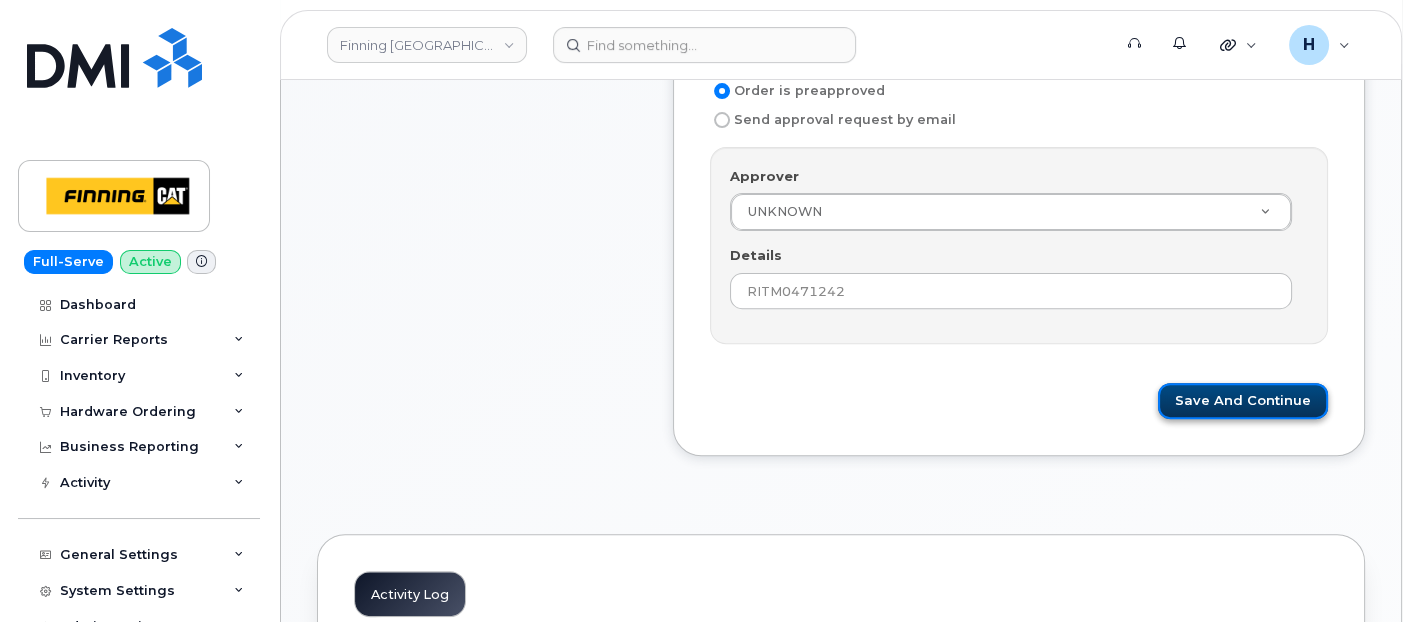 click on "Save and Continue" at bounding box center (1243, 401) 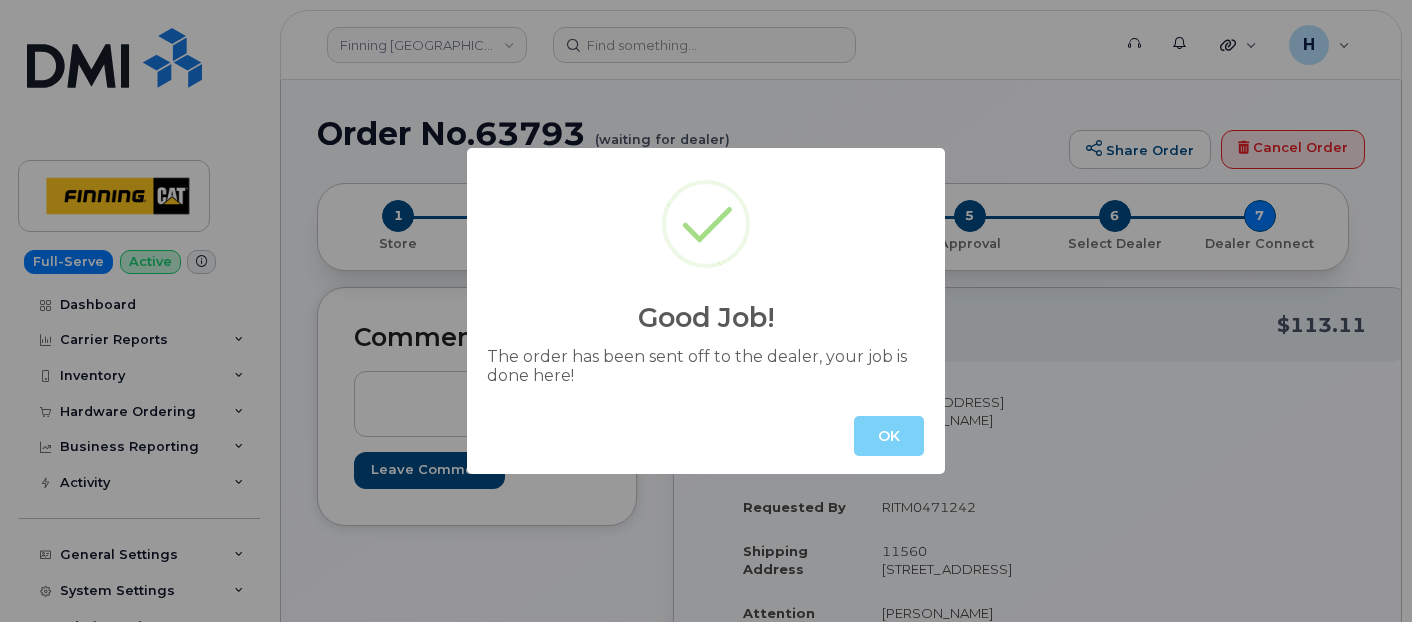 scroll, scrollTop: 0, scrollLeft: 0, axis: both 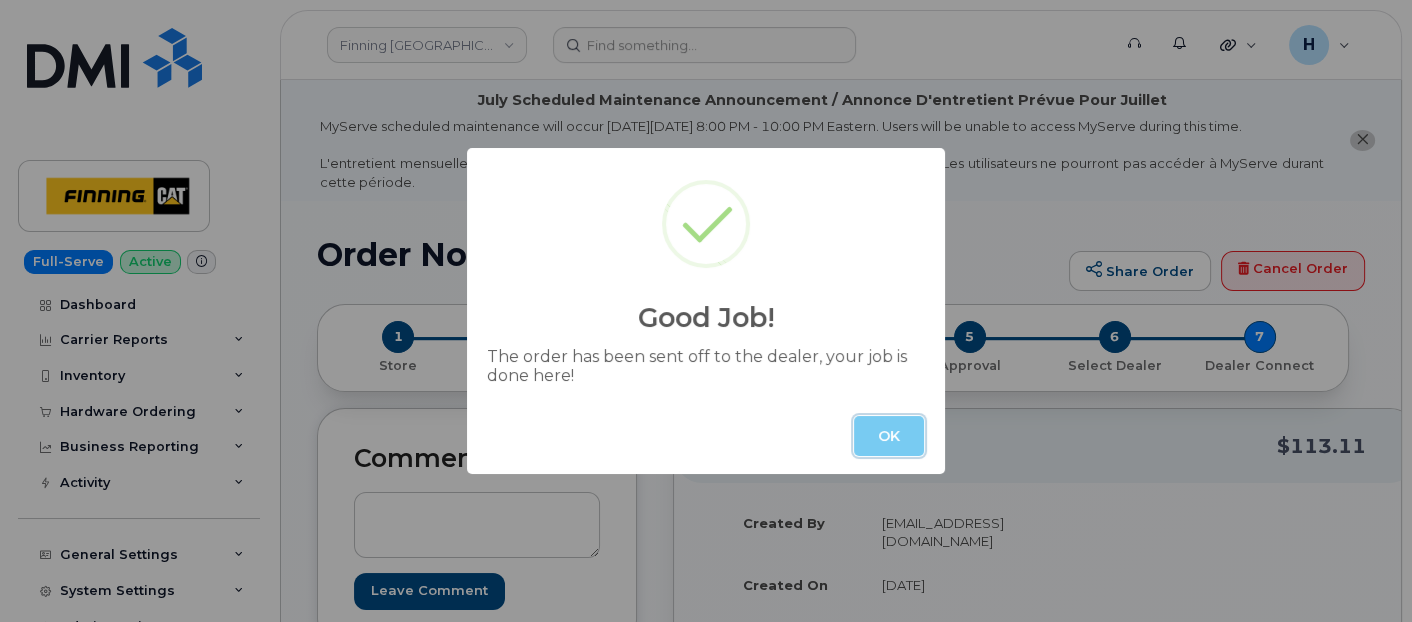 click on "OK" at bounding box center (889, 436) 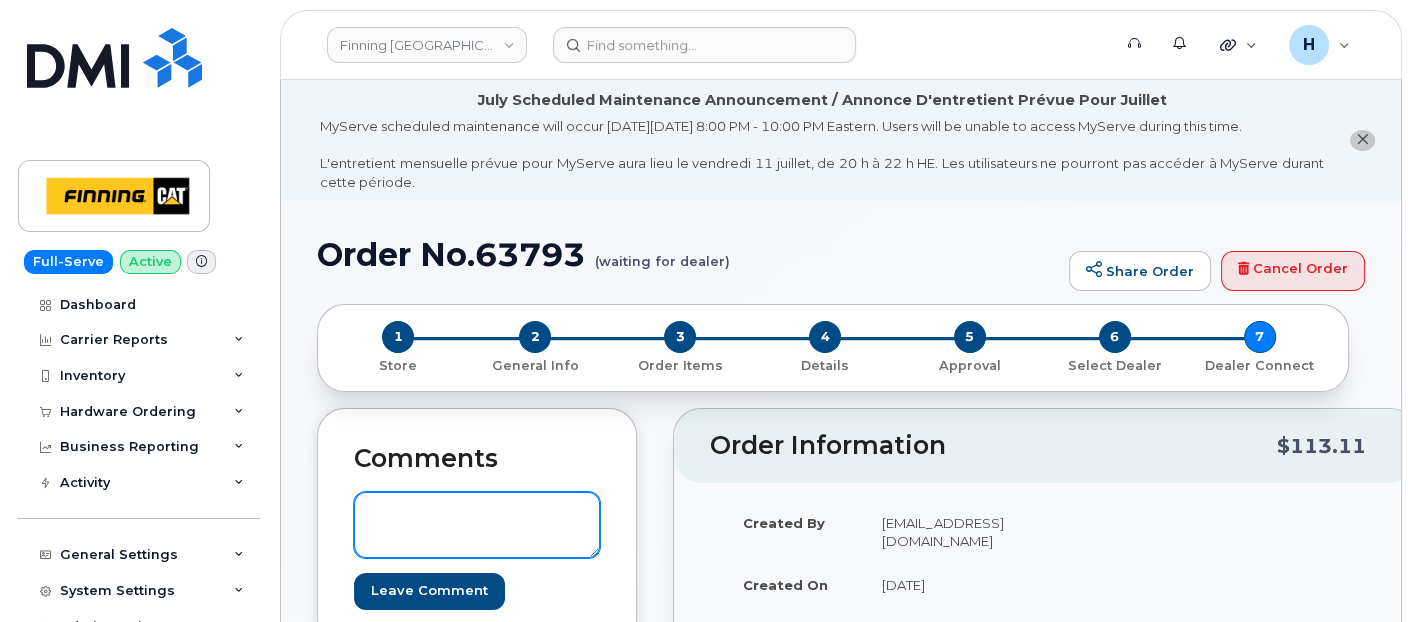 click at bounding box center [477, 525] 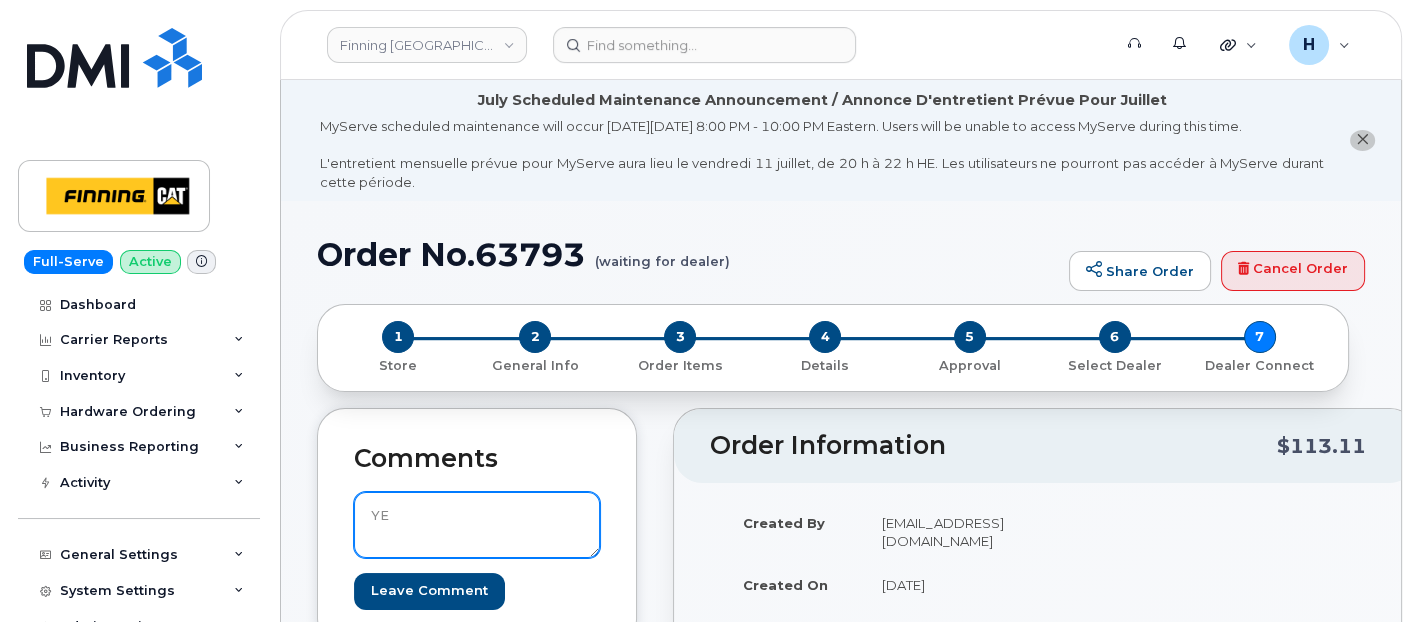 type on "Y" 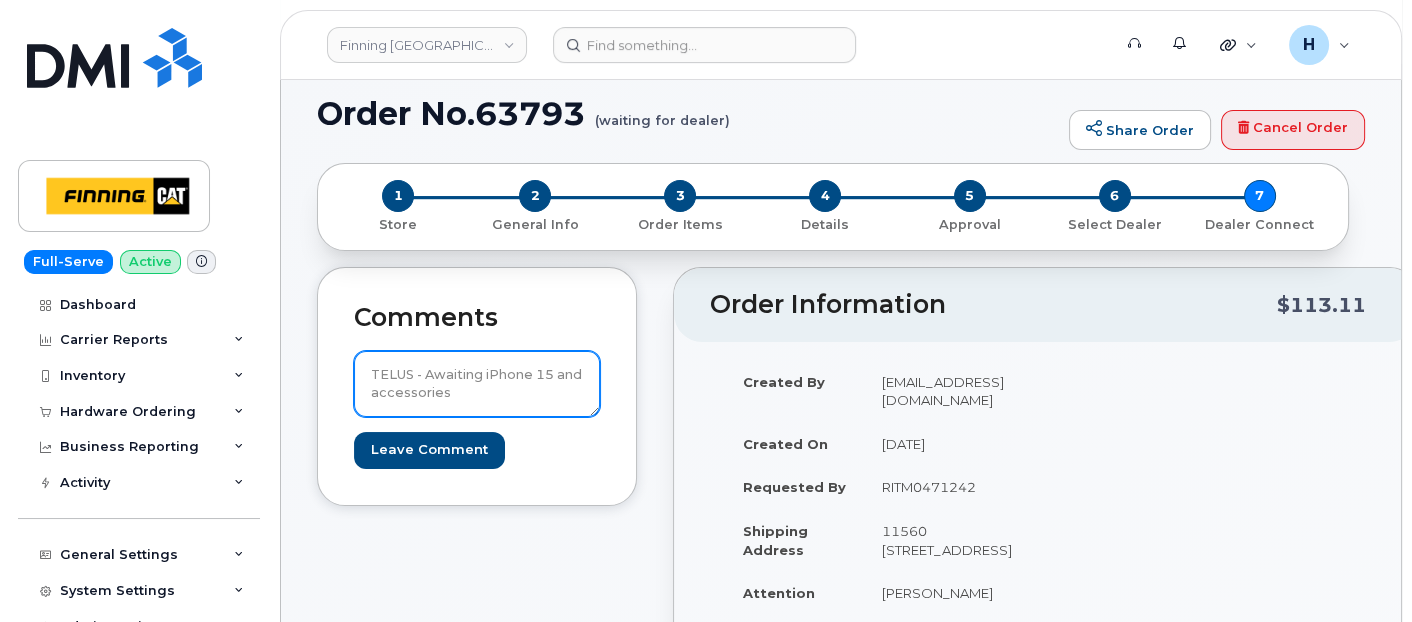 scroll, scrollTop: 222, scrollLeft: 0, axis: vertical 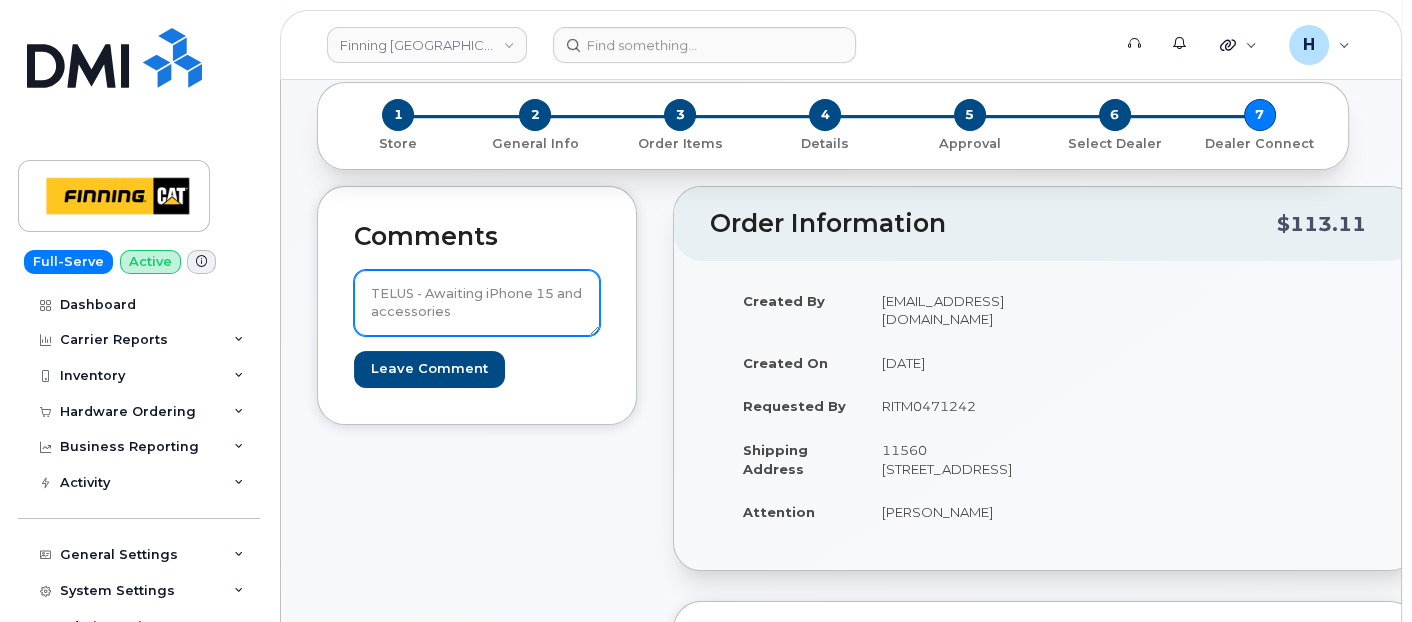 click on "TELUS - Awaiting iPhone 15 and accessories" at bounding box center (477, 303) 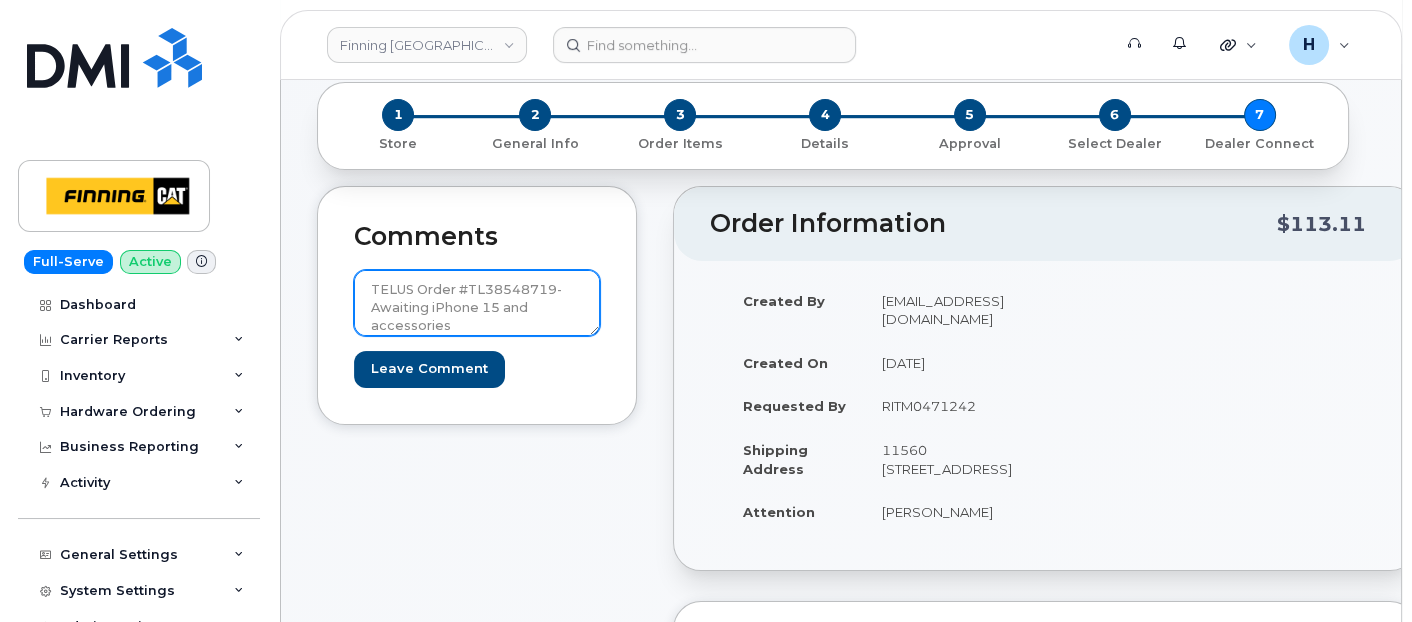 scroll, scrollTop: 0, scrollLeft: 0, axis: both 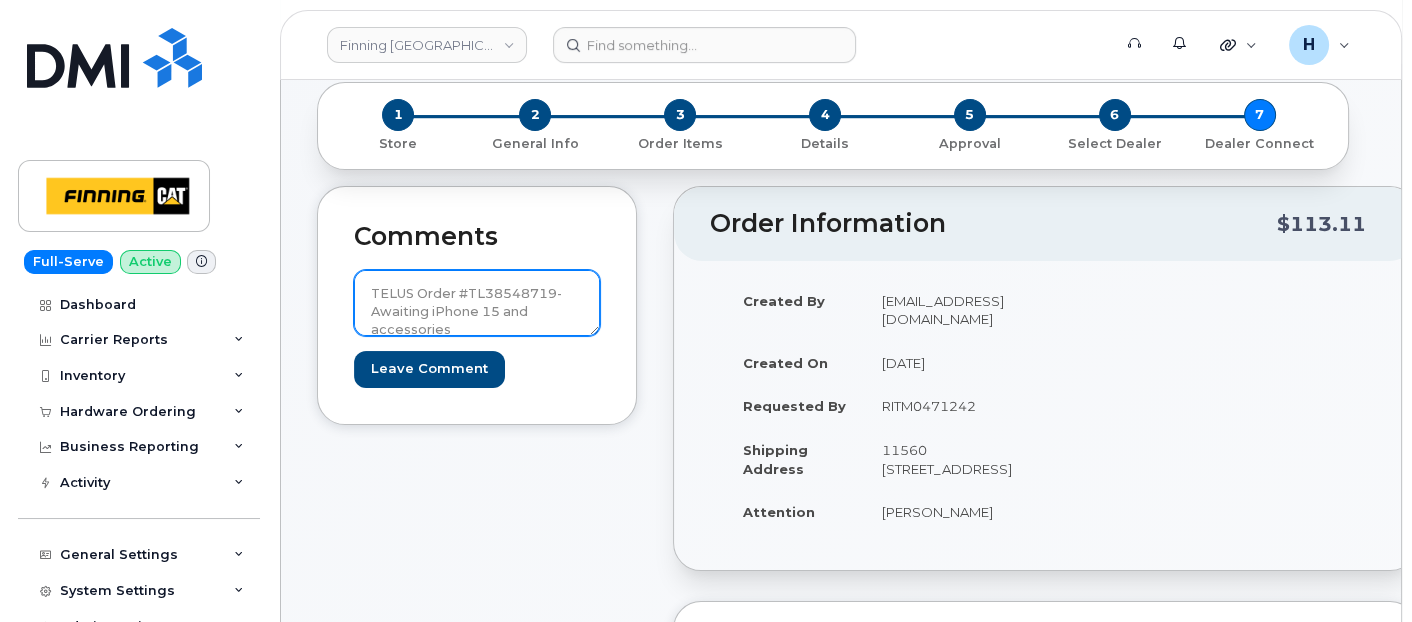 drag, startPoint x: 451, startPoint y: 327, endPoint x: 362, endPoint y: 281, distance: 100.18483 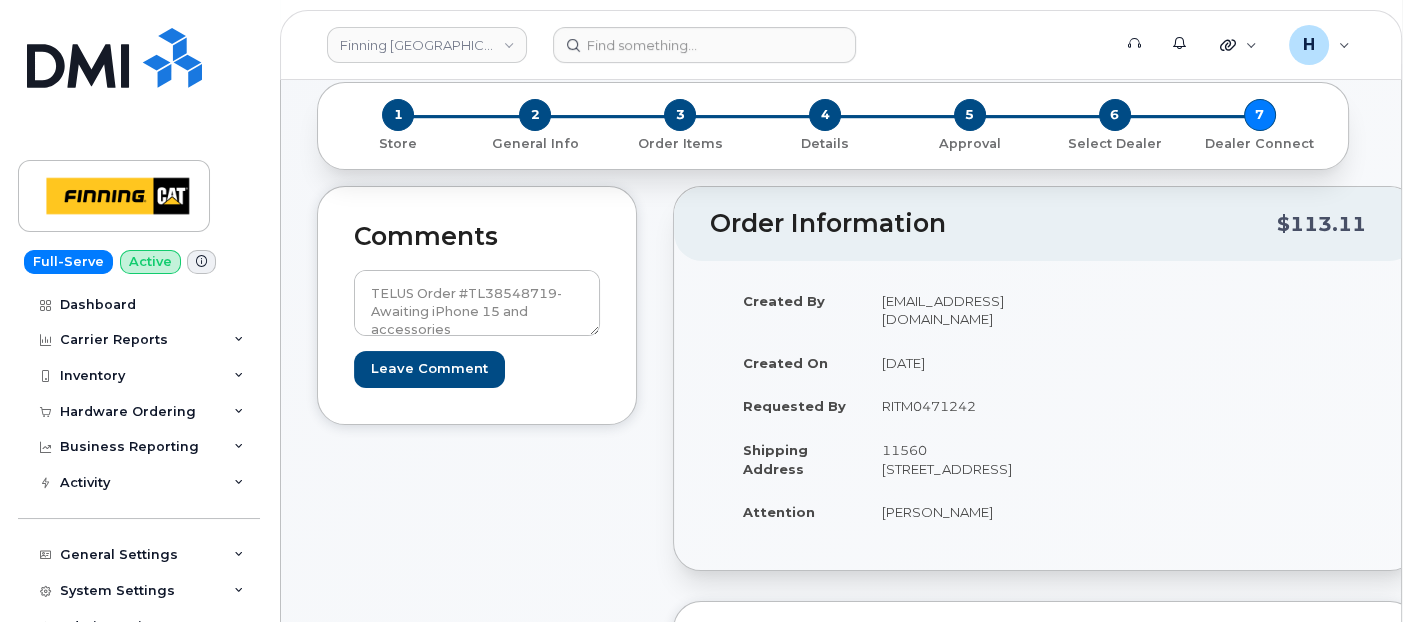 click on "TELUS Order #TL38548719- Awaiting iPhone 15 and accessories
Leave Comment" at bounding box center (477, 328) 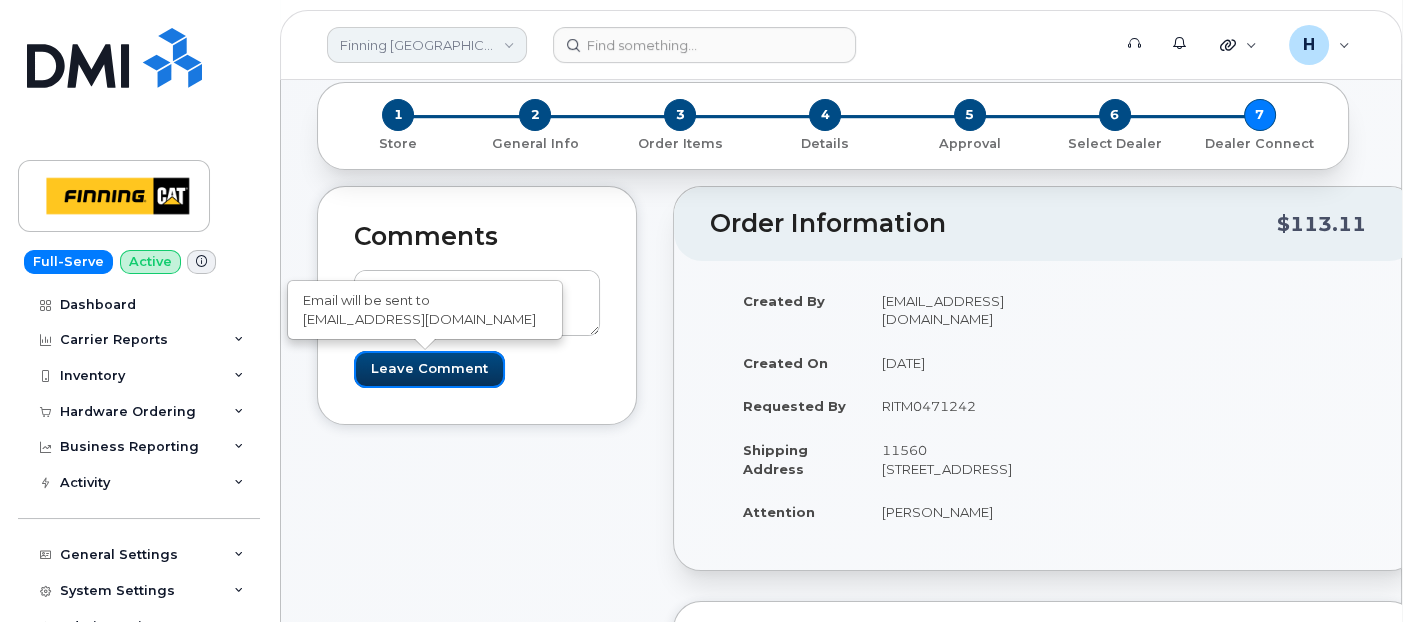 drag, startPoint x: 481, startPoint y: 357, endPoint x: 391, endPoint y: 41, distance: 328.5666 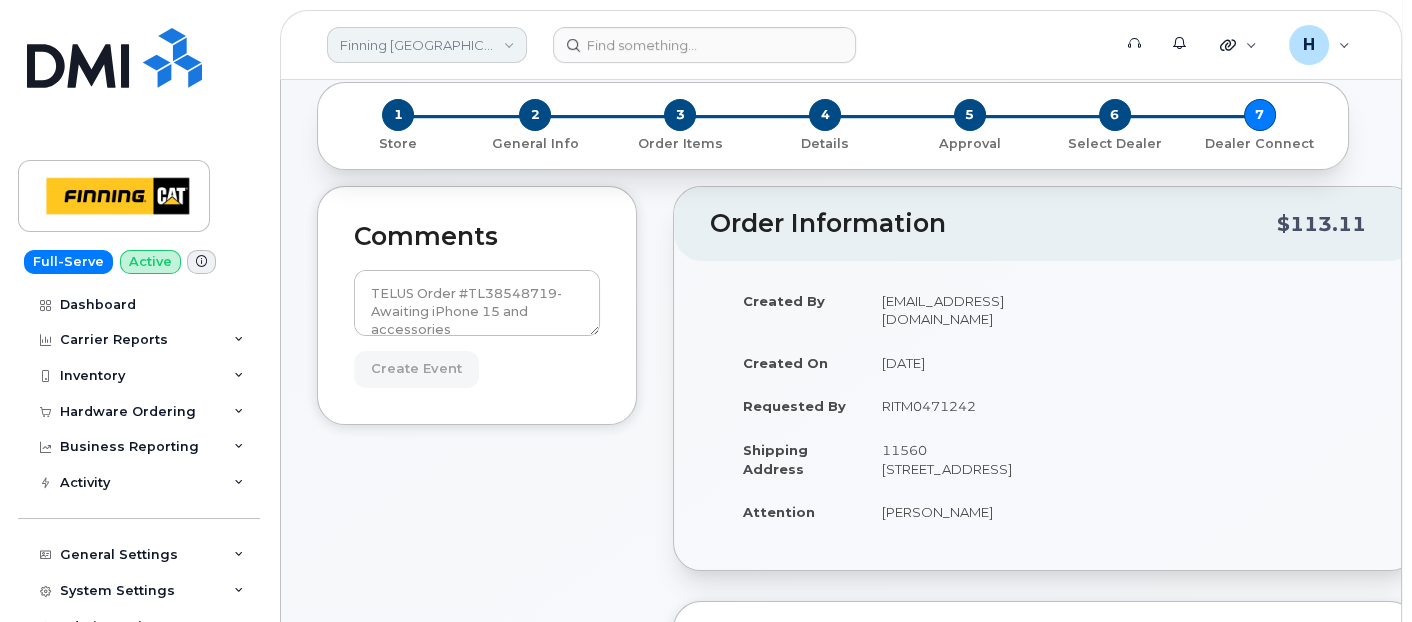 type on "Create Event" 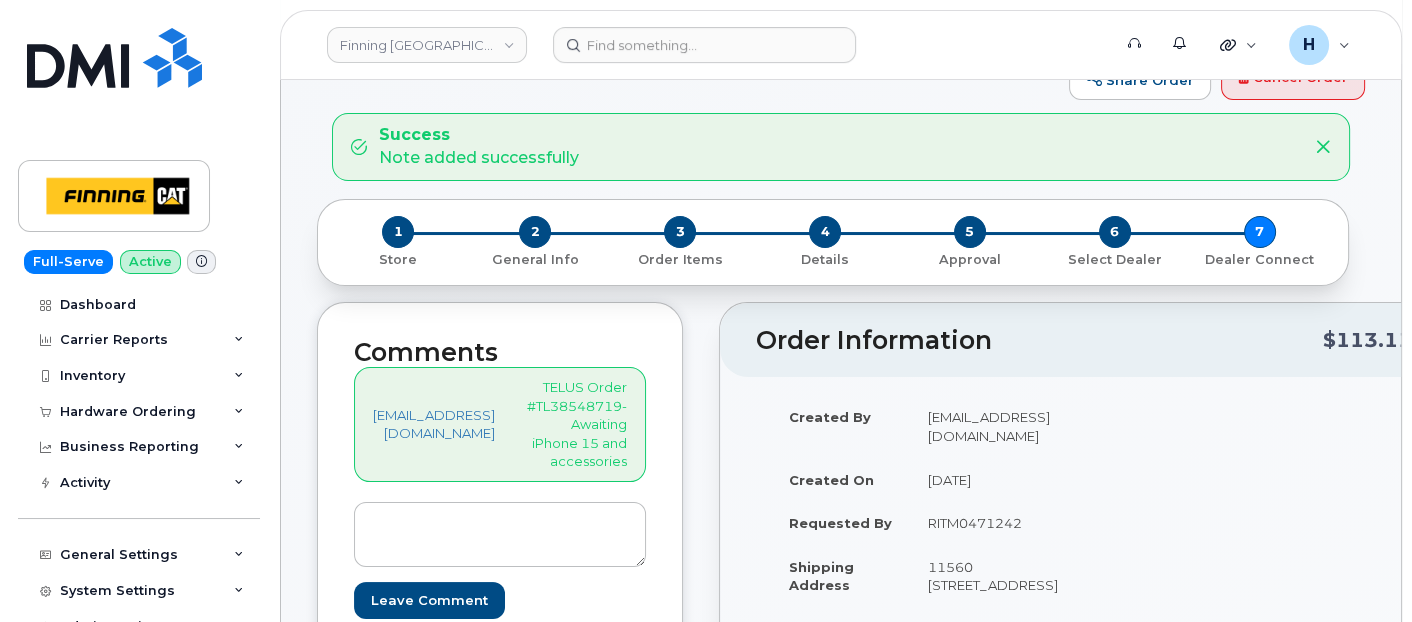 scroll, scrollTop: 333, scrollLeft: 0, axis: vertical 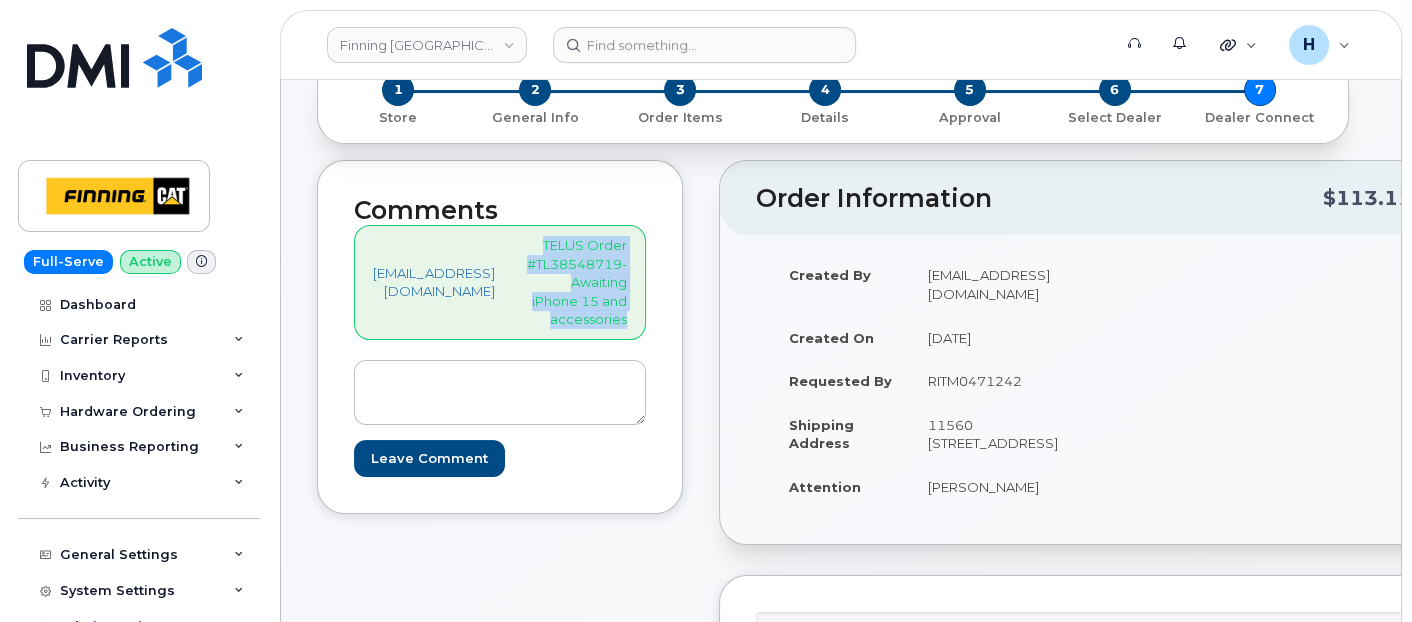 drag, startPoint x: 524, startPoint y: 234, endPoint x: 647, endPoint y: 328, distance: 154.80634 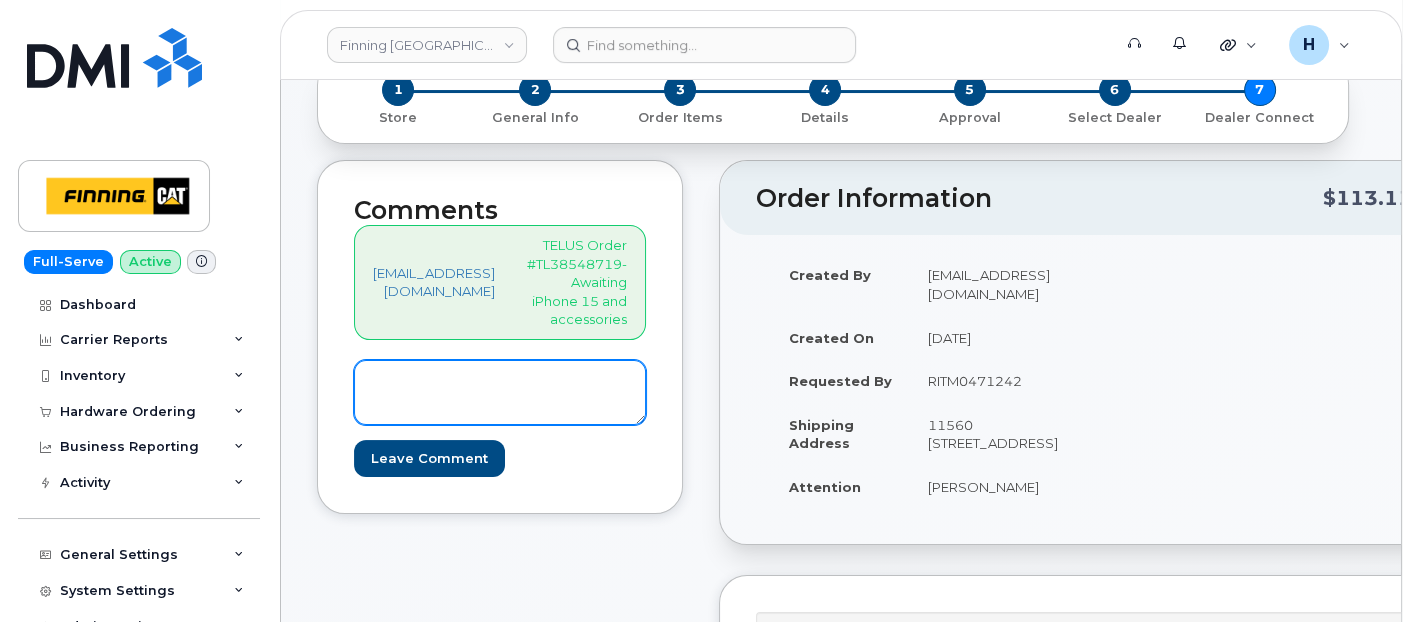 drag, startPoint x: 647, startPoint y: 328, endPoint x: 508, endPoint y: 376, distance: 147.05441 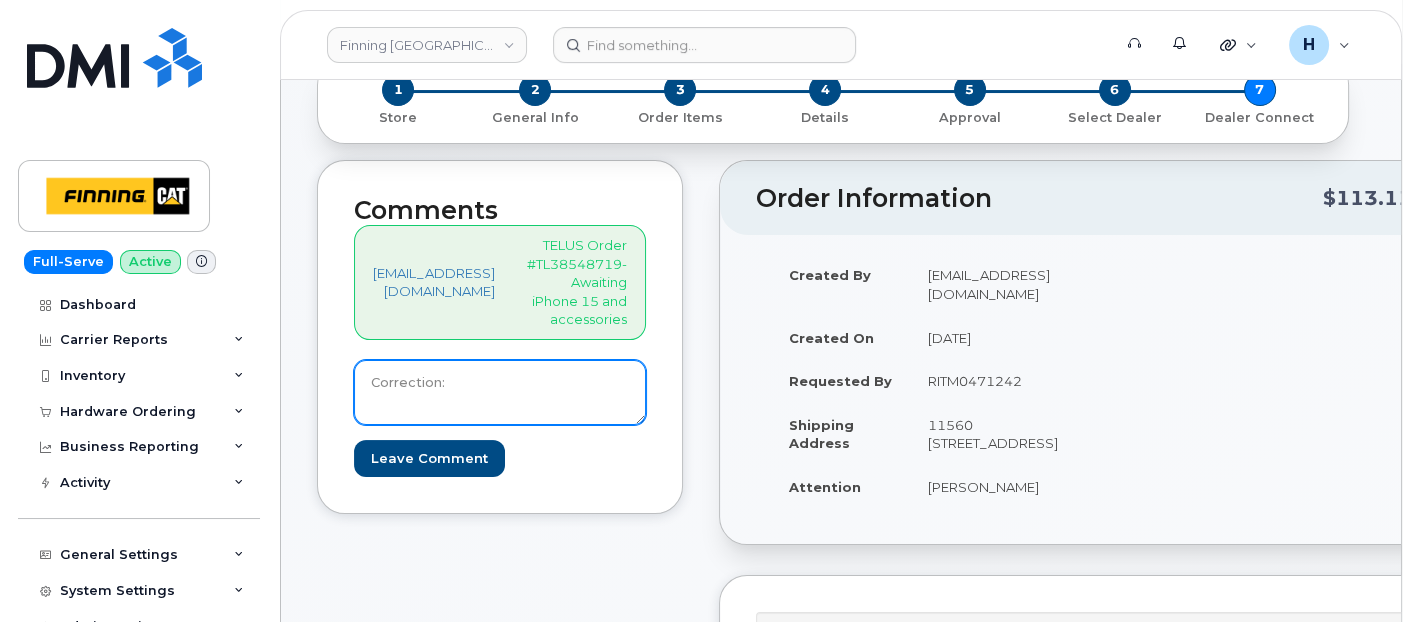 paste on "TELUS Order #TL38548719- Awaiting iPhone 15 and accessories" 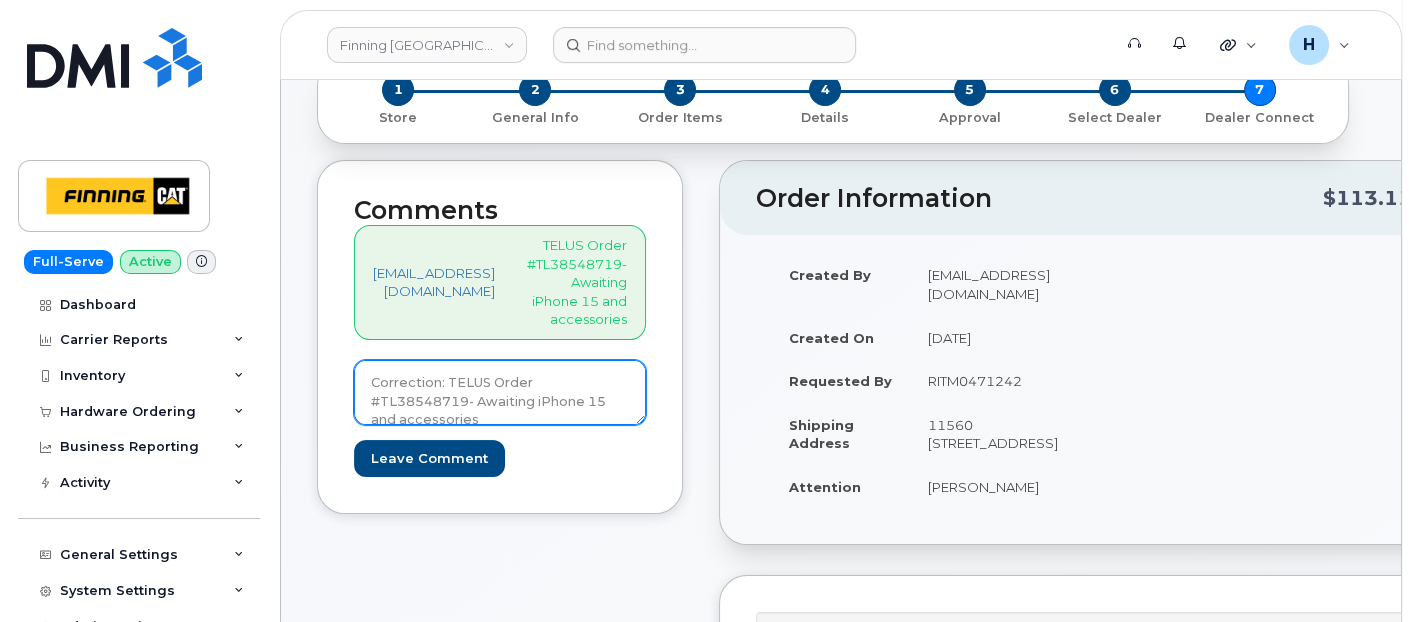 drag, startPoint x: 502, startPoint y: 398, endPoint x: 602, endPoint y: 405, distance: 100.2447 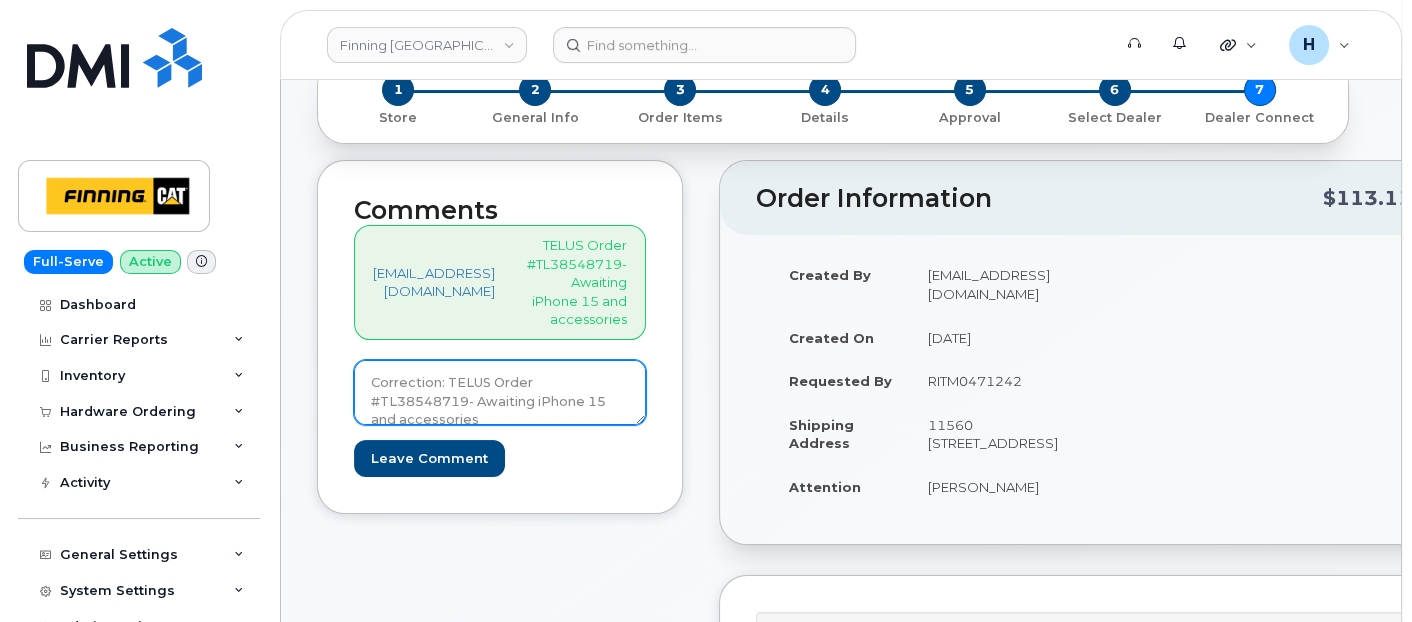 click on "Correction: TELUS Order #TL38548719- Awaiting iPhone 15 and accessories" at bounding box center [500, 393] 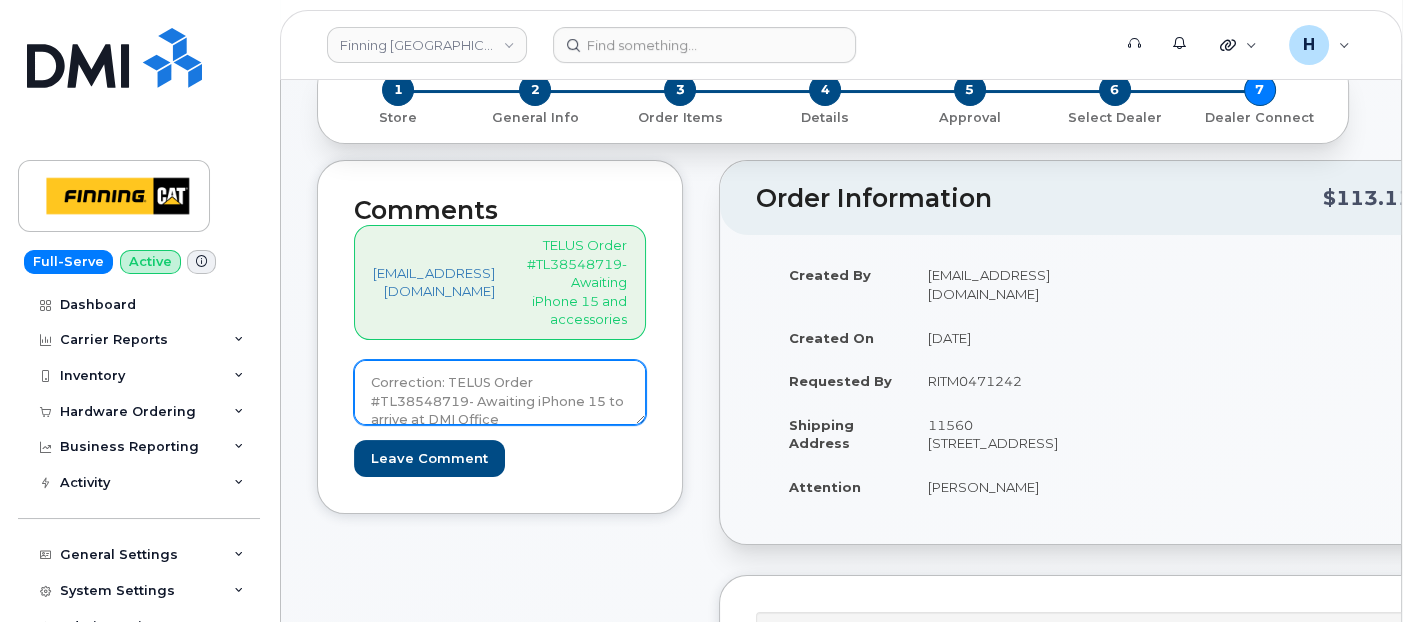 scroll, scrollTop: 3, scrollLeft: 0, axis: vertical 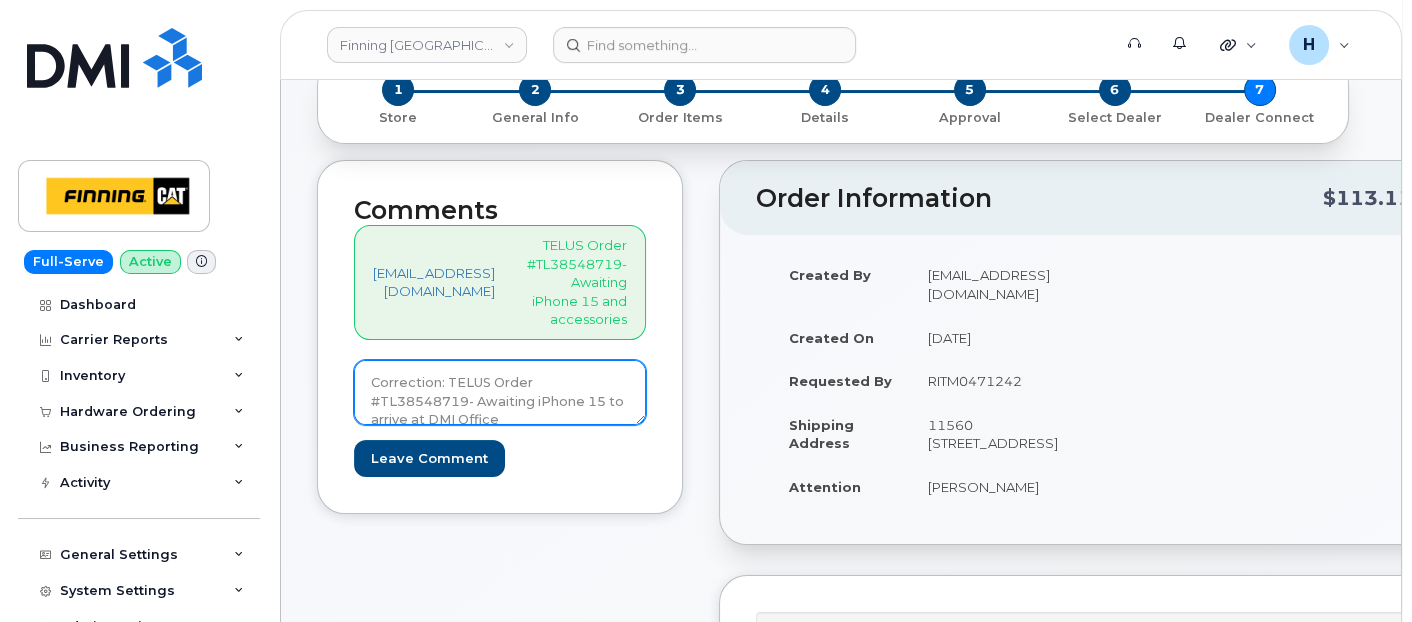 drag, startPoint x: 460, startPoint y: 419, endPoint x: 271, endPoint y: 348, distance: 201.89601 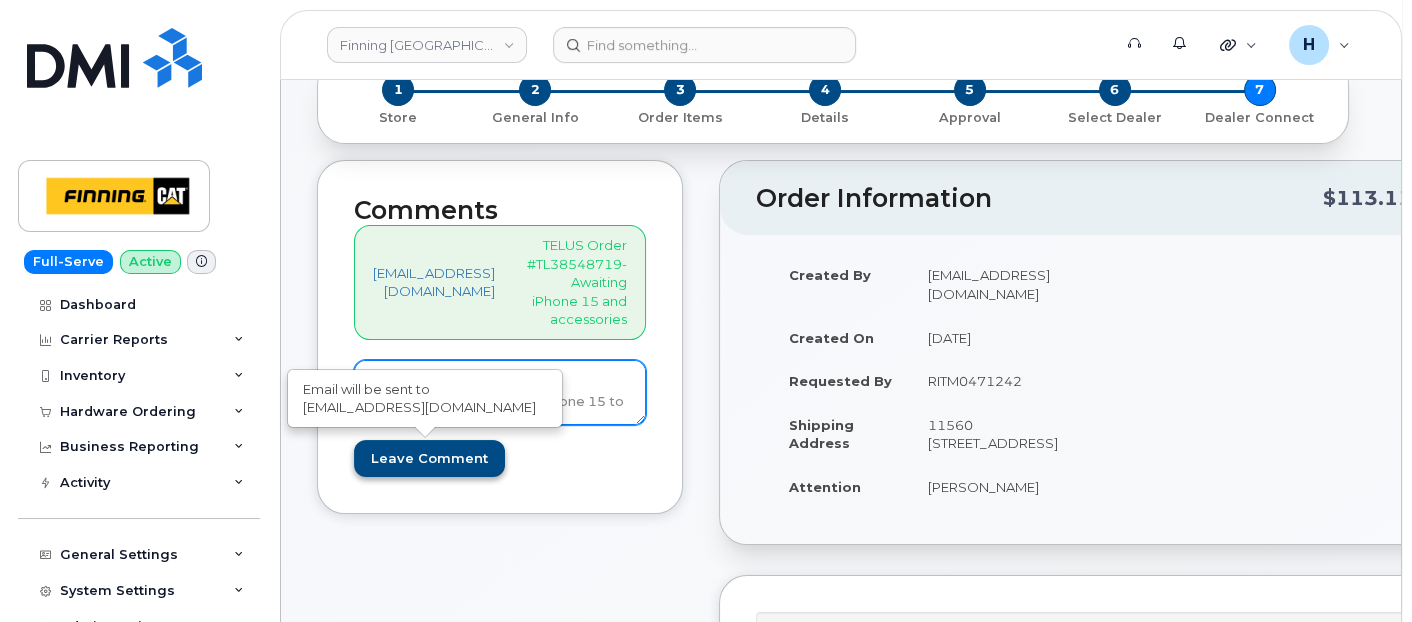 type on "Correction: TELUS Order #TL38548719- Awaiting iPhone 15 to arrive at DMI Office" 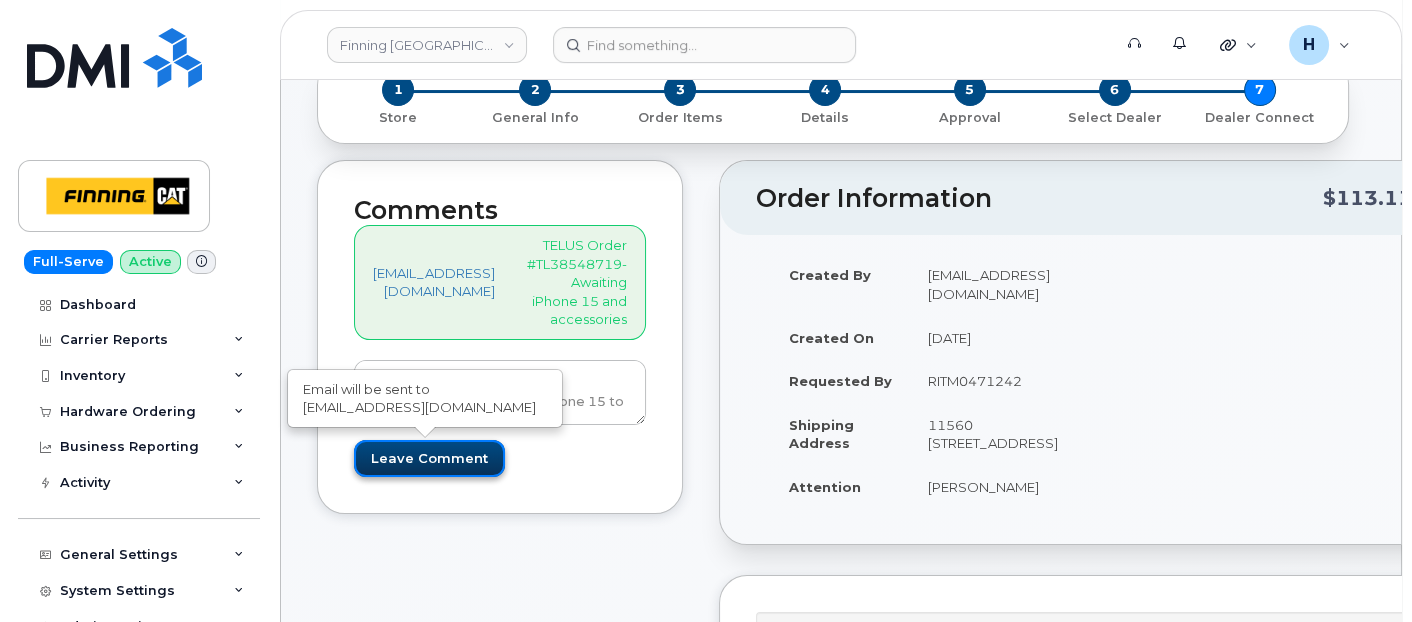click on "Leave Comment" at bounding box center [429, 458] 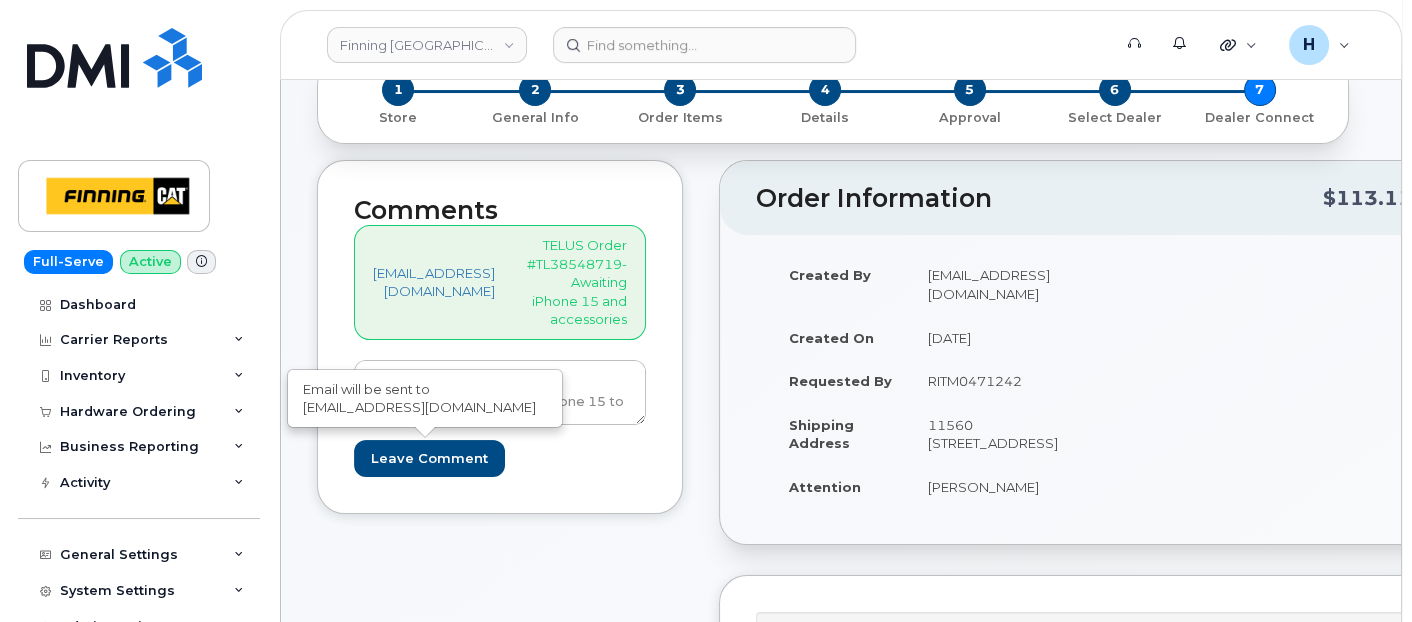 type on "Create Event" 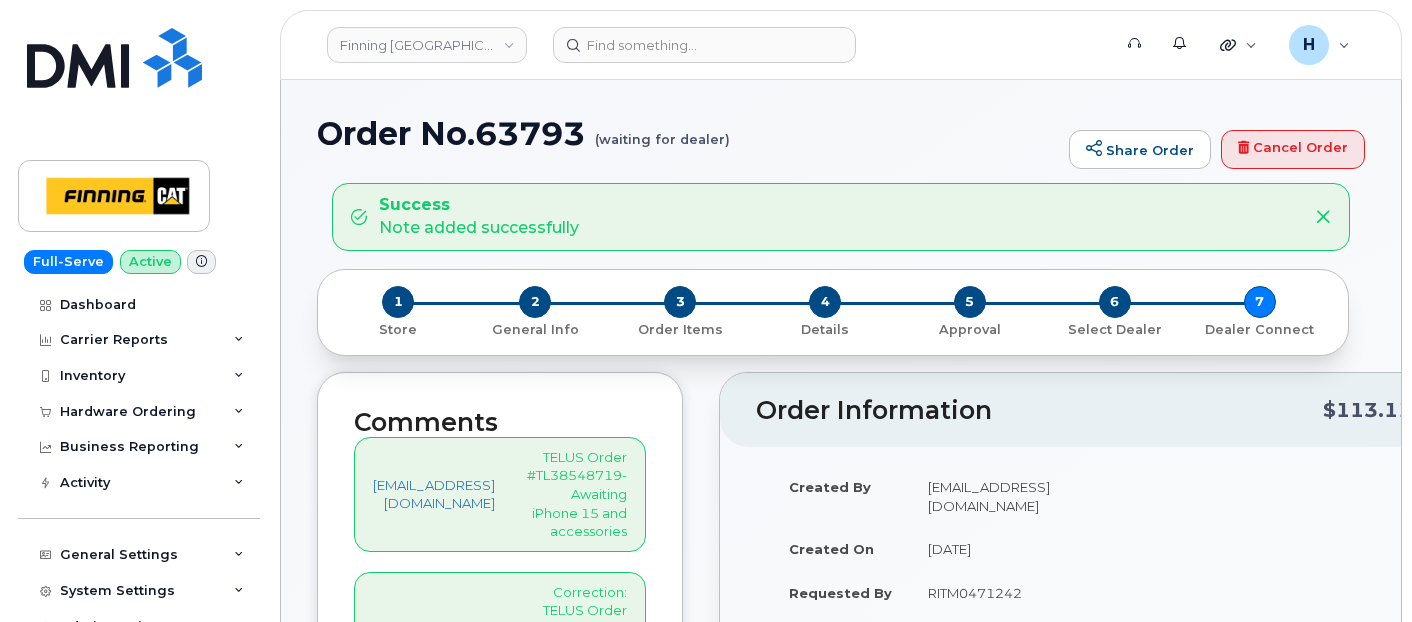 scroll, scrollTop: 0, scrollLeft: 0, axis: both 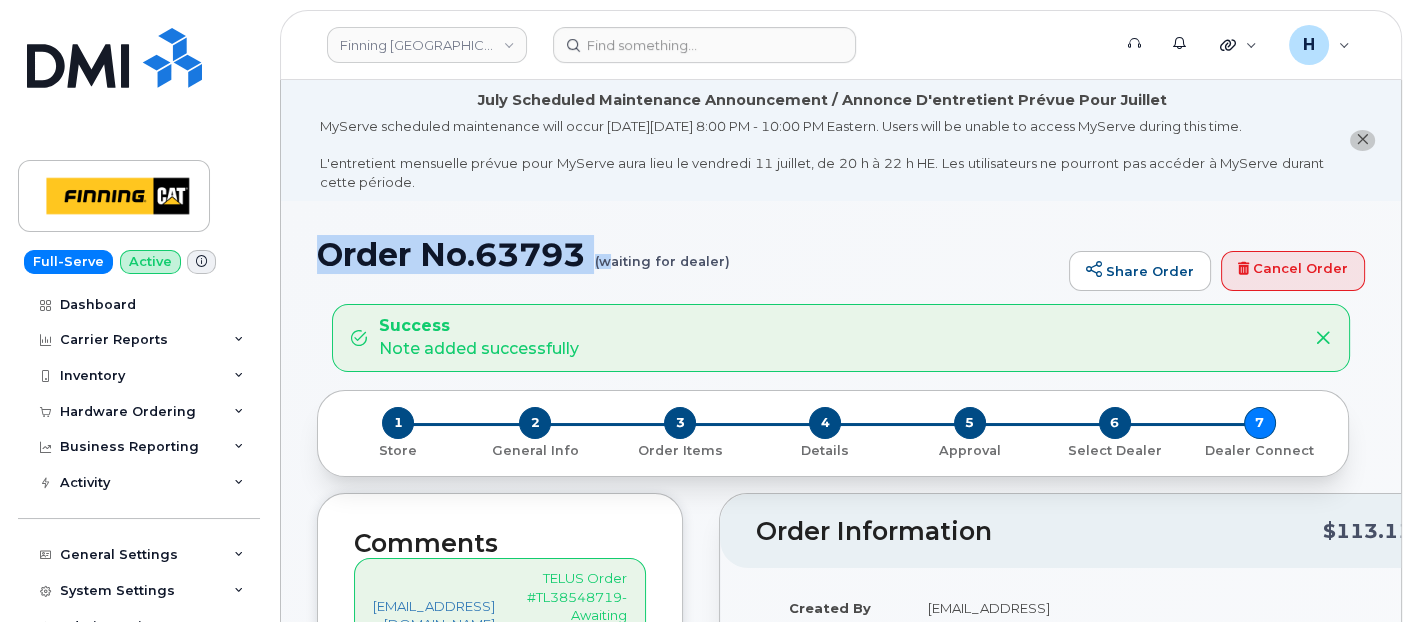 drag, startPoint x: 364, startPoint y: 250, endPoint x: 611, endPoint y: 265, distance: 247.45505 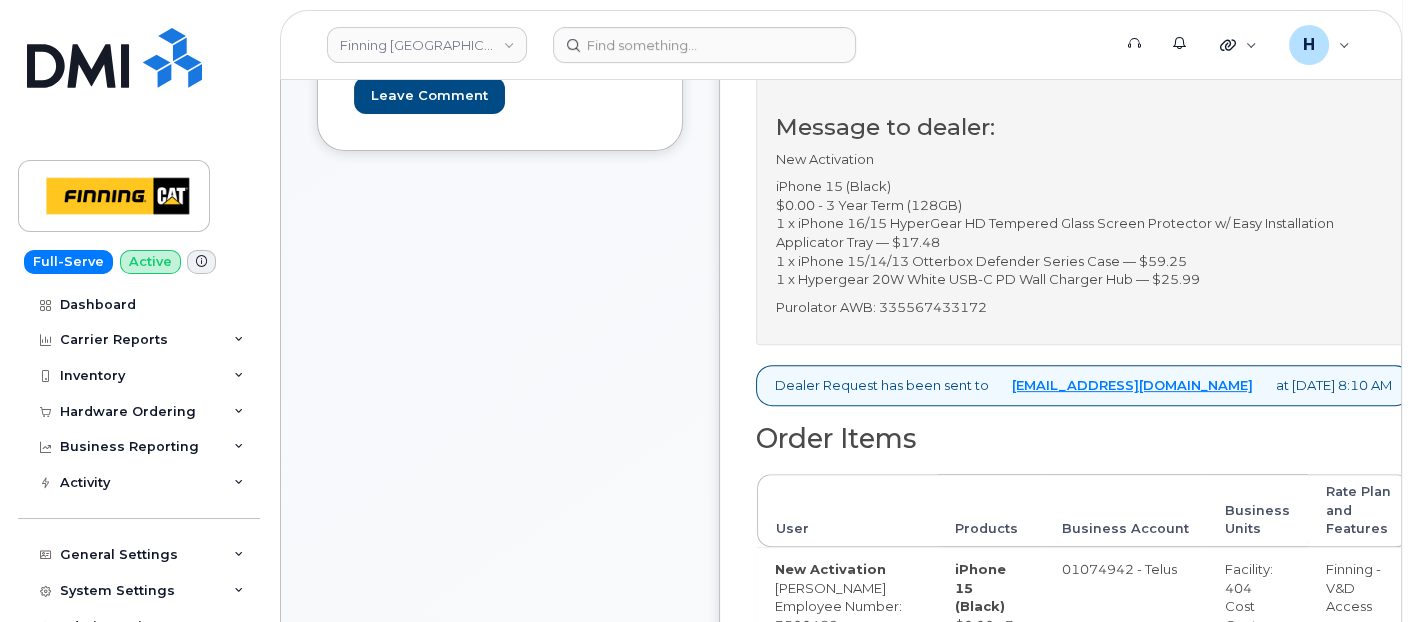scroll, scrollTop: 888, scrollLeft: 0, axis: vertical 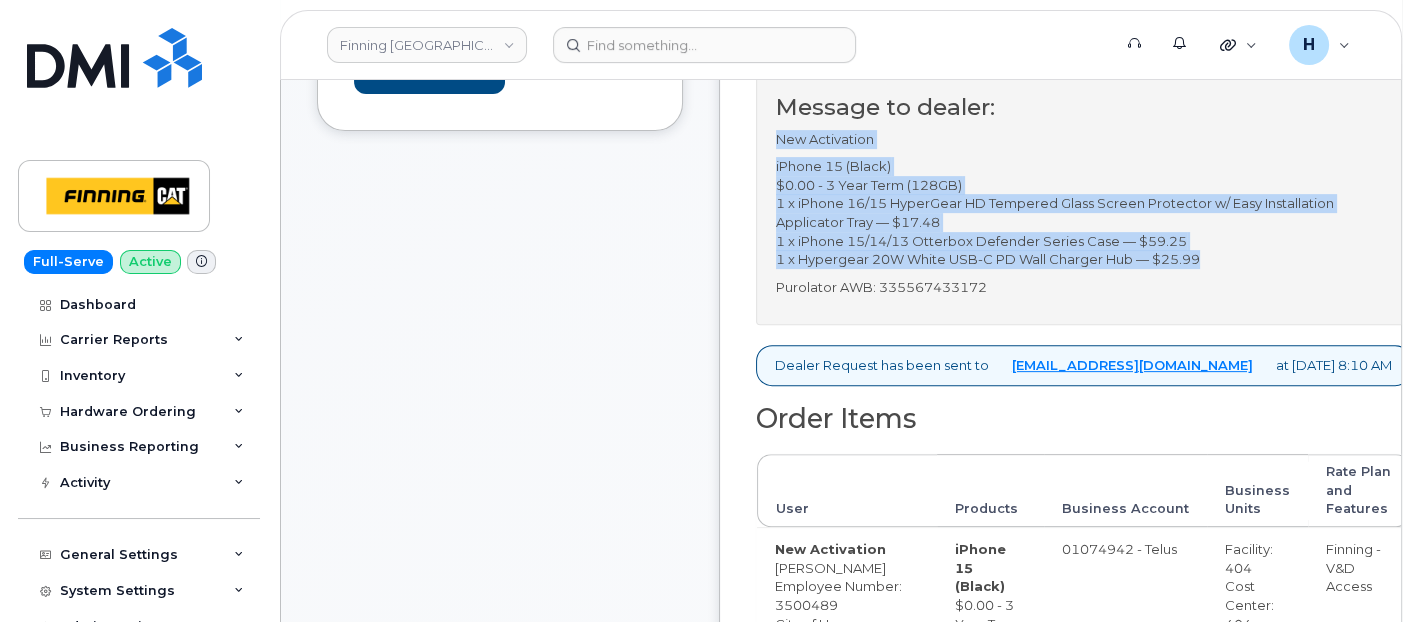 copy on "New Activation
iPhone 15 (Black)
$0.00 - 3 Year Term (128GB)
1 x iPhone 16/15 HyperGear HD Tempered Glass Screen Protector w/ Easy Installation Applicator Tray — $17.48
1 x iPhone 15/14/13 Otterbox Defender Series Case — $59.25
1 x Hypergear 20W White USB-C PD Wall Charger Hub — $25.99" 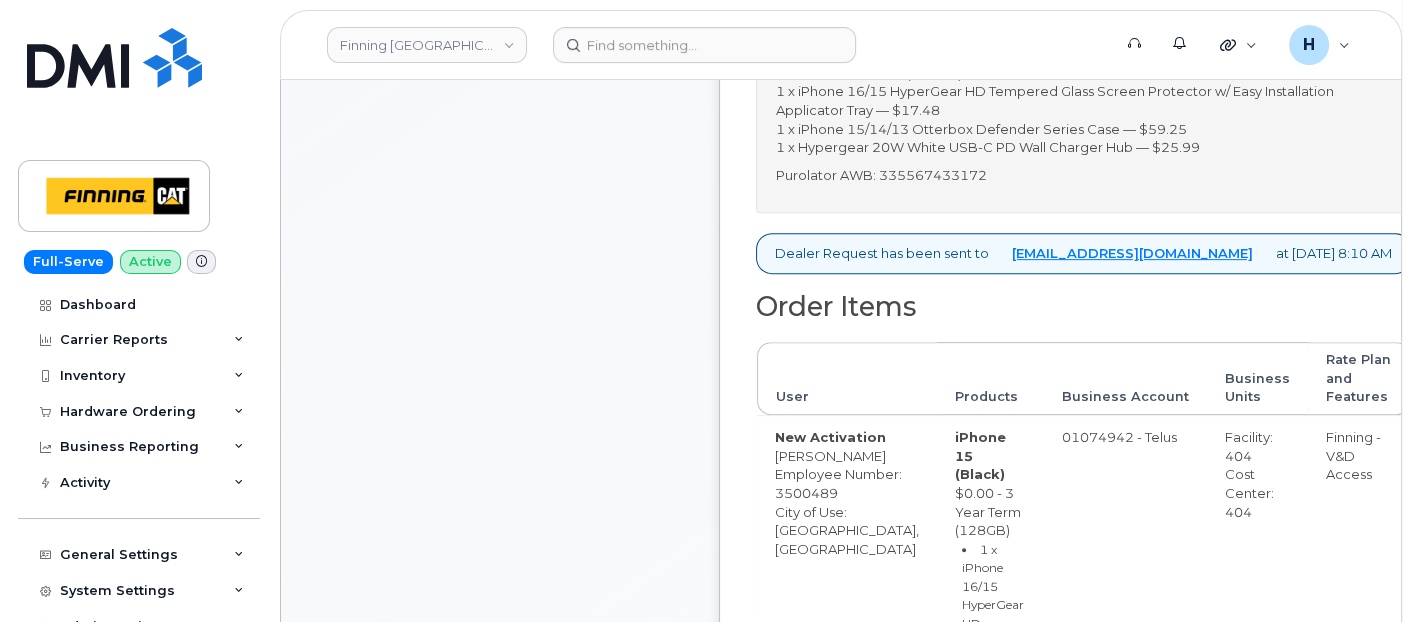 click on "Comments
[EMAIL_ADDRESS][DOMAIN_NAME]
TELUS Order #TL38548719- Awaiting iPhone 15 and accessories
[EMAIL_ADDRESS][DOMAIN_NAME]
Correction: TELUS Order #TL38548719- Awaiting iPhone 15 to arrive at DMI Office
Leave Comment" at bounding box center [500, 455] 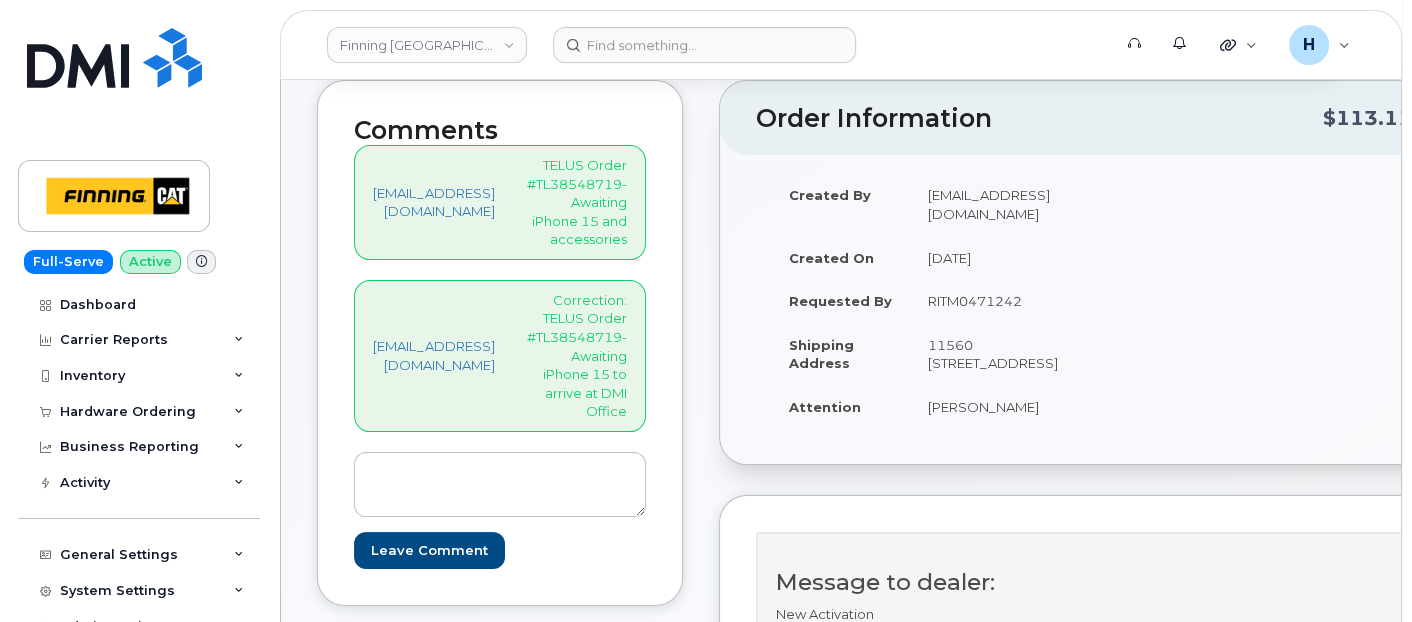 scroll, scrollTop: 333, scrollLeft: 0, axis: vertical 